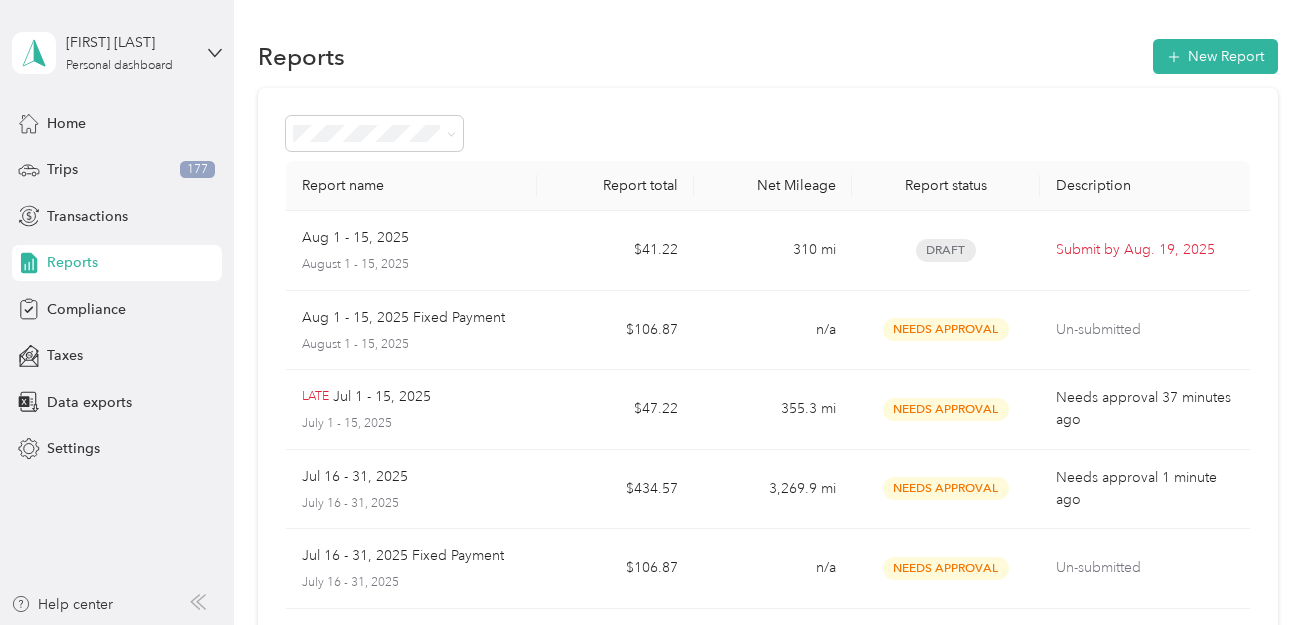 scroll, scrollTop: 0, scrollLeft: 0, axis: both 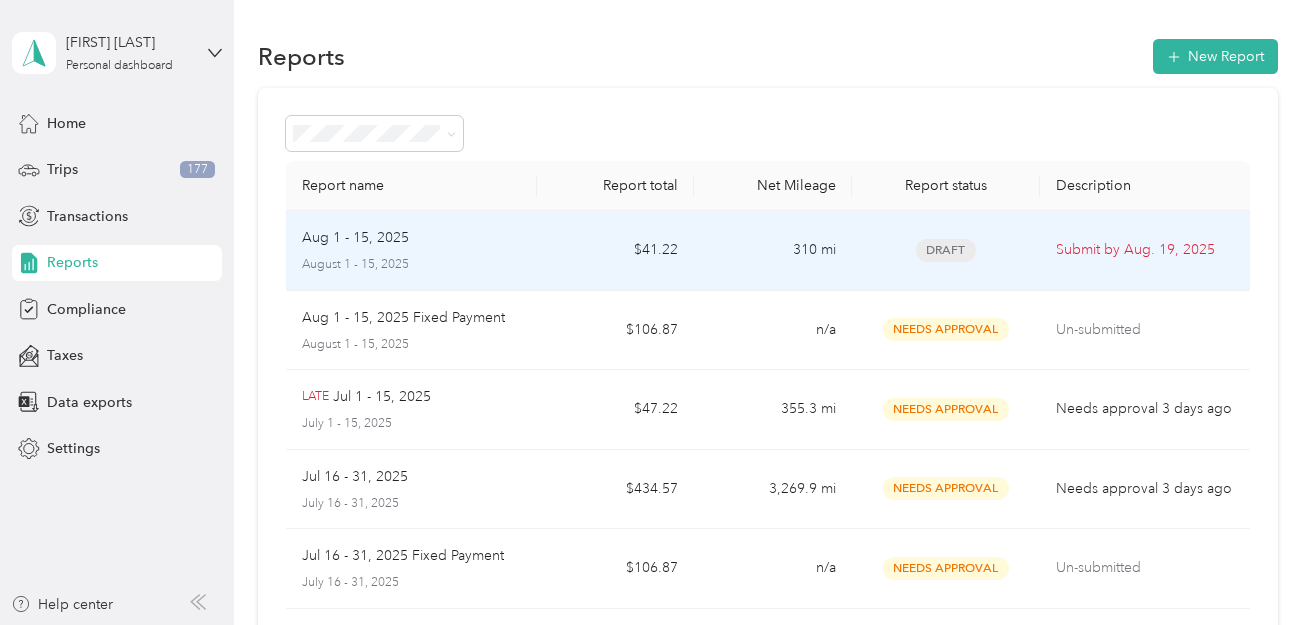 click on "[DATE] - [DATE] [DATE] - [DATE]" at bounding box center (411, 250) 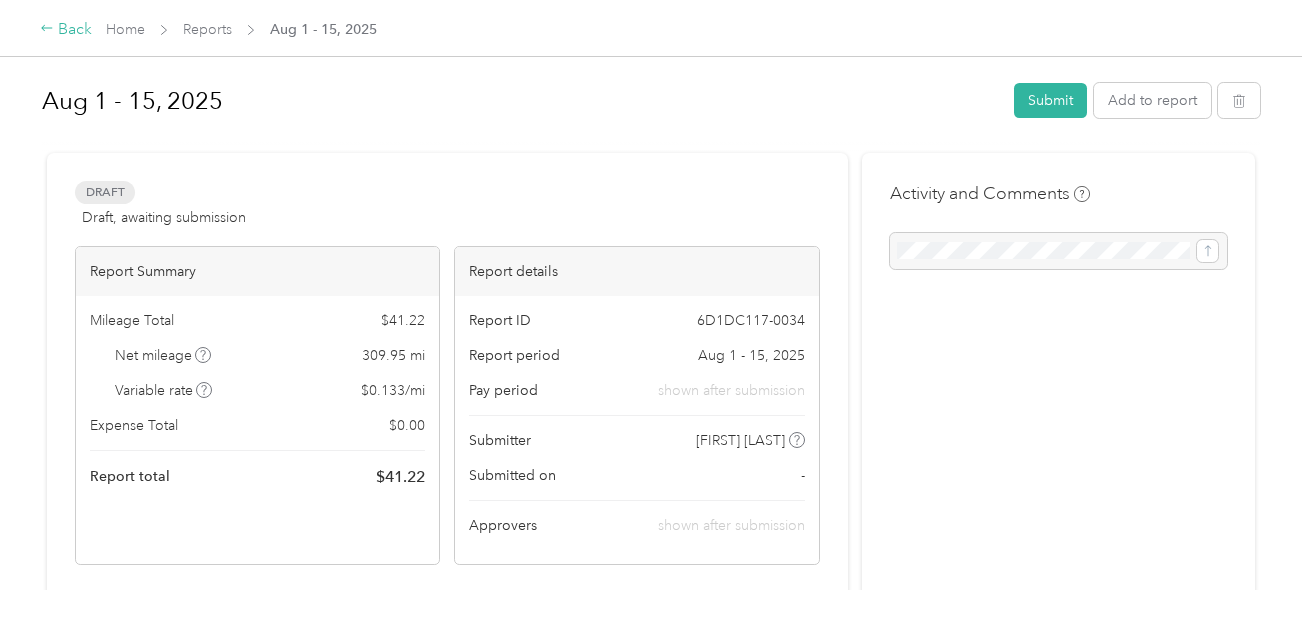click on "Back" at bounding box center [66, 30] 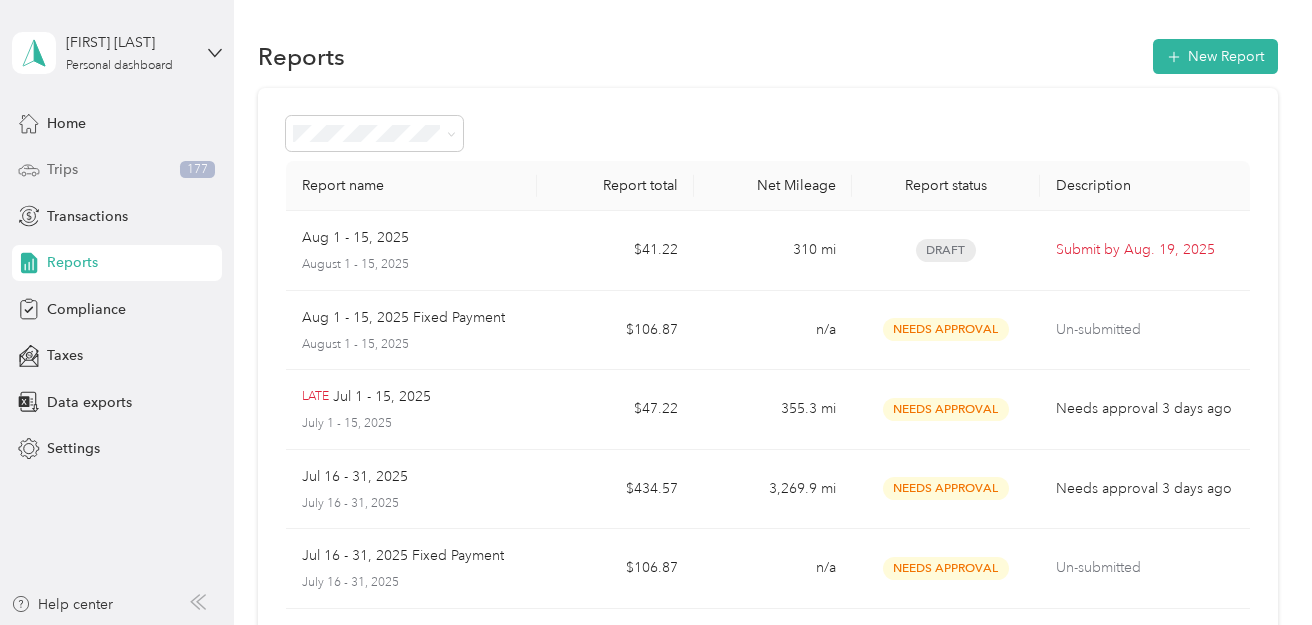 click on "Trips" at bounding box center [62, 169] 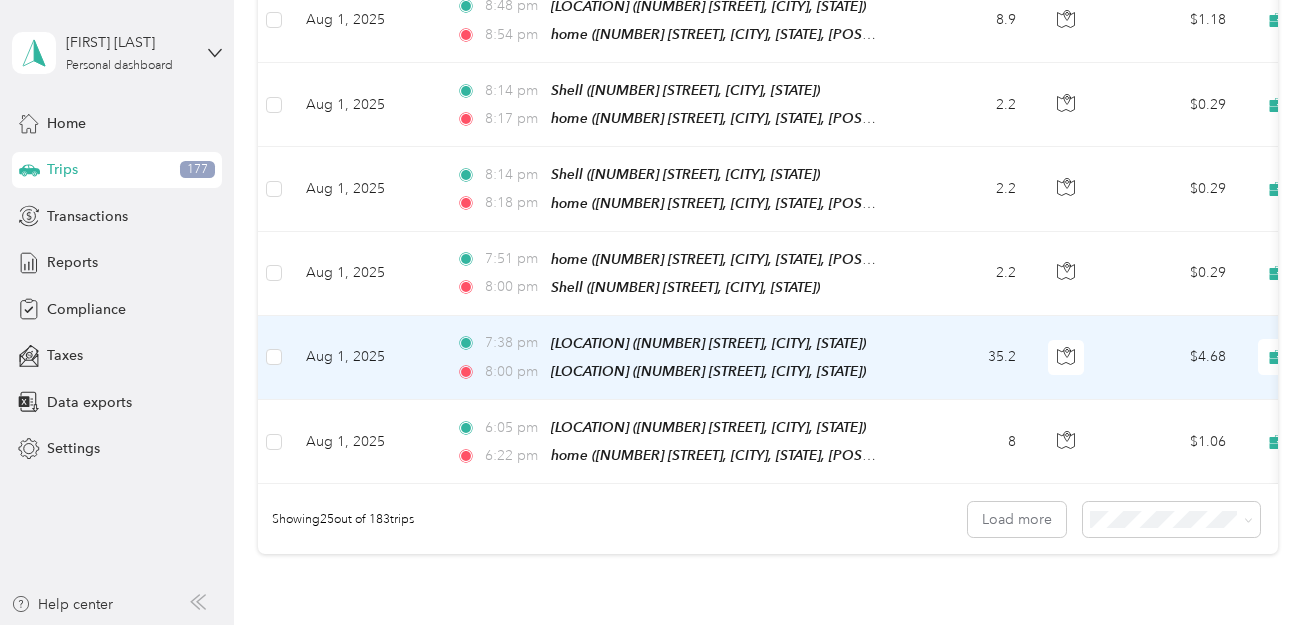 scroll, scrollTop: 2000, scrollLeft: 0, axis: vertical 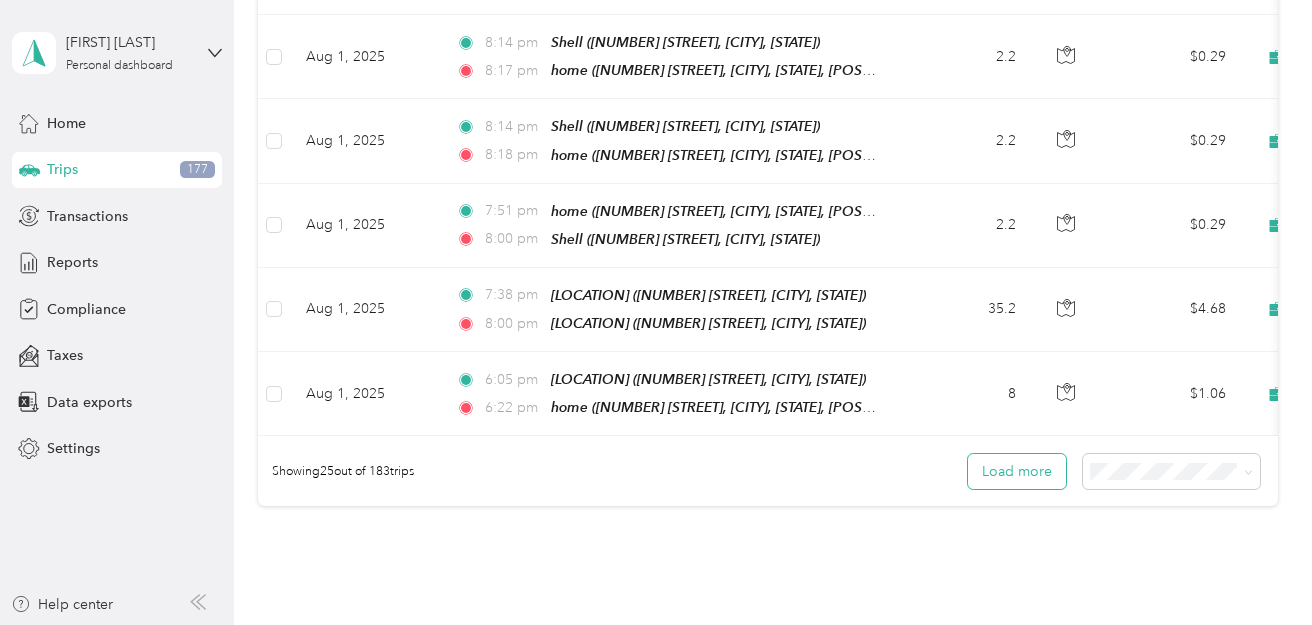 click on "Load more" at bounding box center [1017, 471] 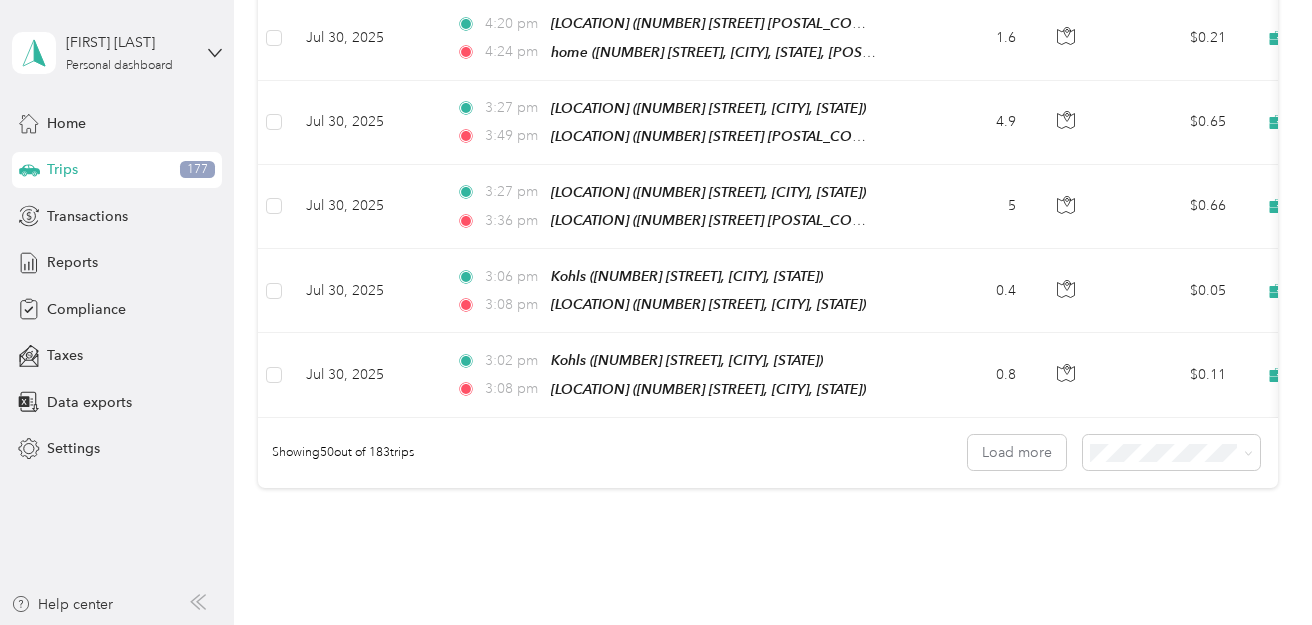 scroll, scrollTop: 4186, scrollLeft: 0, axis: vertical 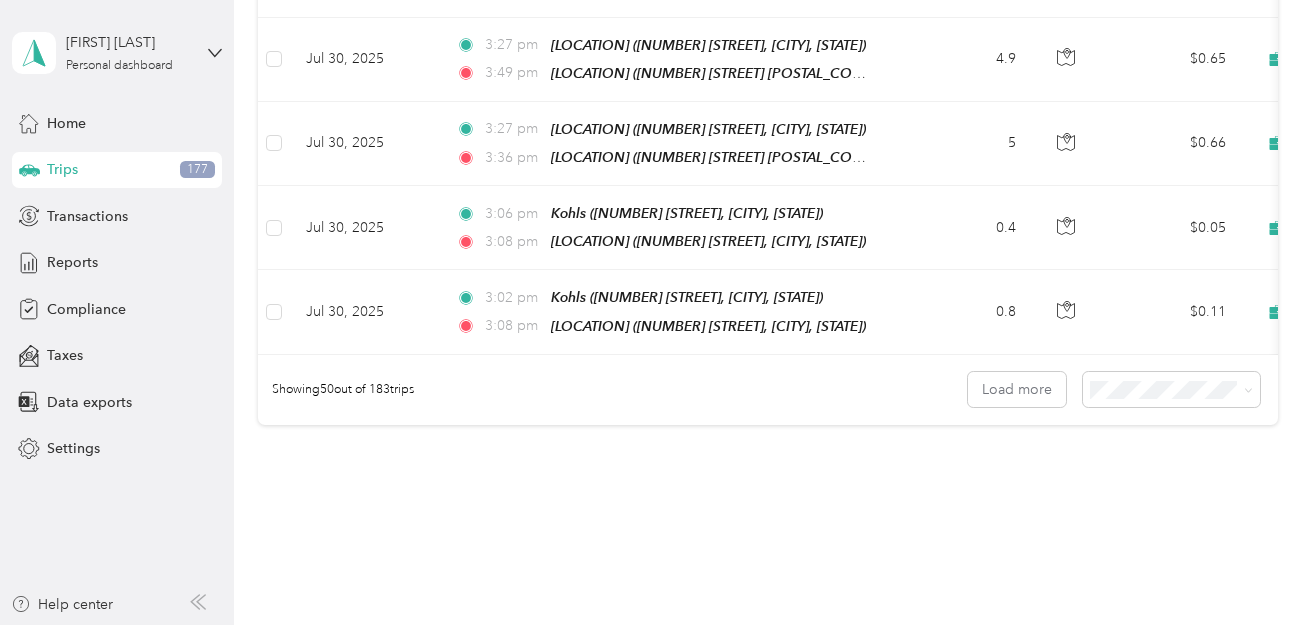click on "Showing  50  out of   183  trips Load more" at bounding box center [767, 390] 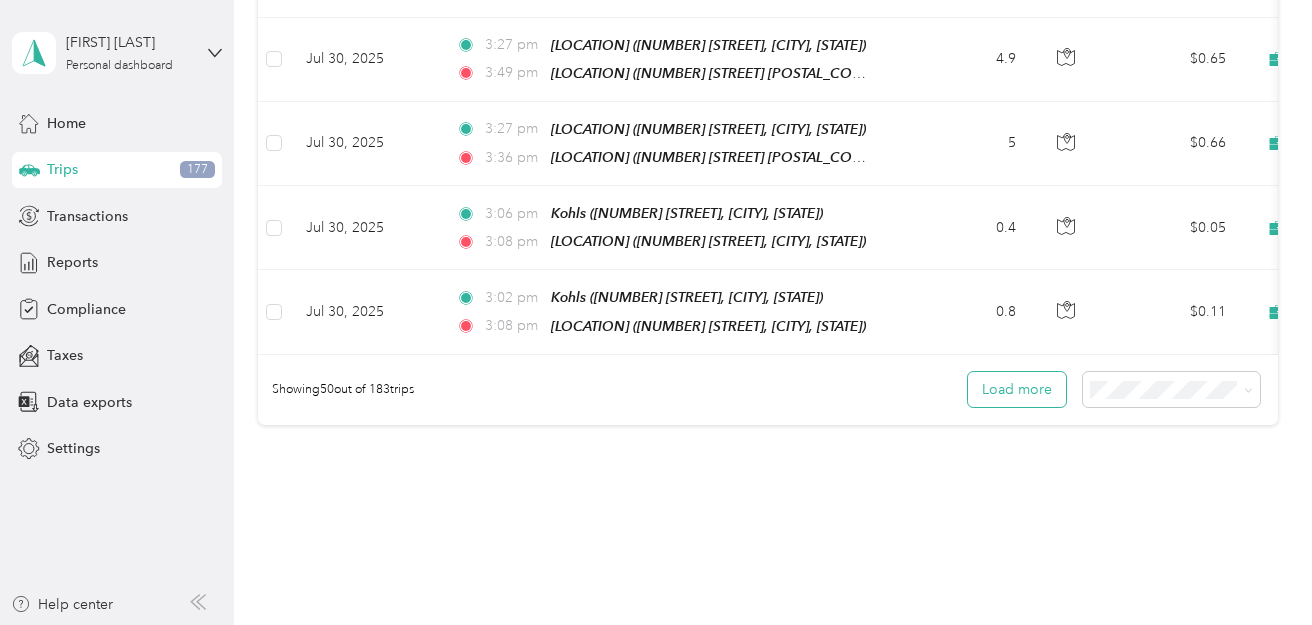 click on "Load more" at bounding box center (1017, 389) 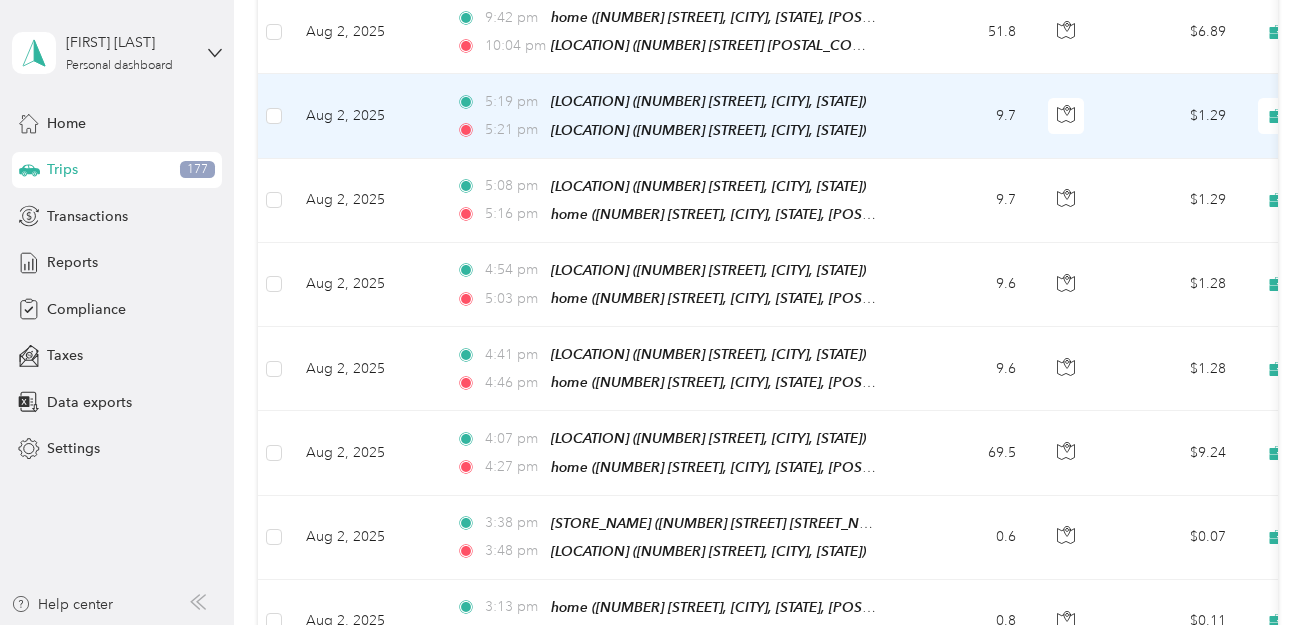 scroll, scrollTop: 0, scrollLeft: 0, axis: both 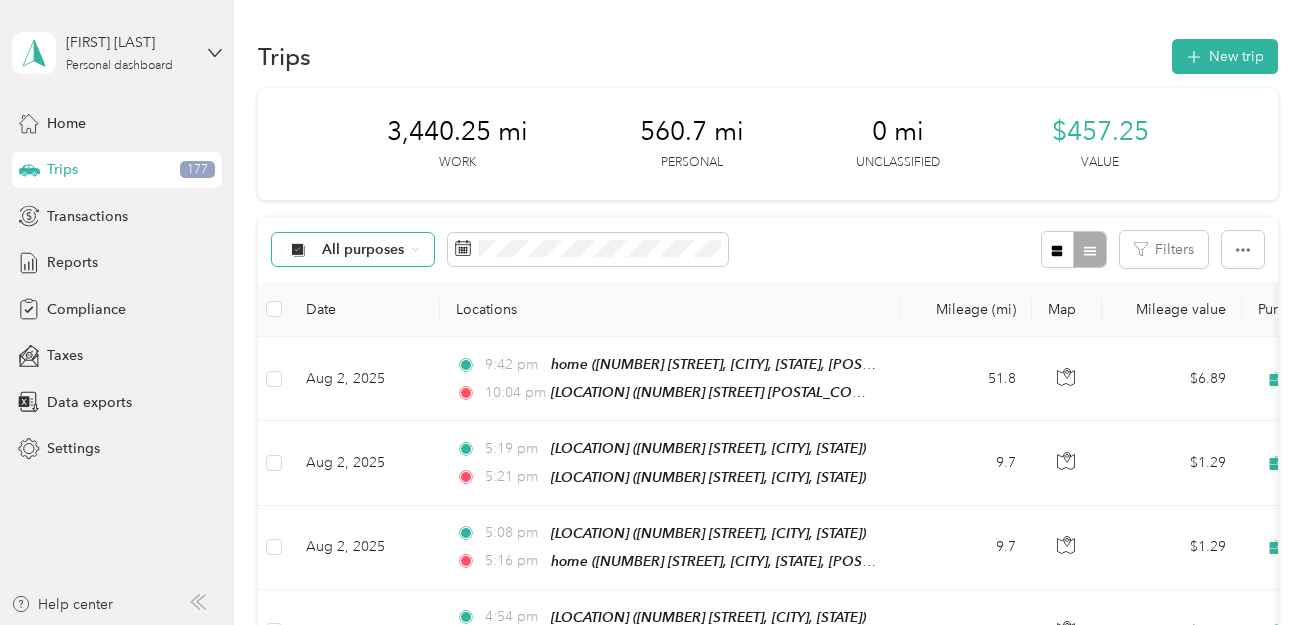 click 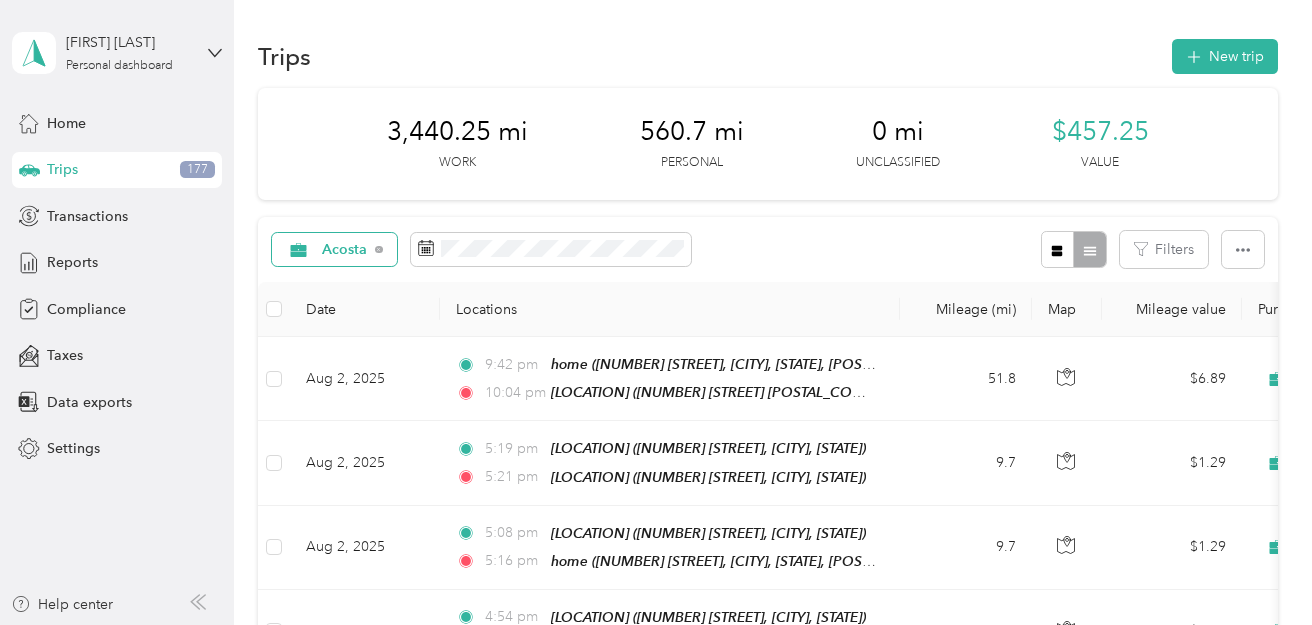 click on "Acosta" at bounding box center [345, 250] 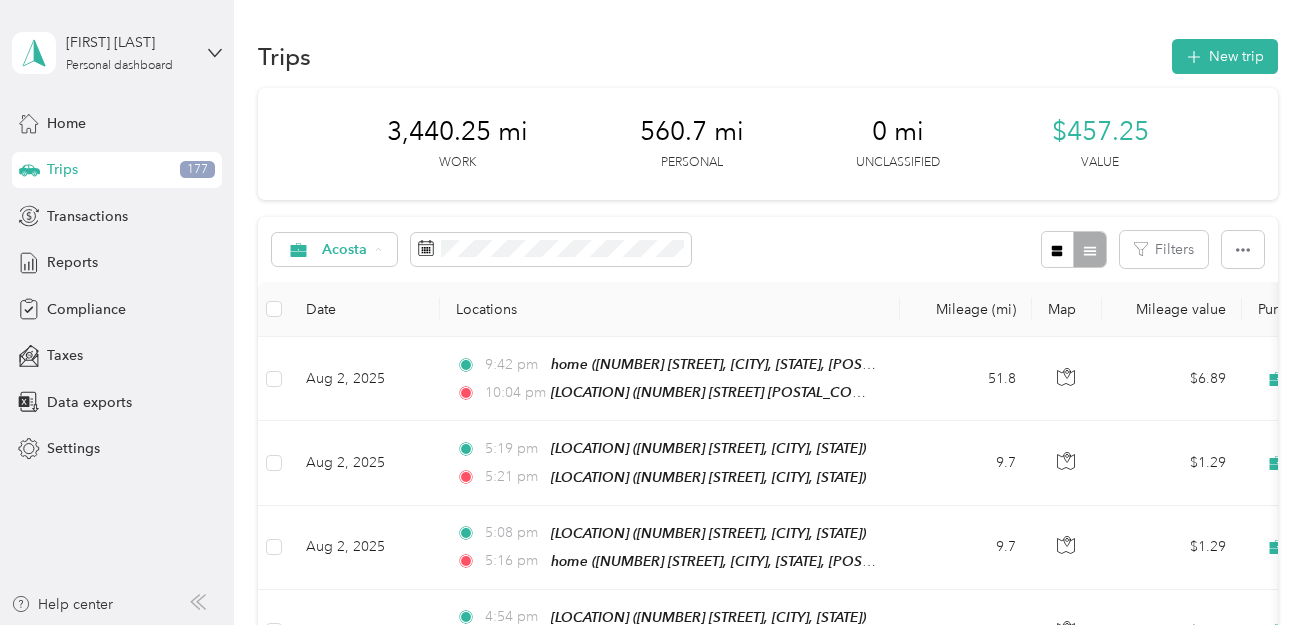 click on "home ([NUMBER] [STREET_NAME], [CITY], [STATE] [POSTAL_CODE], [COUNTRY], [COUNTY], [STATE])" at bounding box center [651, 312] 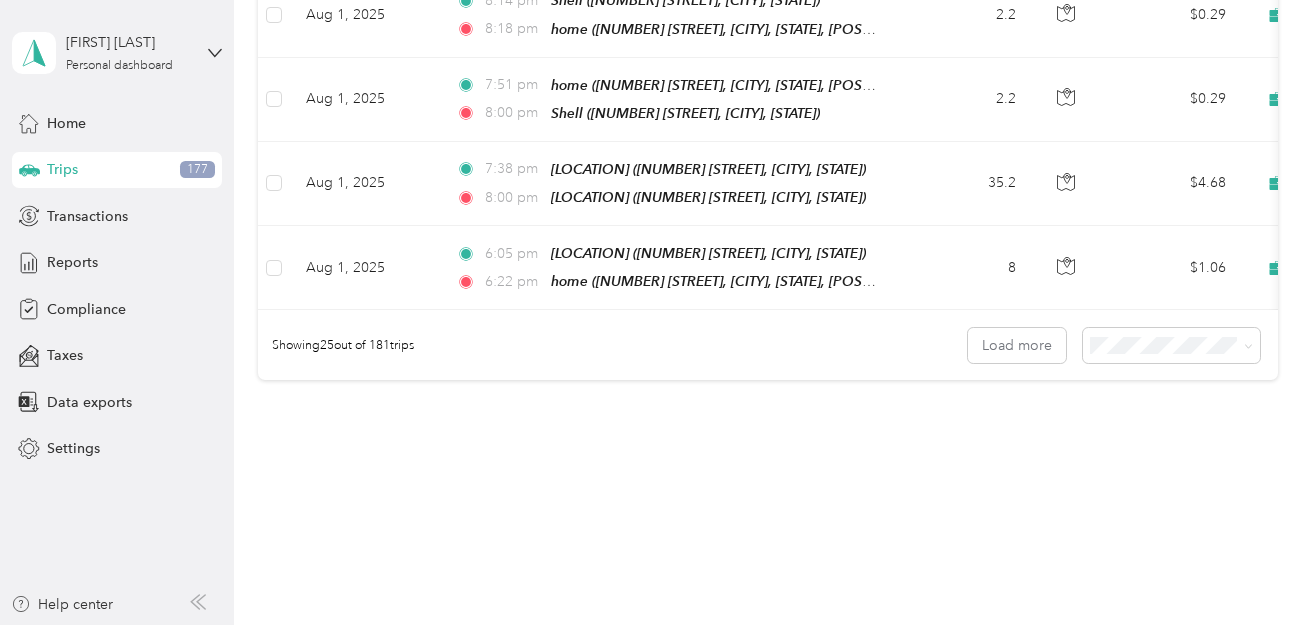 scroll, scrollTop: 2130, scrollLeft: 0, axis: vertical 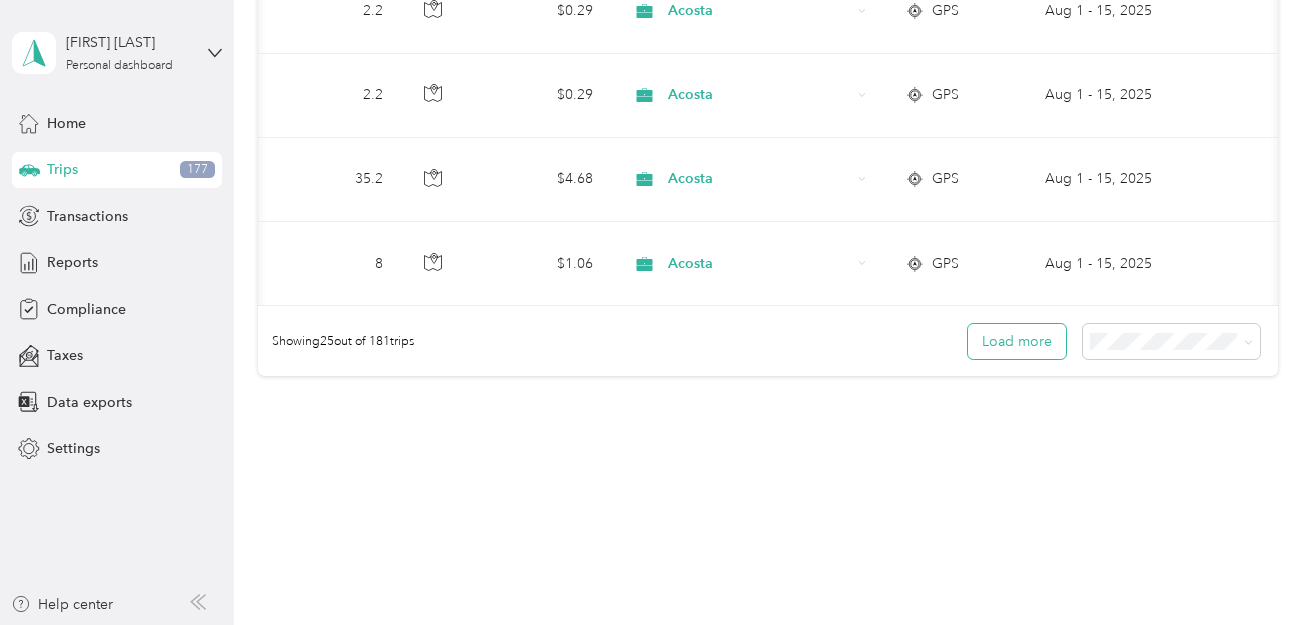 click on "Load more" at bounding box center (1017, 341) 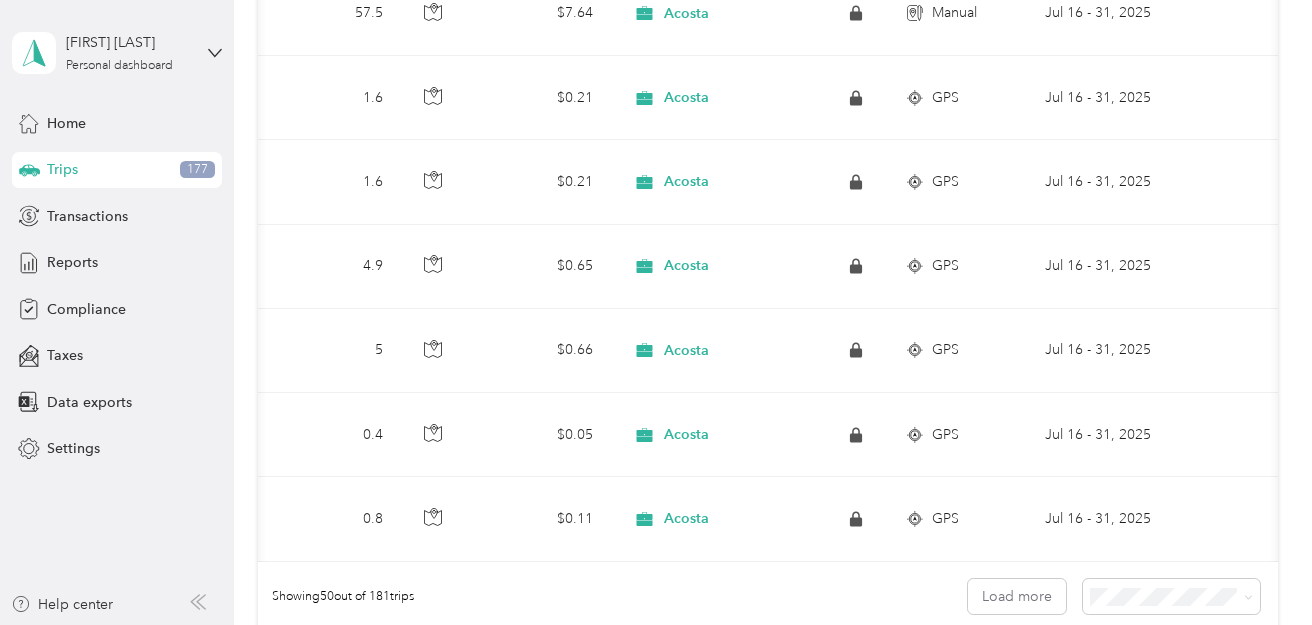 scroll, scrollTop: 4186, scrollLeft: 0, axis: vertical 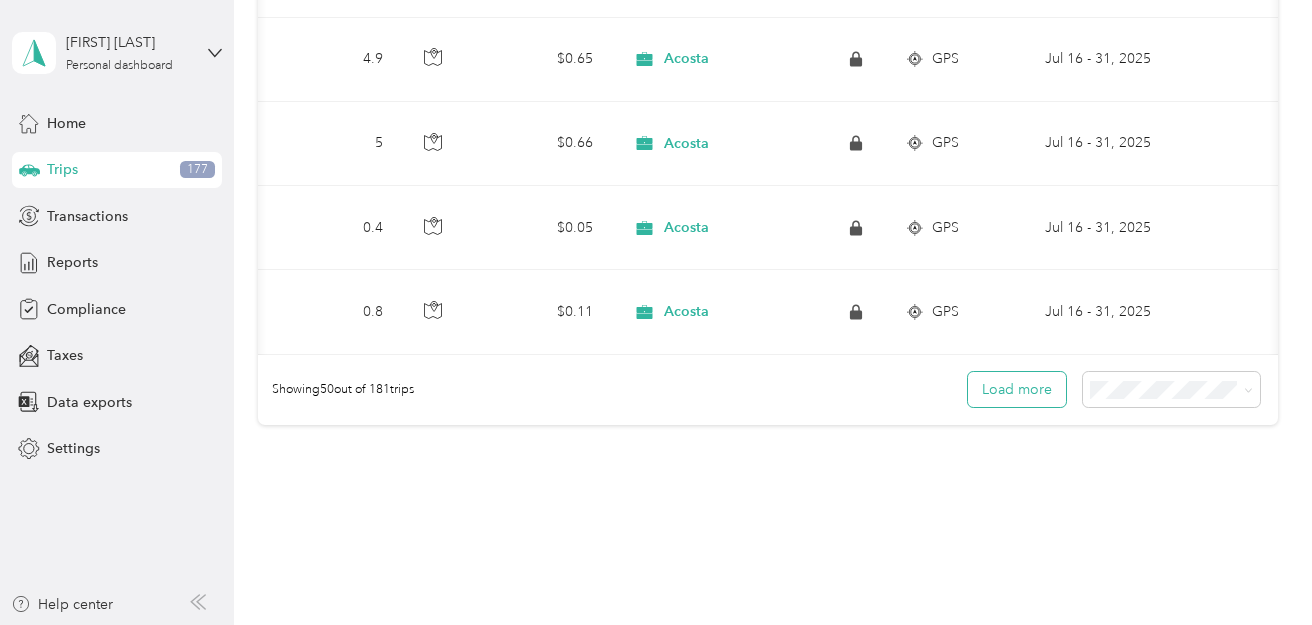 click on "Load more" at bounding box center [1017, 389] 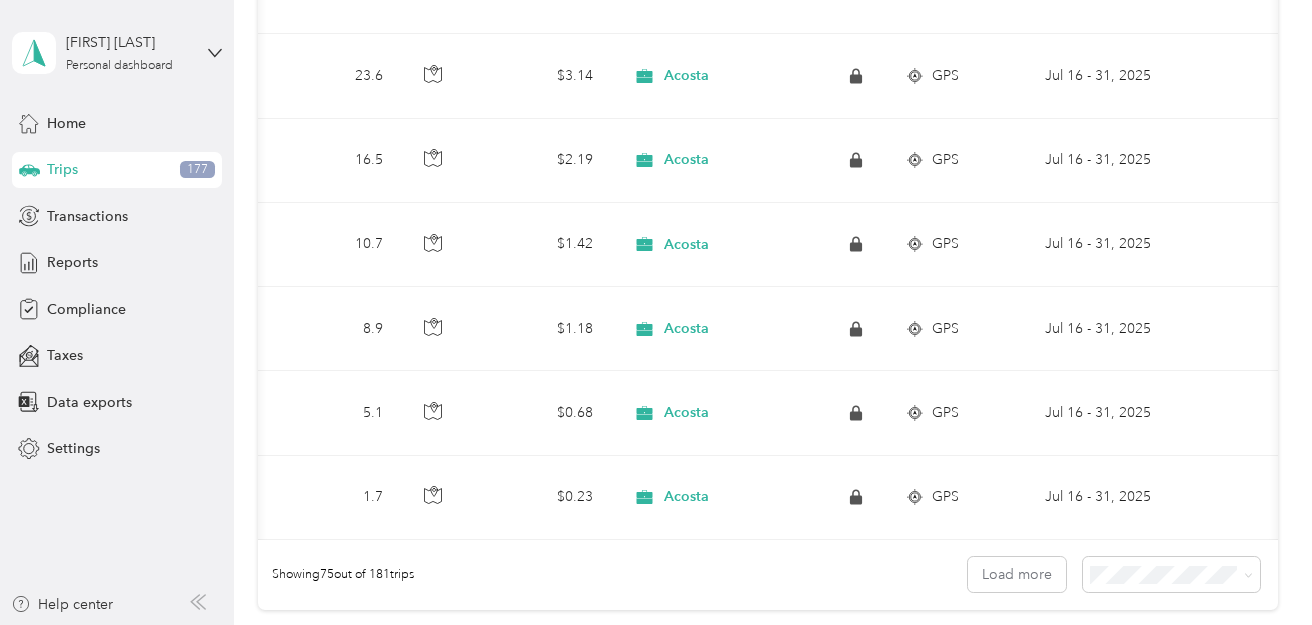 scroll, scrollTop: 6242, scrollLeft: 0, axis: vertical 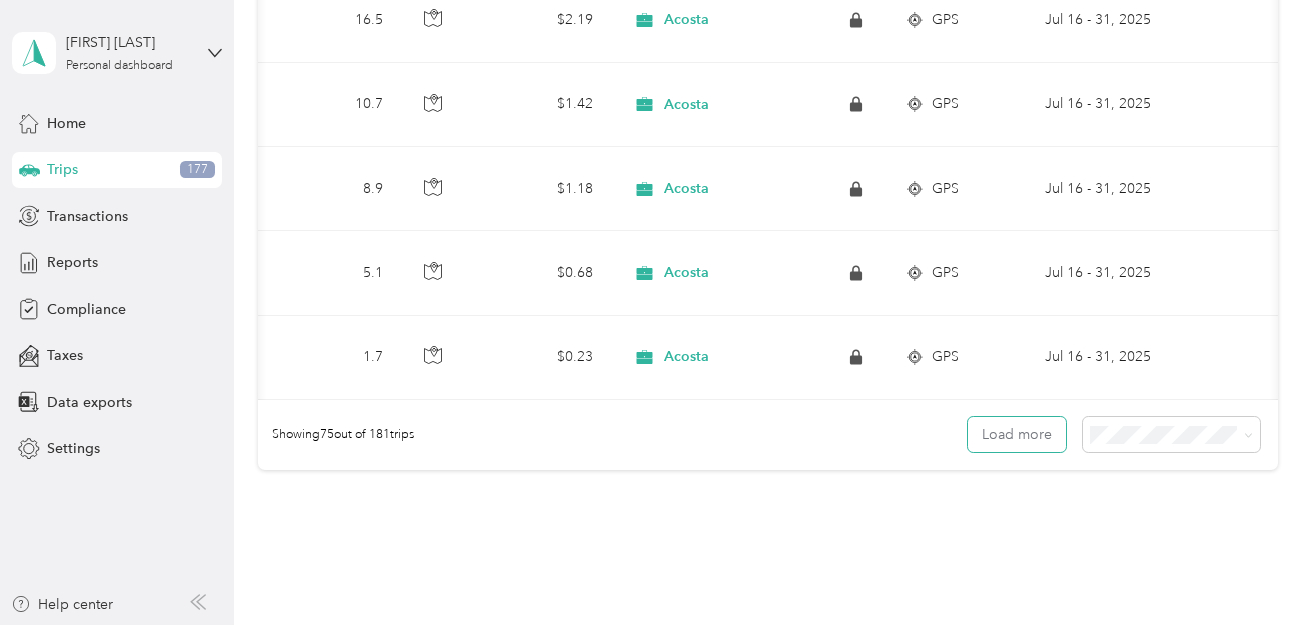 click on "Load more" at bounding box center [1017, 434] 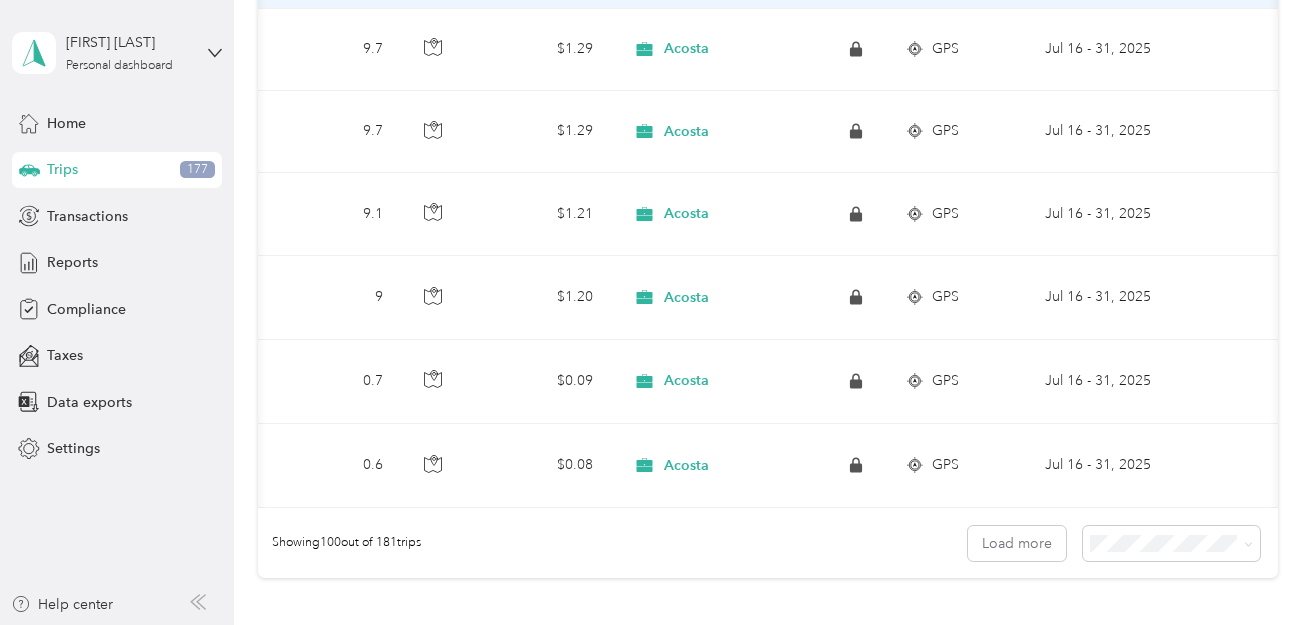 scroll, scrollTop: 8299, scrollLeft: 0, axis: vertical 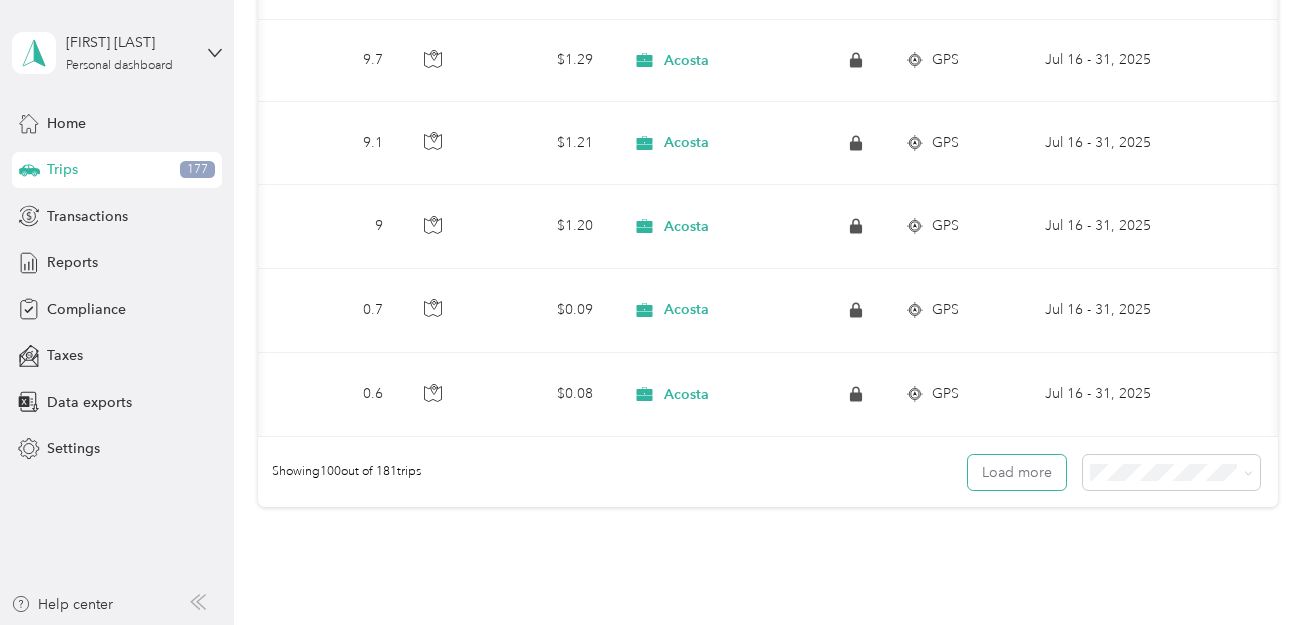 click on "Load more" at bounding box center [1017, 472] 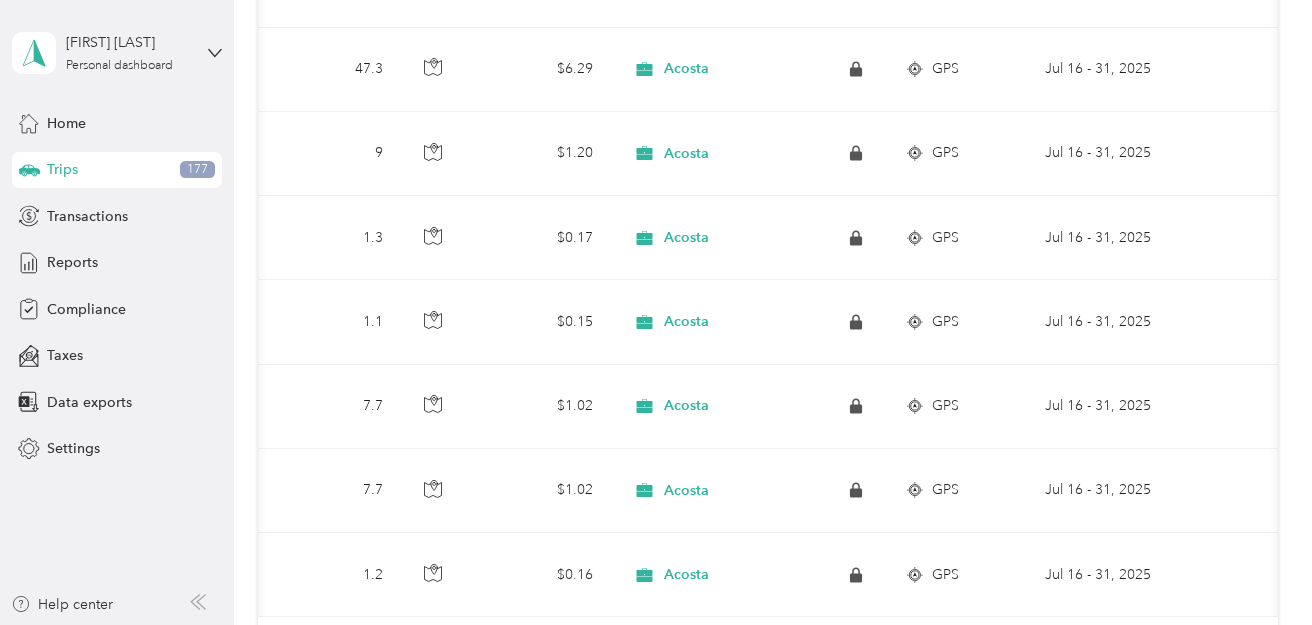 scroll, scrollTop: 10355, scrollLeft: 0, axis: vertical 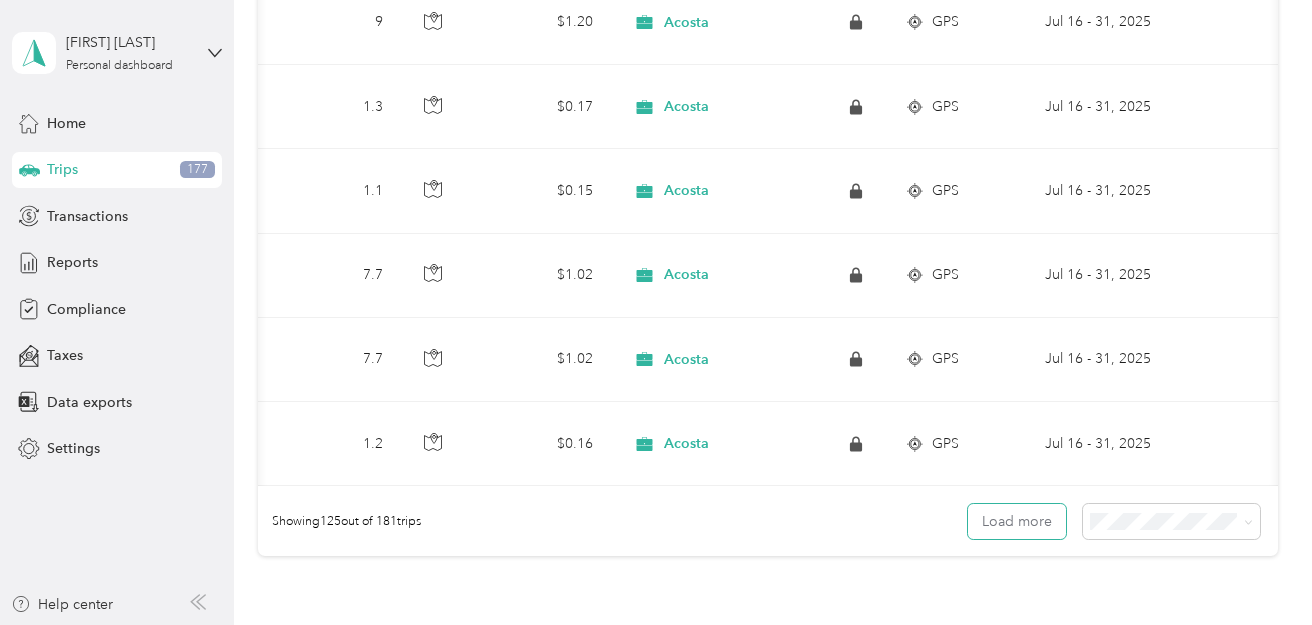 click on "Load more" at bounding box center (1017, 521) 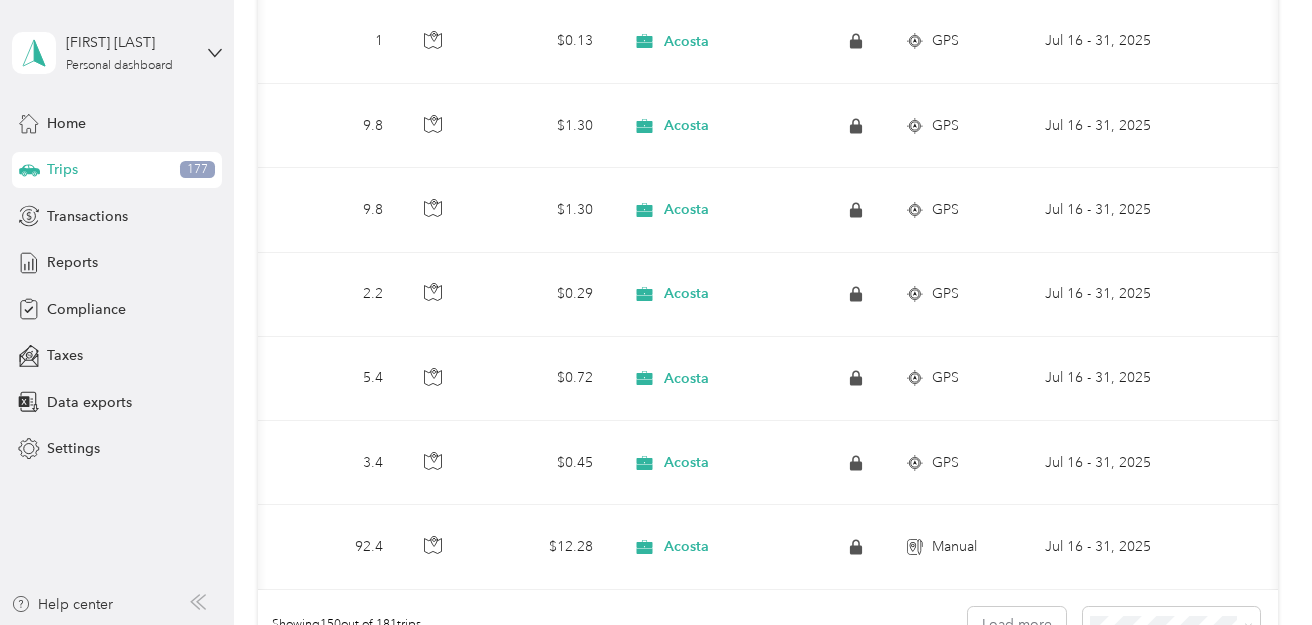 scroll, scrollTop: 12355, scrollLeft: 0, axis: vertical 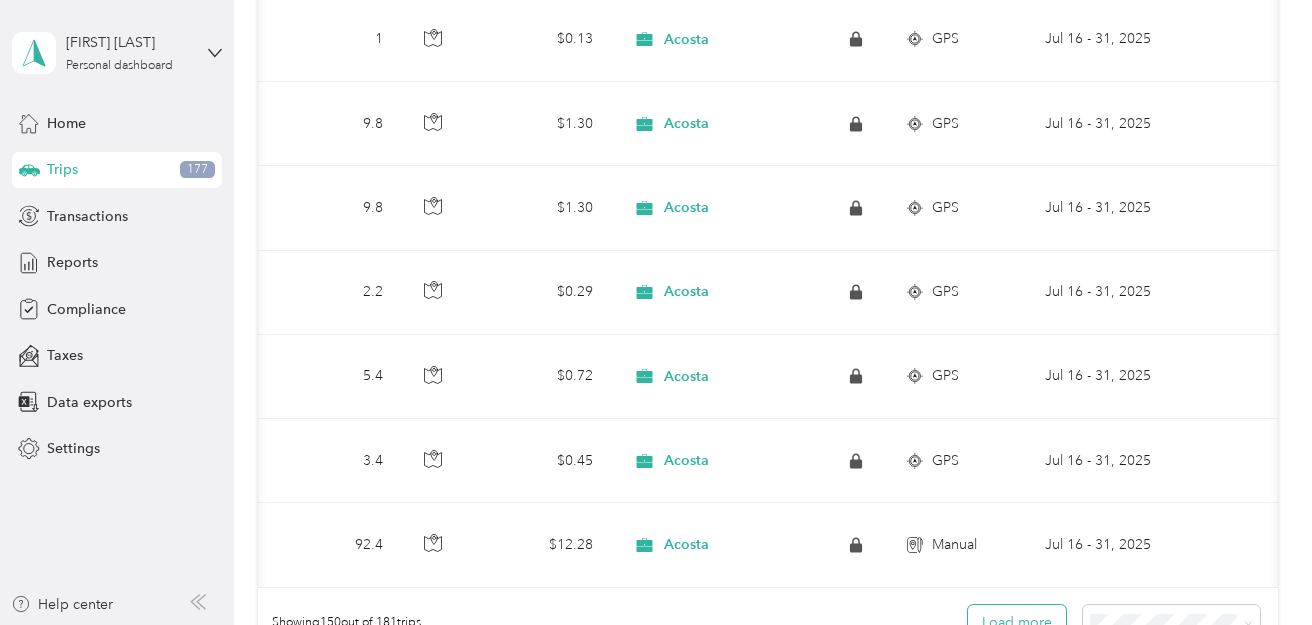 click on "Load more" at bounding box center (1017, 622) 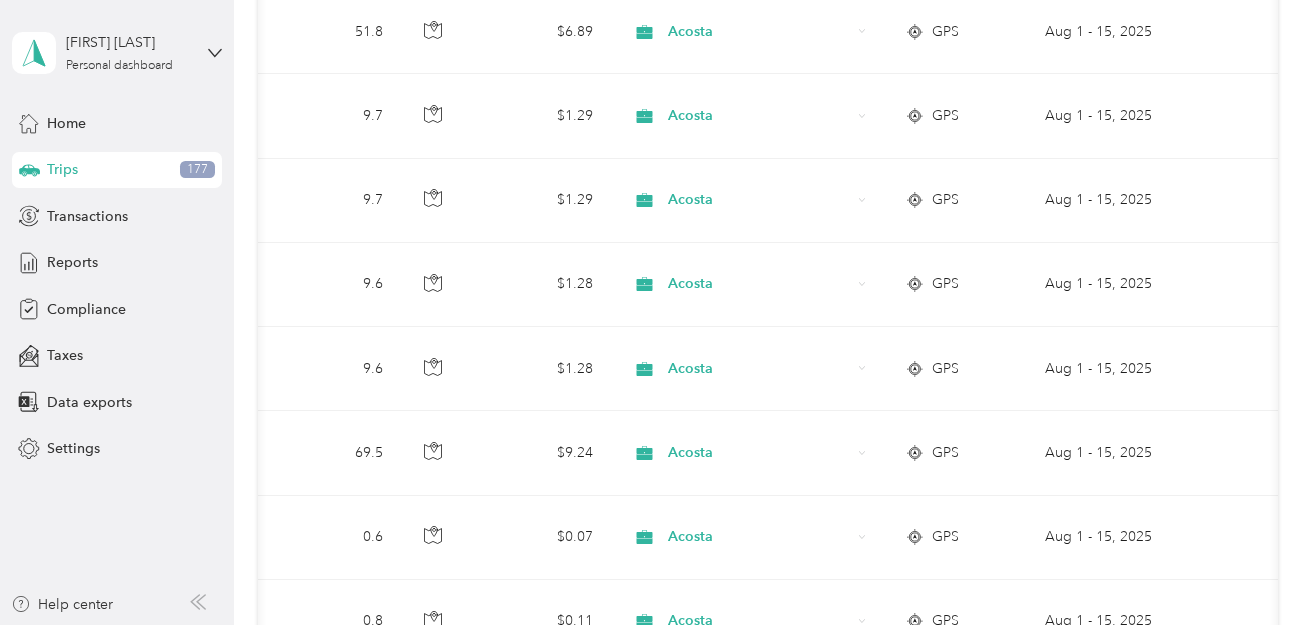 scroll, scrollTop: 0, scrollLeft: 0, axis: both 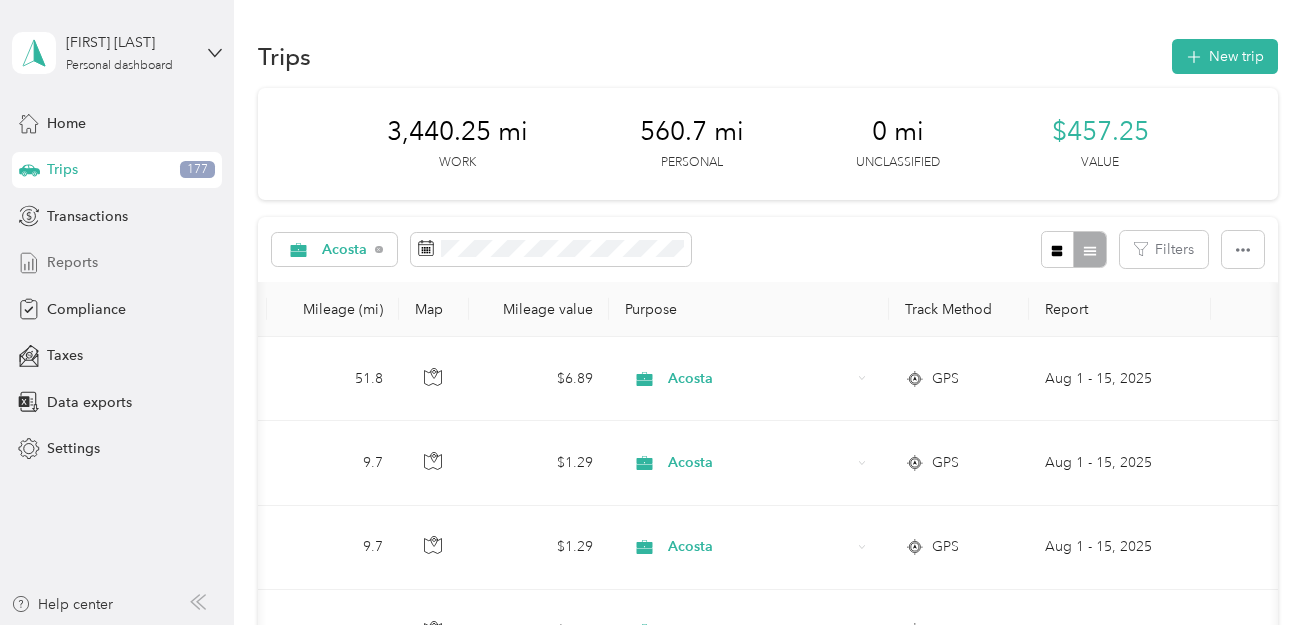 click on "Reports" at bounding box center (72, 262) 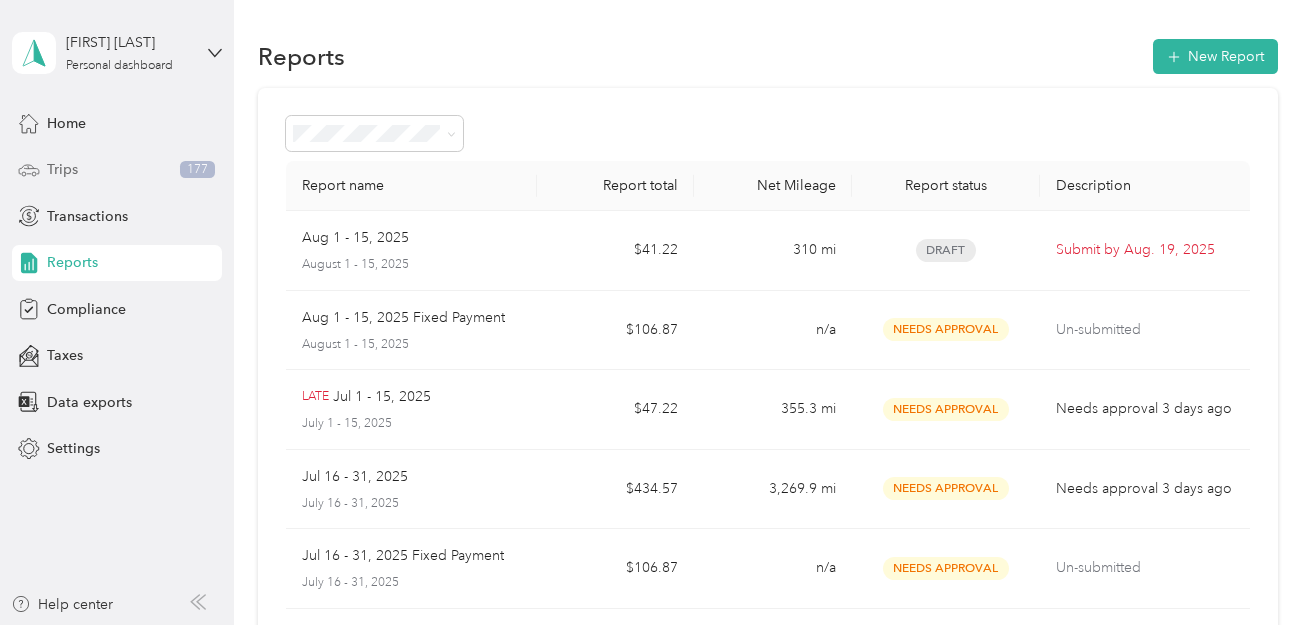 click on "Trips" at bounding box center [62, 169] 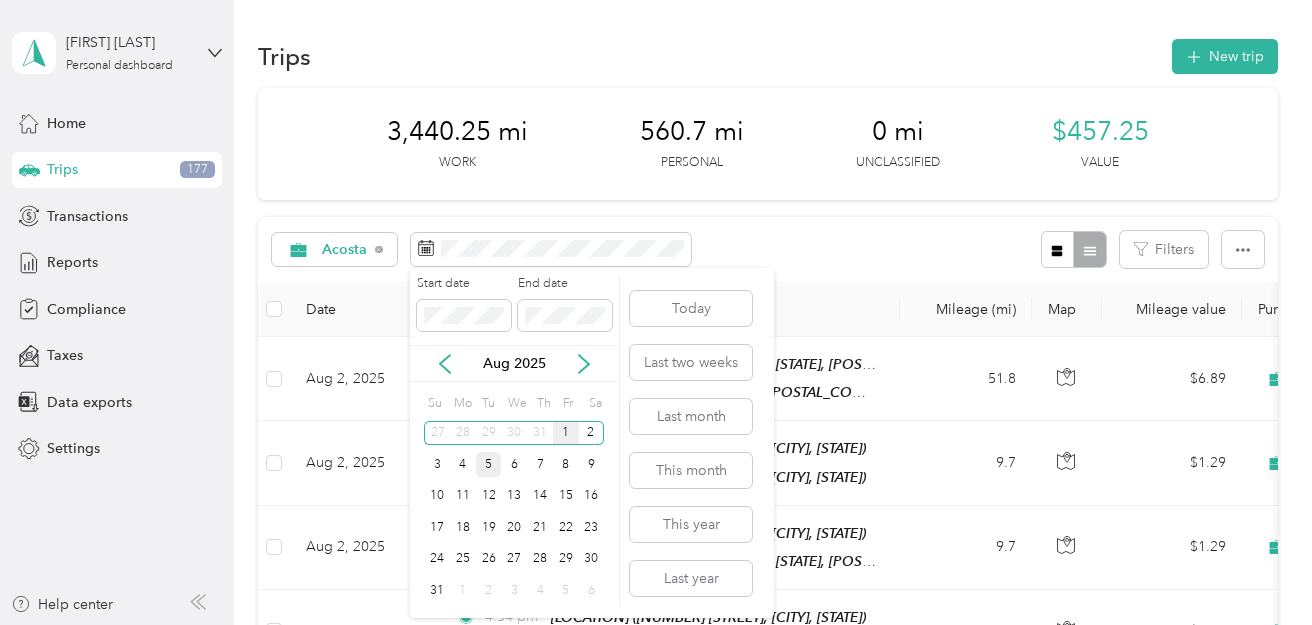 click on "1" at bounding box center [566, 433] 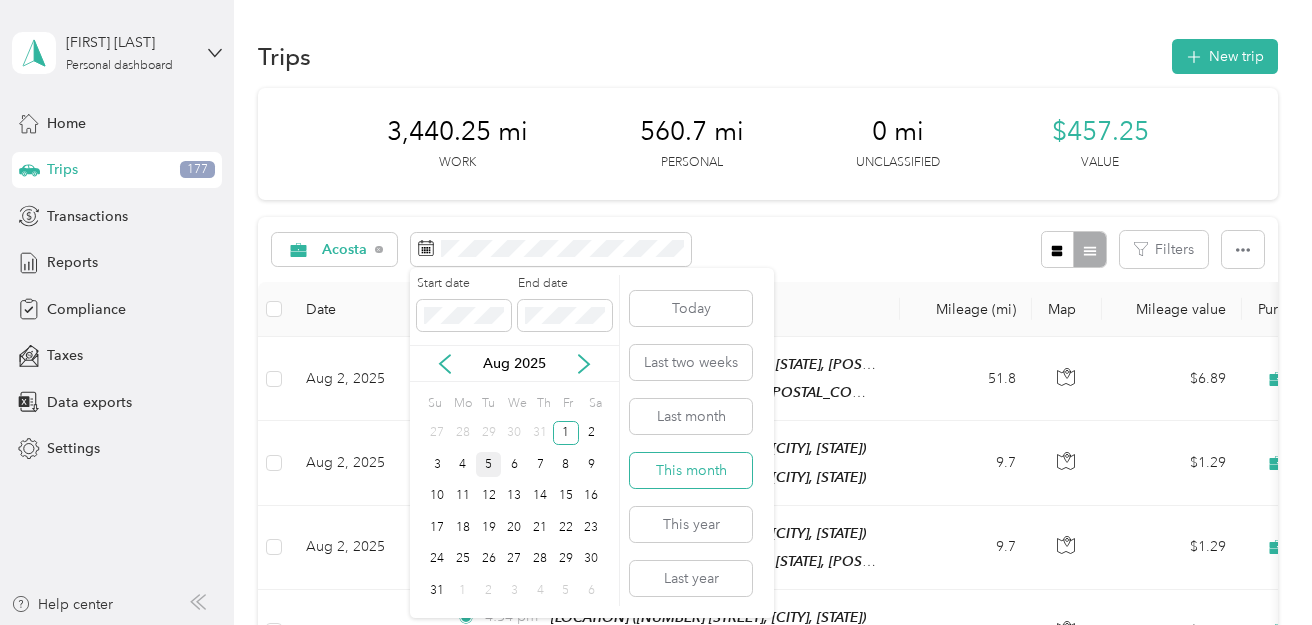 click on "This month" at bounding box center (691, 470) 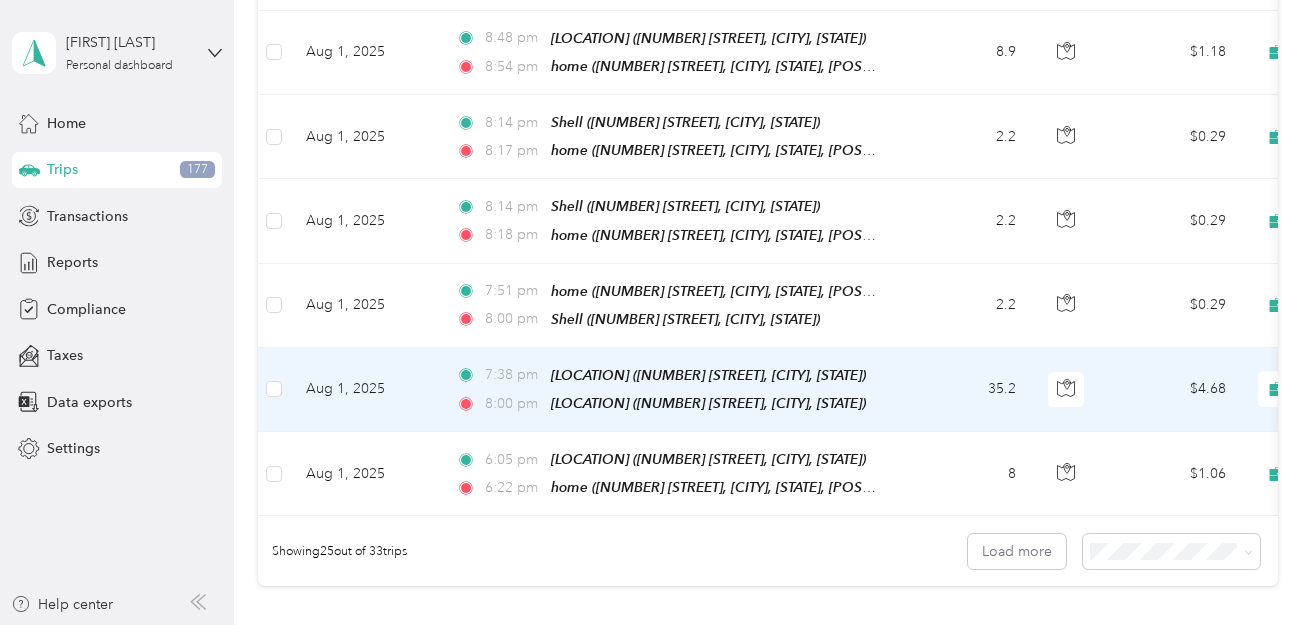 scroll, scrollTop: 2130, scrollLeft: 0, axis: vertical 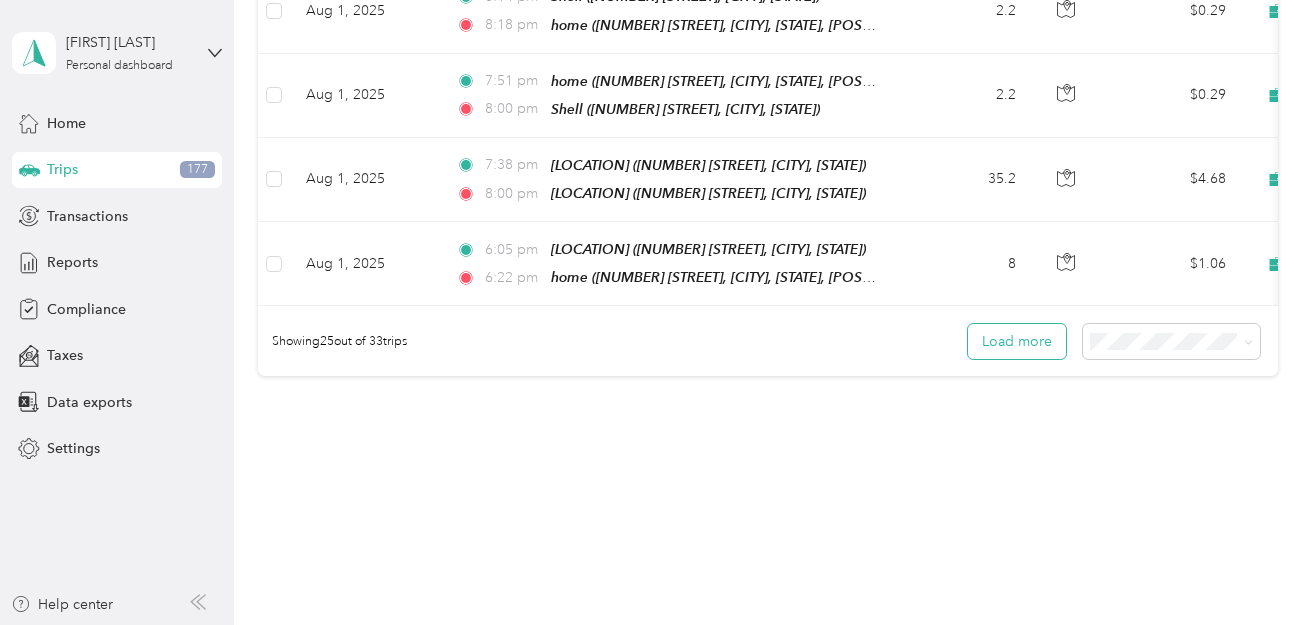click on "Load more" at bounding box center (1017, 341) 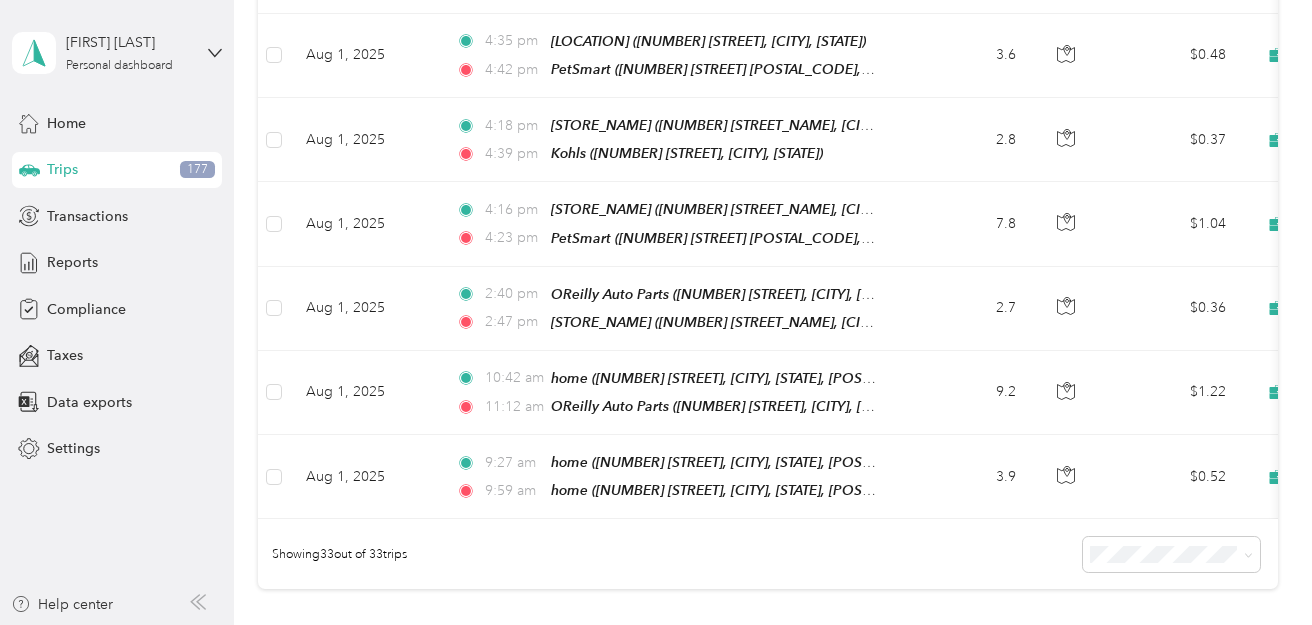 scroll, scrollTop: 2788, scrollLeft: 0, axis: vertical 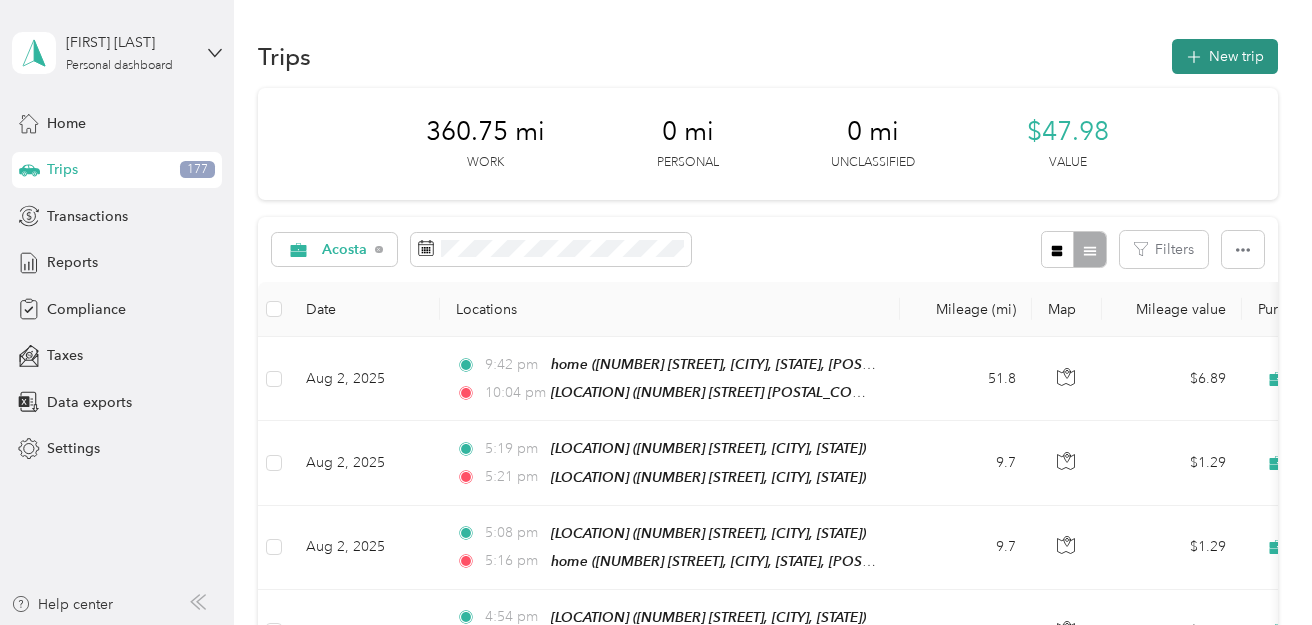 click on "New trip" at bounding box center [1225, 56] 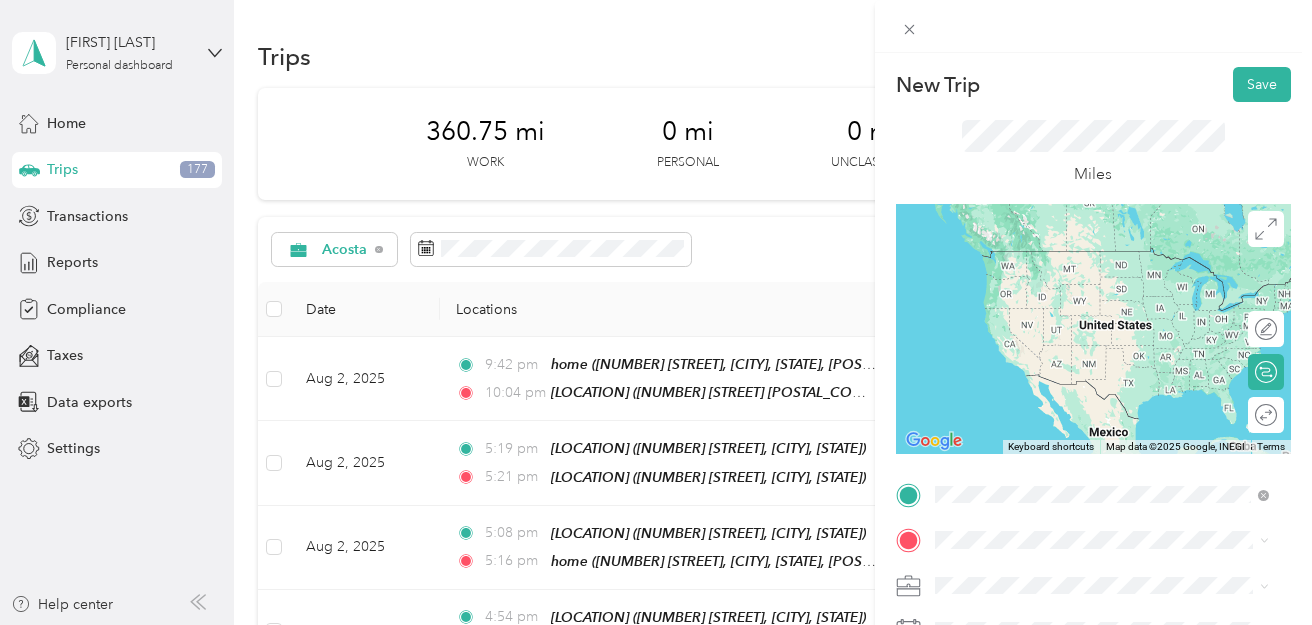 click on "TEAM Circle K [NUMBER] [STREET], [NUMBER], [CITY], [STATE], [COUNTRY]" at bounding box center [1117, 284] 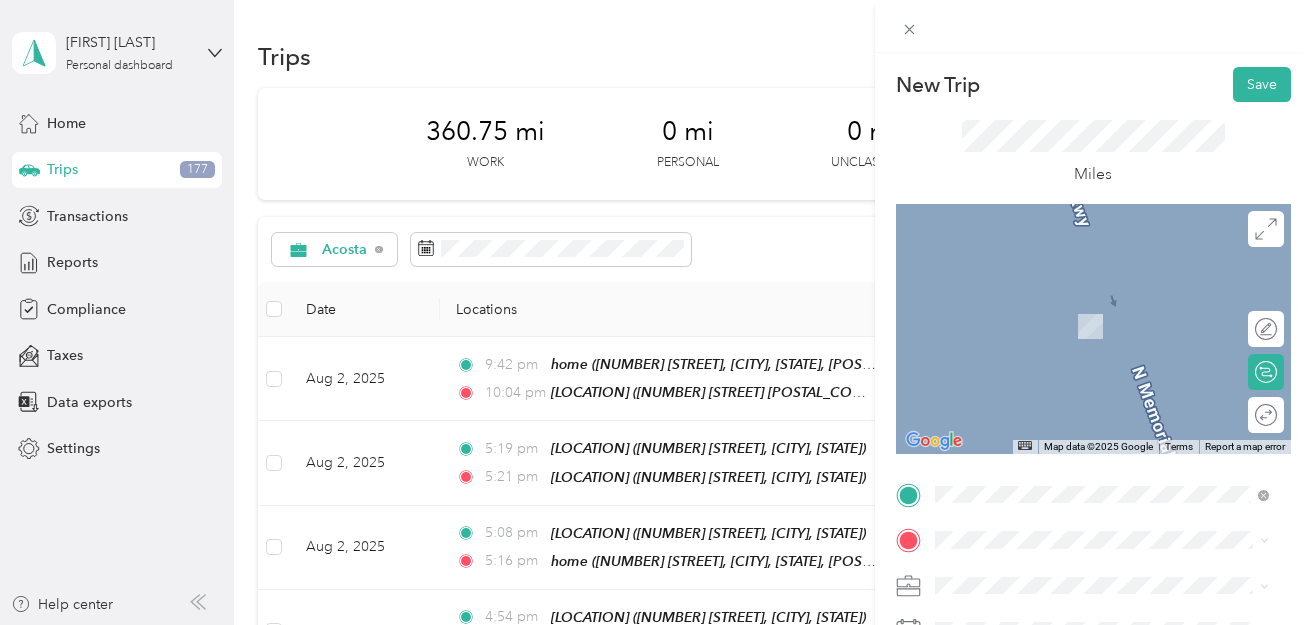 click on "TEAM [STATE] Number One [NUMBER] [STREET], [NUMBER], [CITY], [STATE], [COUNTRY]" at bounding box center (1117, 321) 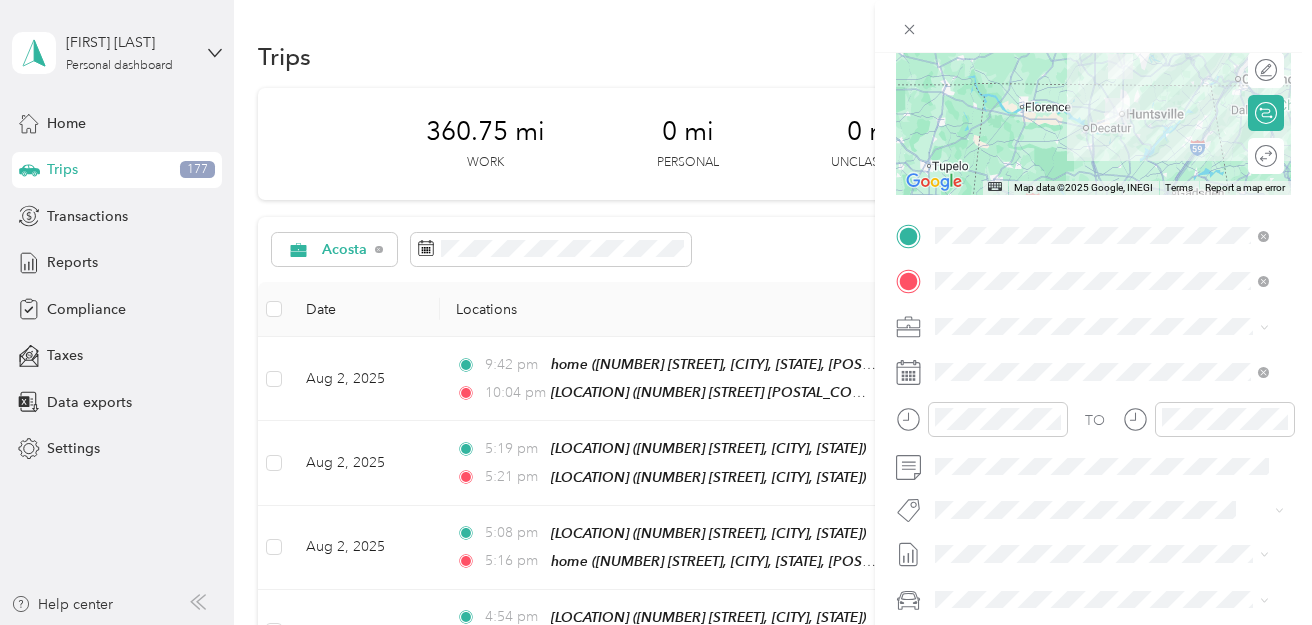 scroll, scrollTop: 276, scrollLeft: 0, axis: vertical 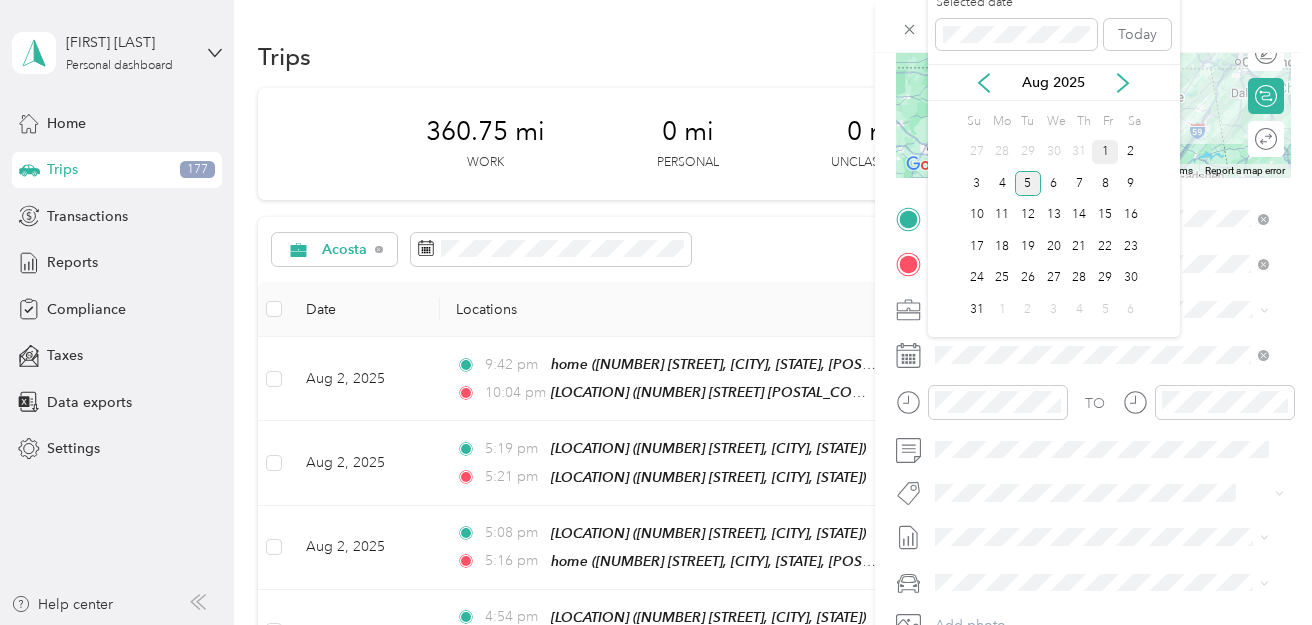 click on "1" at bounding box center [1105, 152] 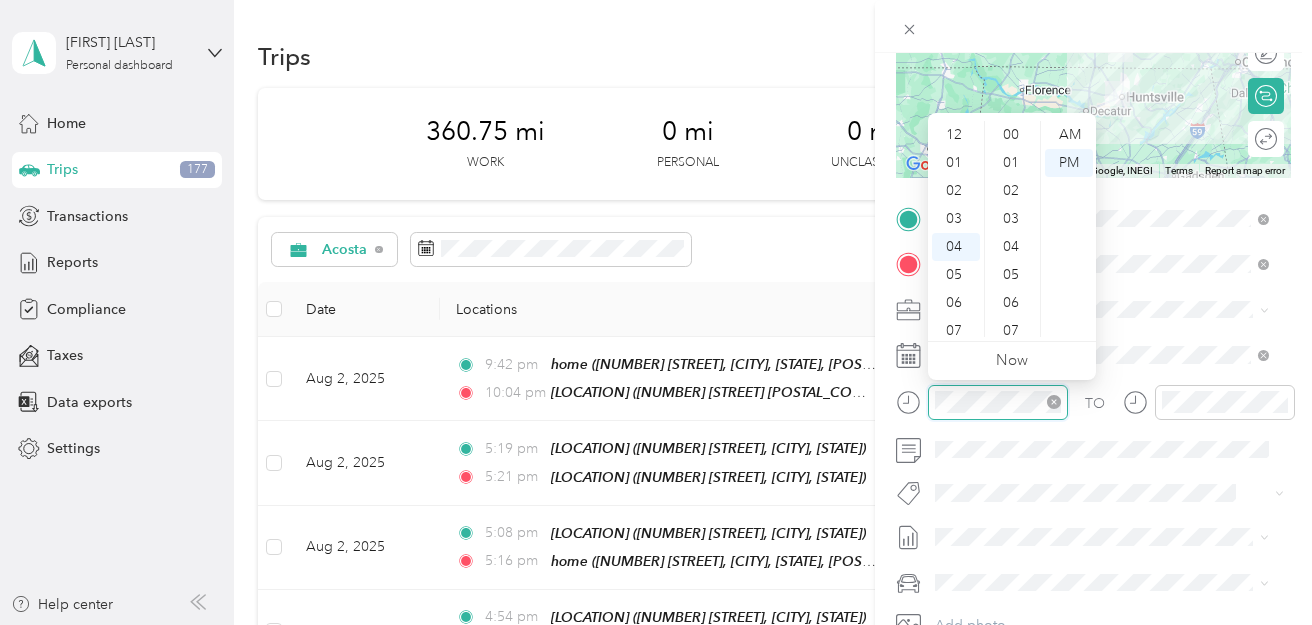 scroll, scrollTop: 1092, scrollLeft: 0, axis: vertical 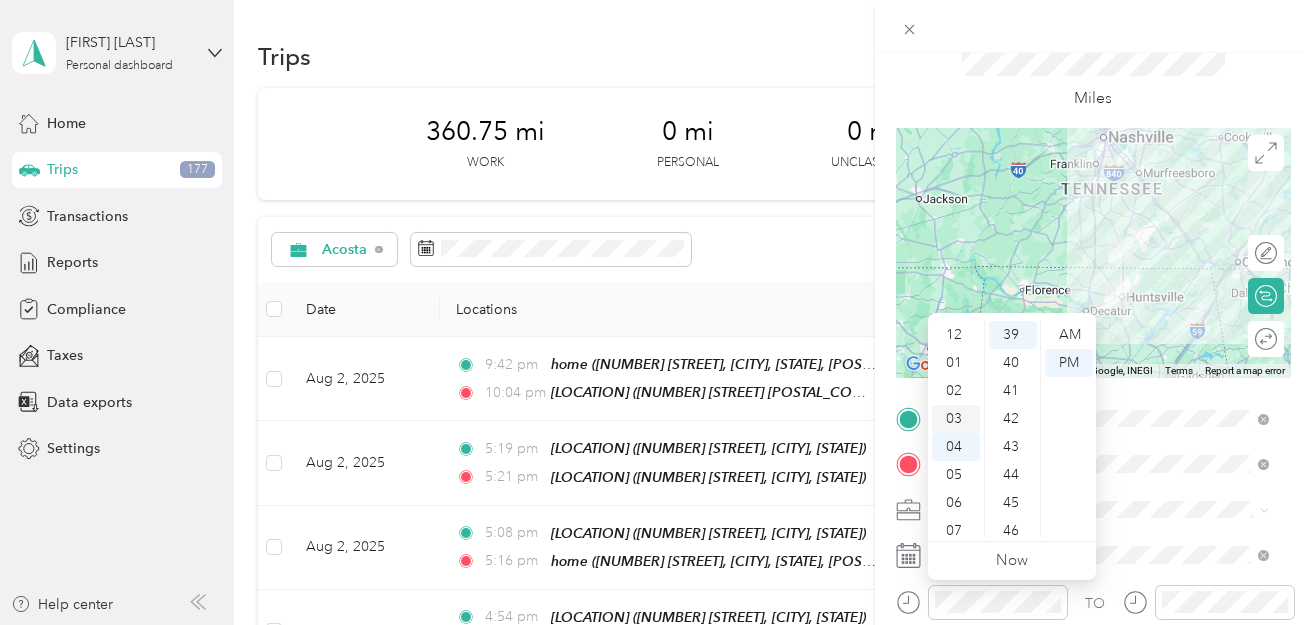 click on "02" at bounding box center (956, 391) 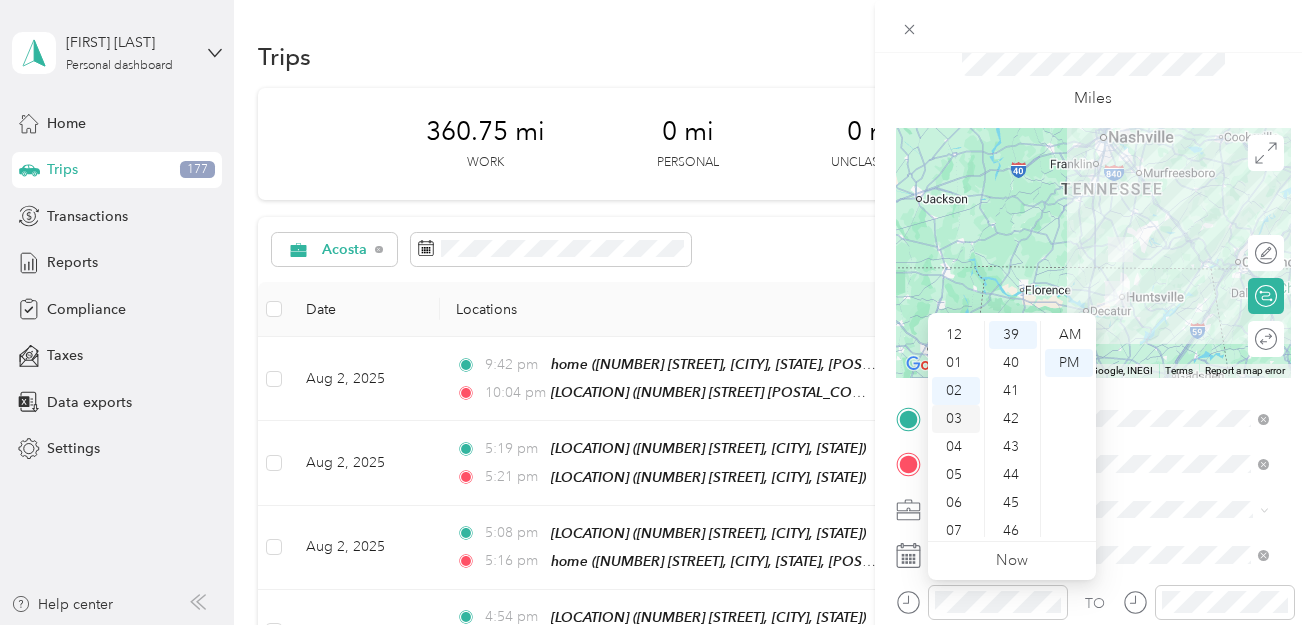 scroll, scrollTop: 56, scrollLeft: 0, axis: vertical 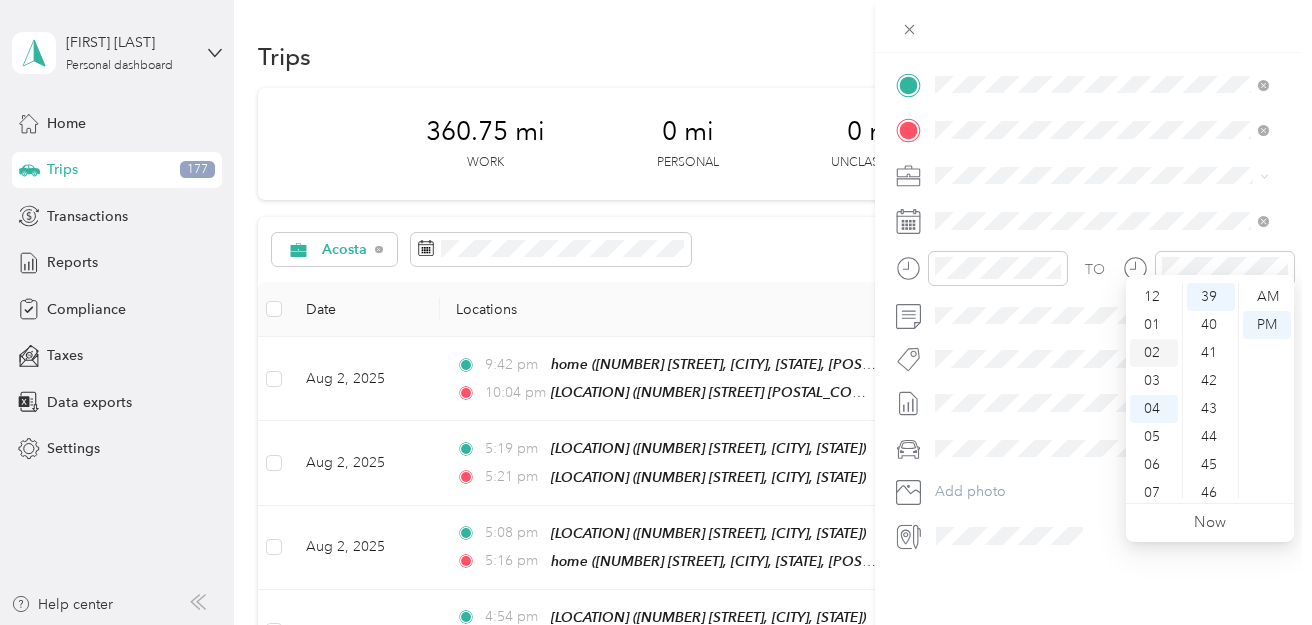 click on "02" at bounding box center (1154, 353) 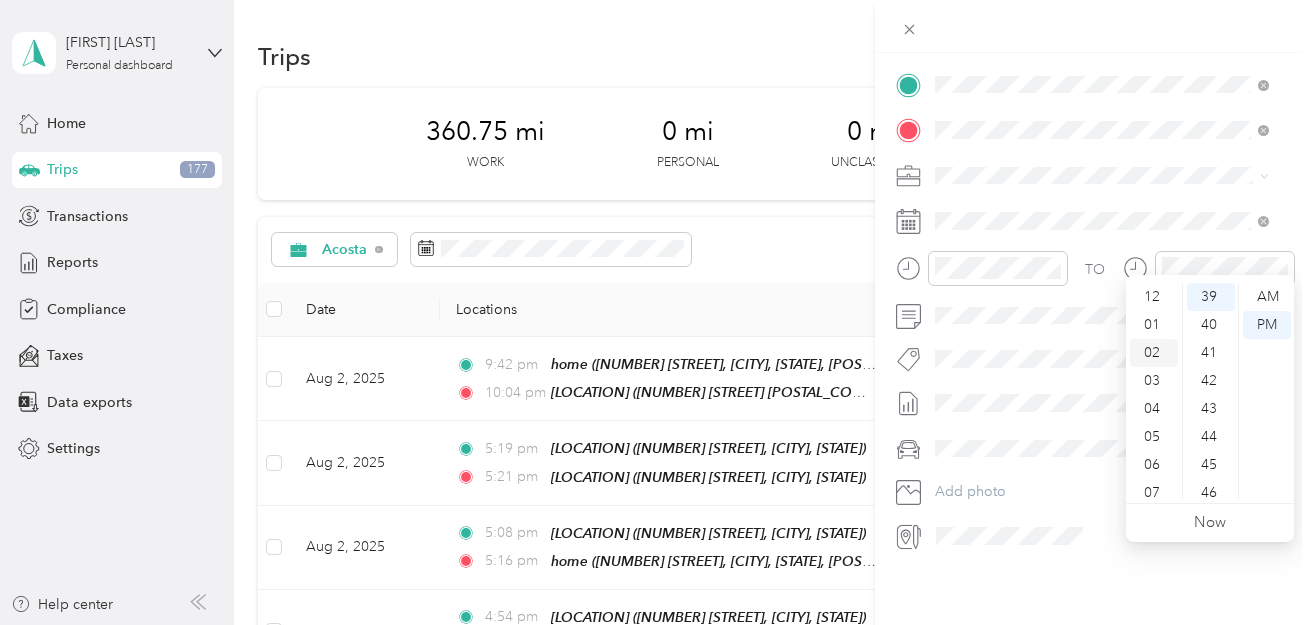 scroll, scrollTop: 56, scrollLeft: 0, axis: vertical 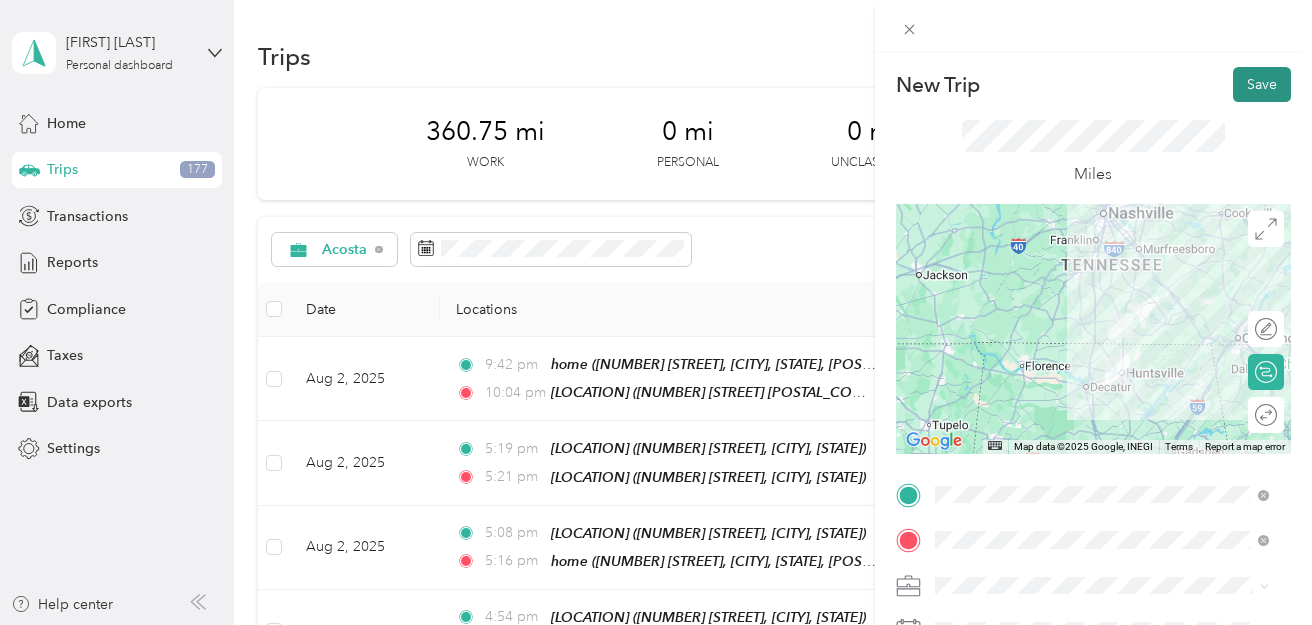 click on "Save" at bounding box center [1262, 84] 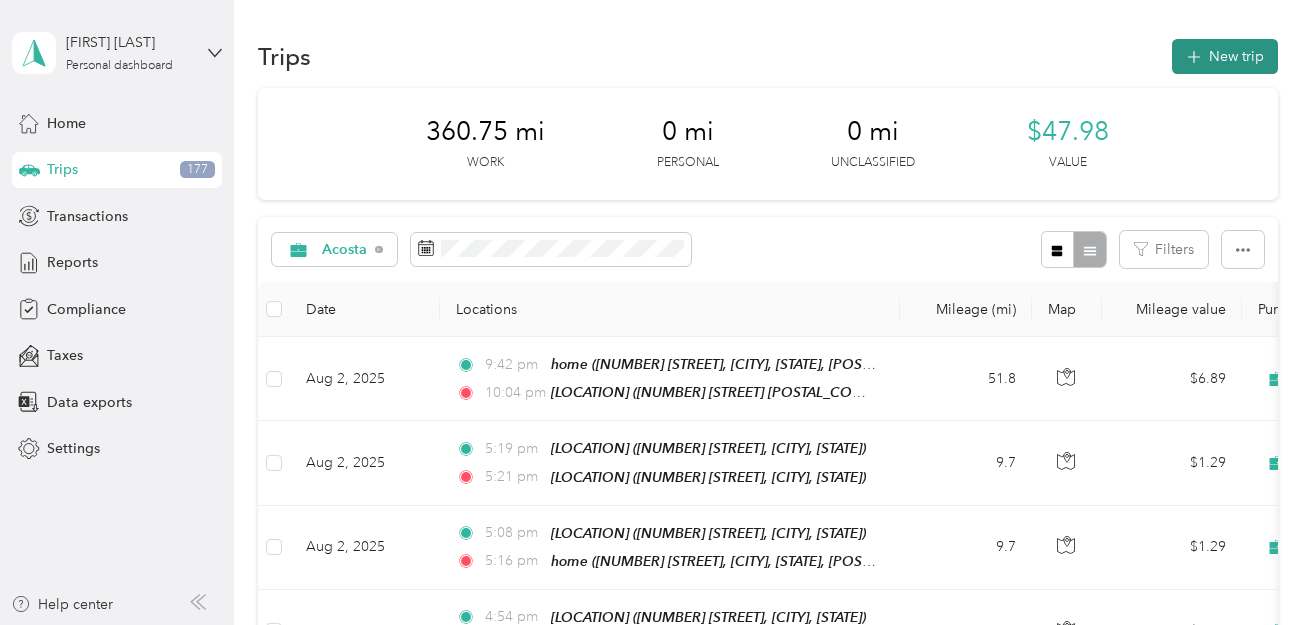 click on "New trip" at bounding box center (1225, 56) 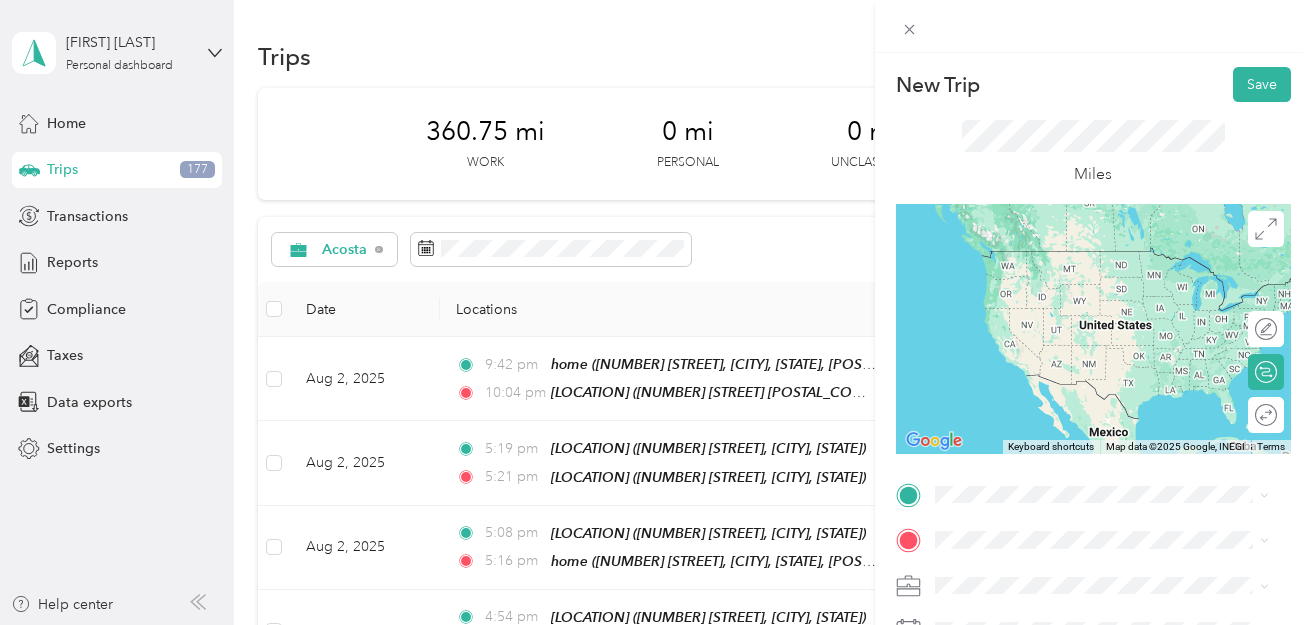 click on "[NUMBER] [STREET], [POSTAL_CODE], [CITY], [STATE], [COUNTRY]" at bounding box center [1095, 291] 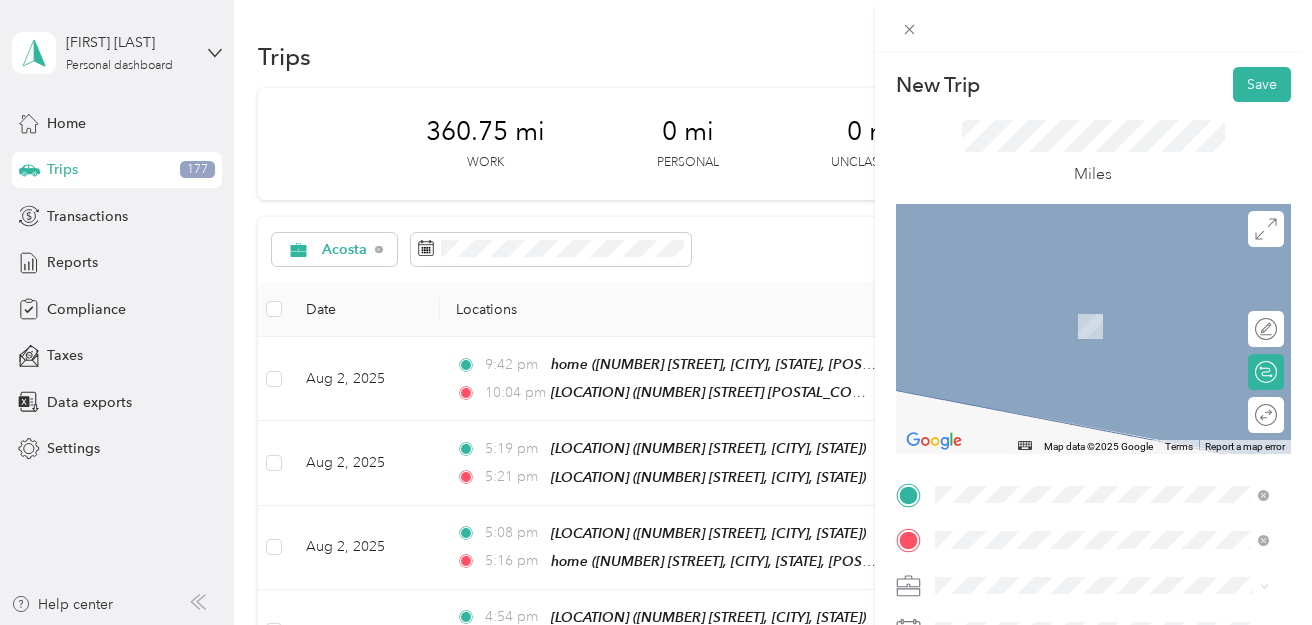 click on "[STREET]
[CITY], [STATE] [POSTAL_CODE], [COUNTRY]" at bounding box center (1116, 494) 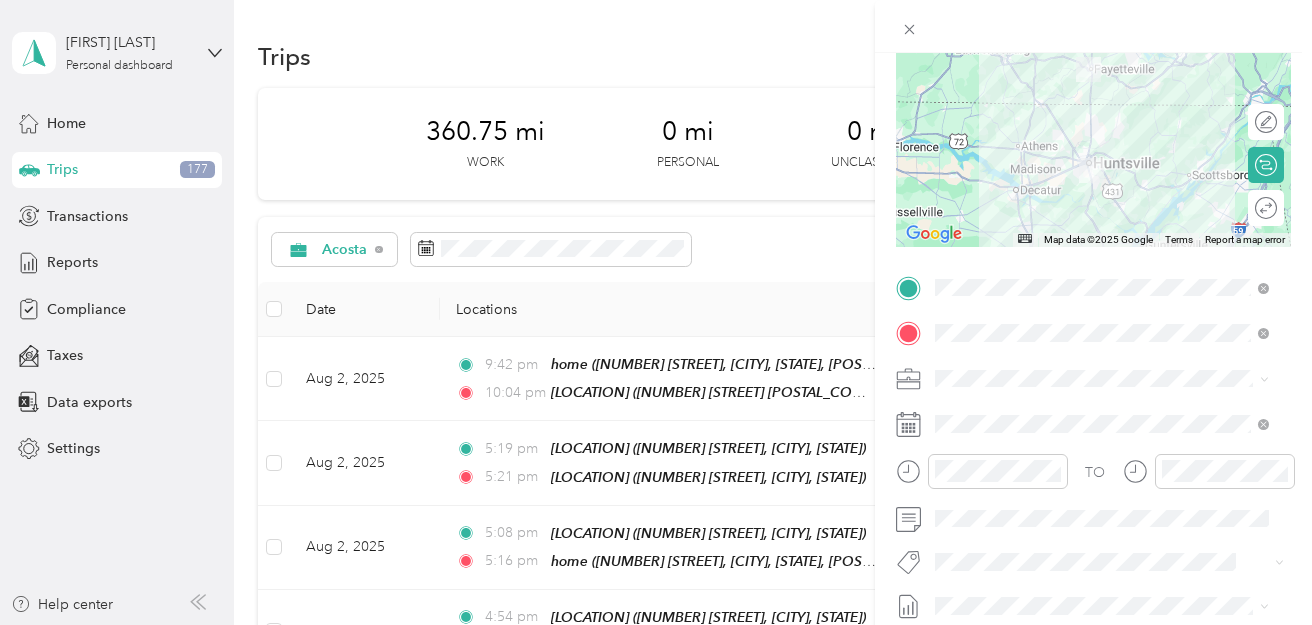 scroll, scrollTop: 213, scrollLeft: 0, axis: vertical 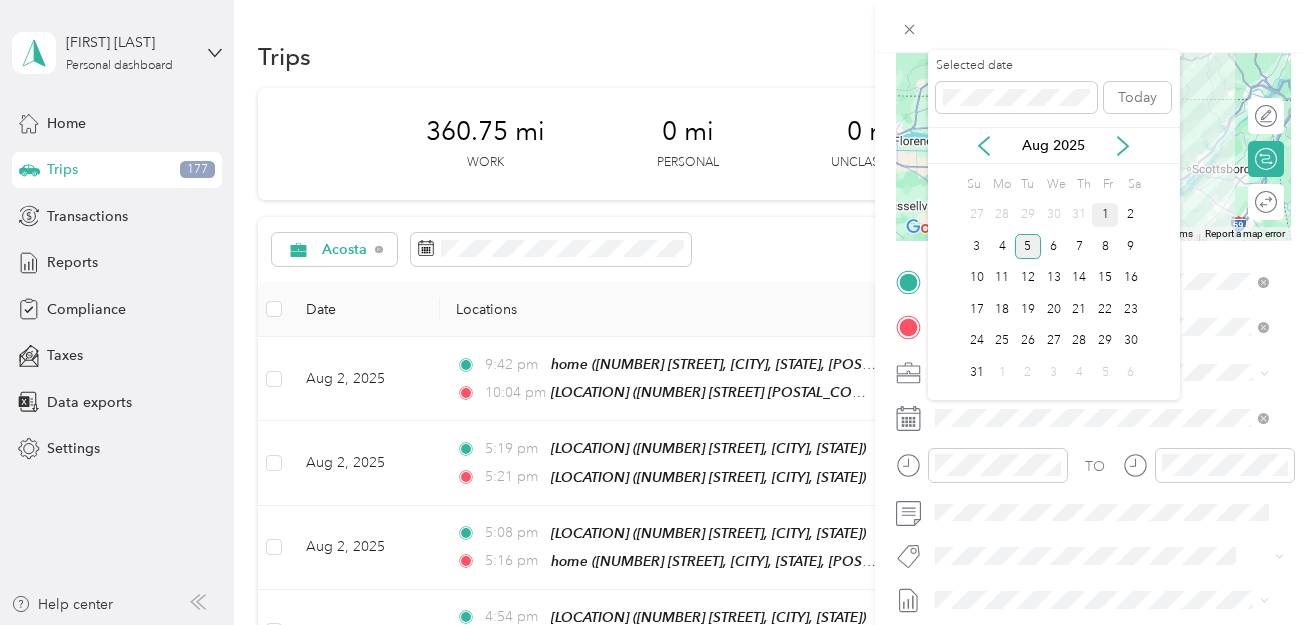 click on "1" at bounding box center (1105, 215) 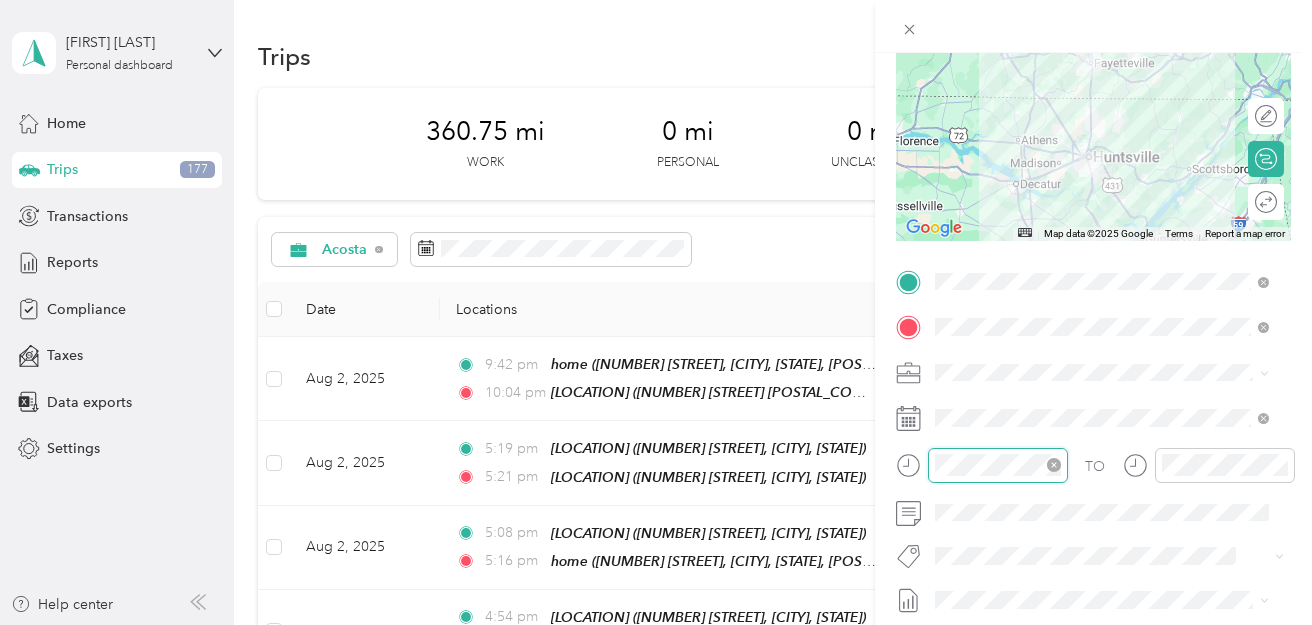 scroll, scrollTop: 112, scrollLeft: 0, axis: vertical 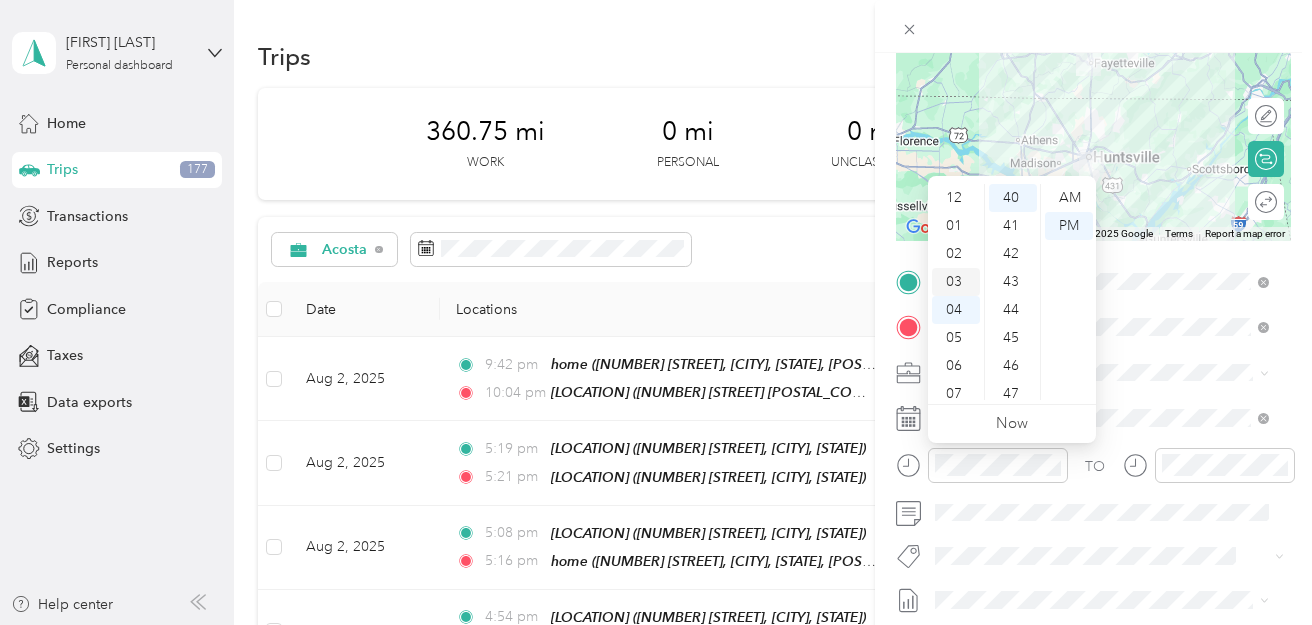 click on "03" at bounding box center [956, 282] 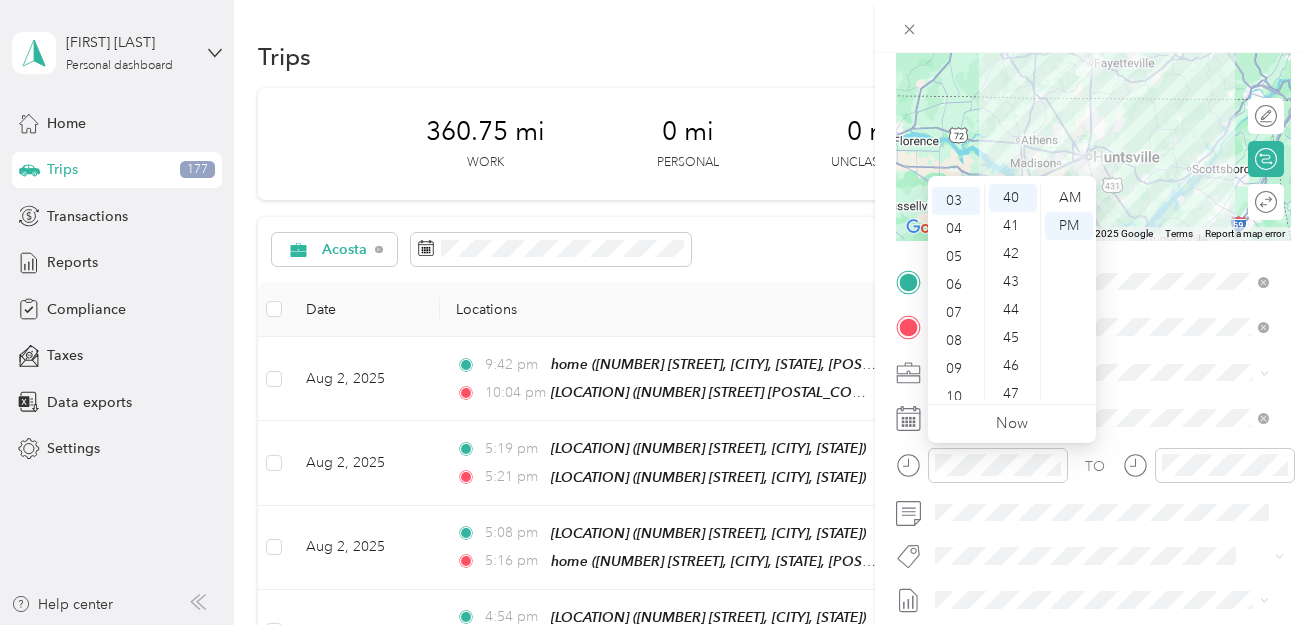 scroll, scrollTop: 84, scrollLeft: 0, axis: vertical 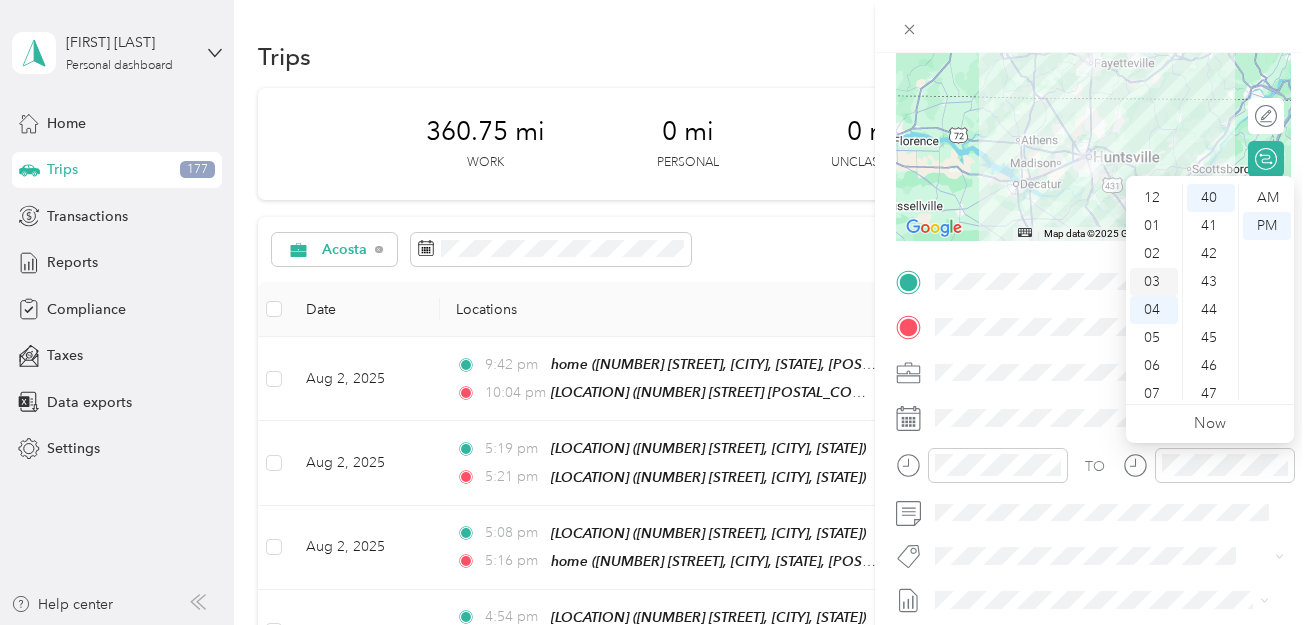 click on "03" at bounding box center [1154, 282] 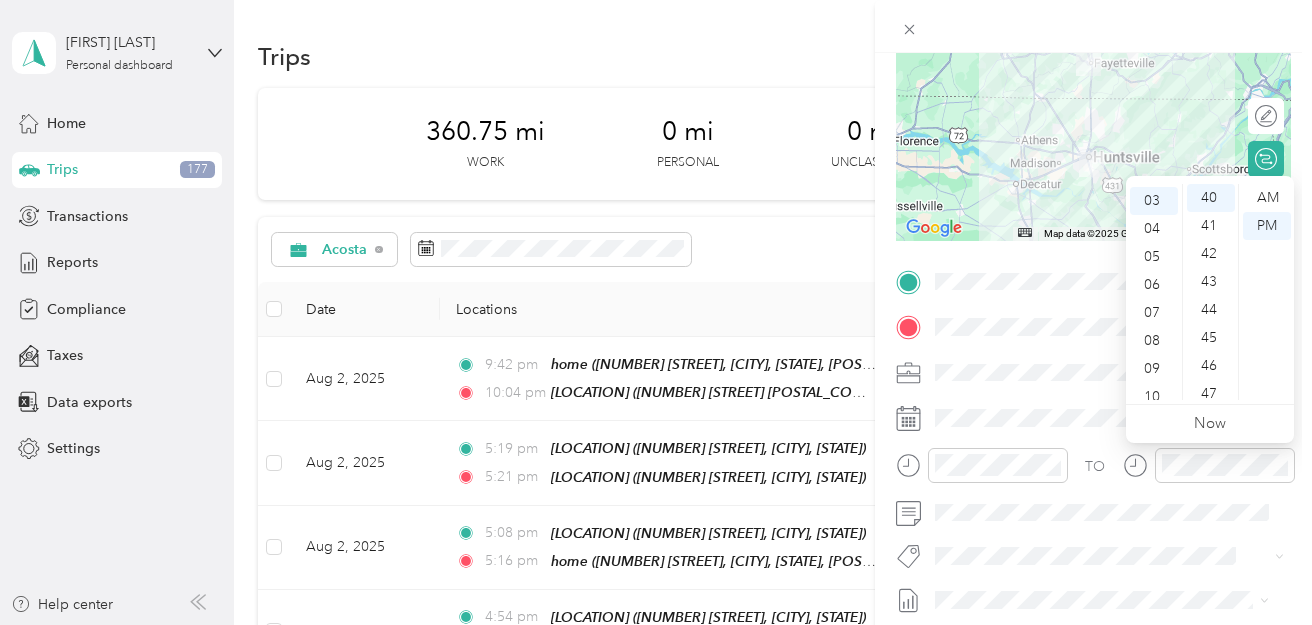 scroll, scrollTop: 84, scrollLeft: 0, axis: vertical 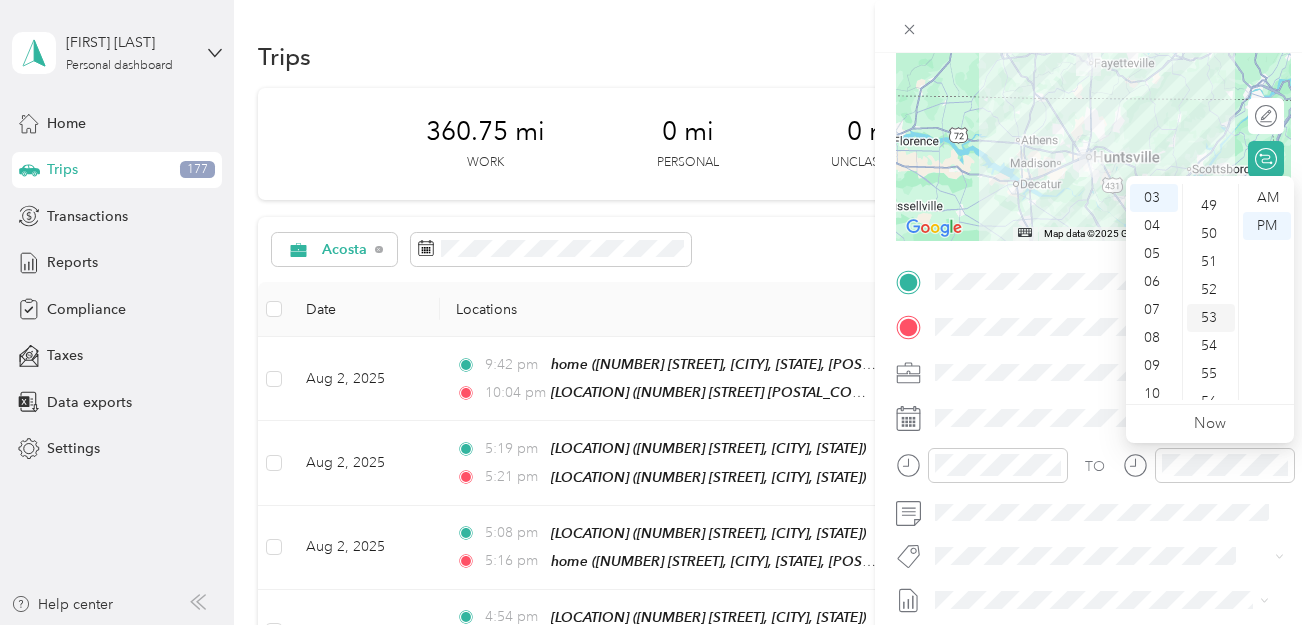 click on "53" at bounding box center [1211, 318] 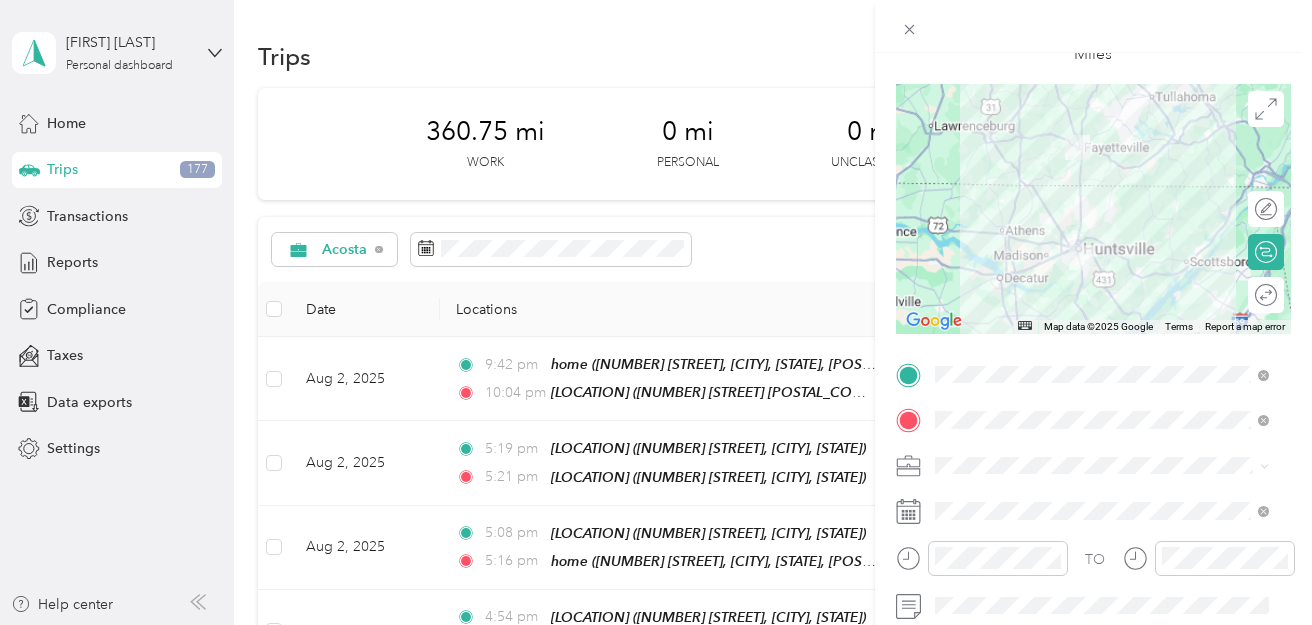 scroll, scrollTop: 0, scrollLeft: 0, axis: both 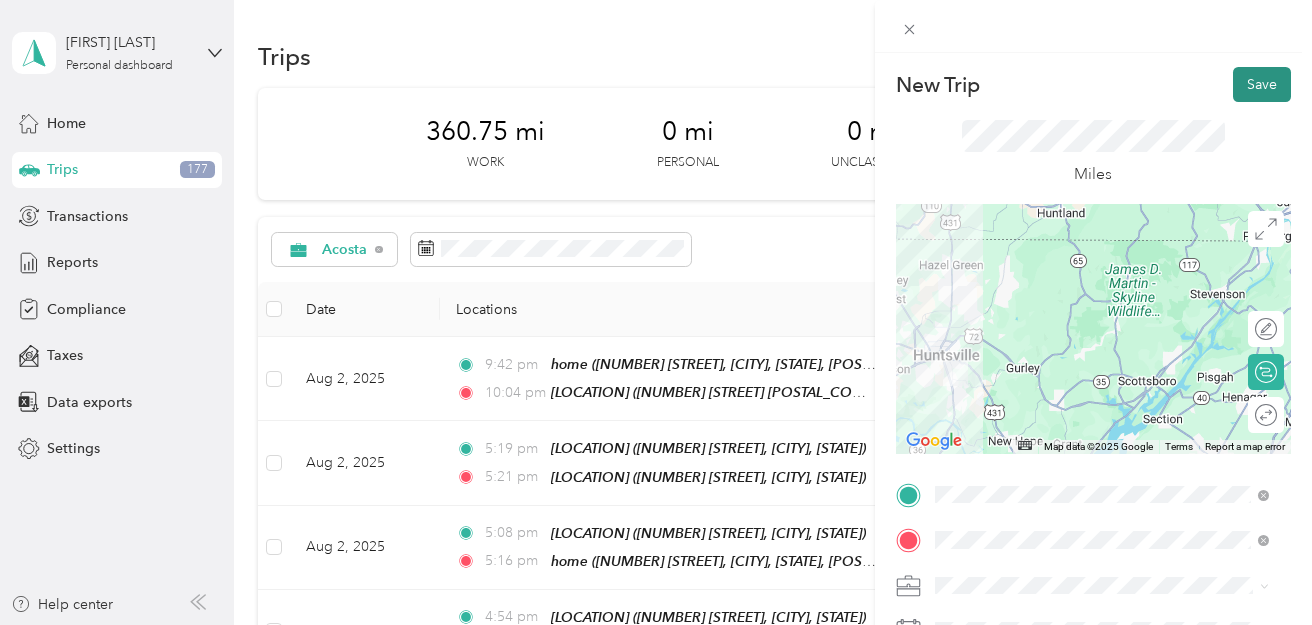 click on "Save" at bounding box center (1262, 84) 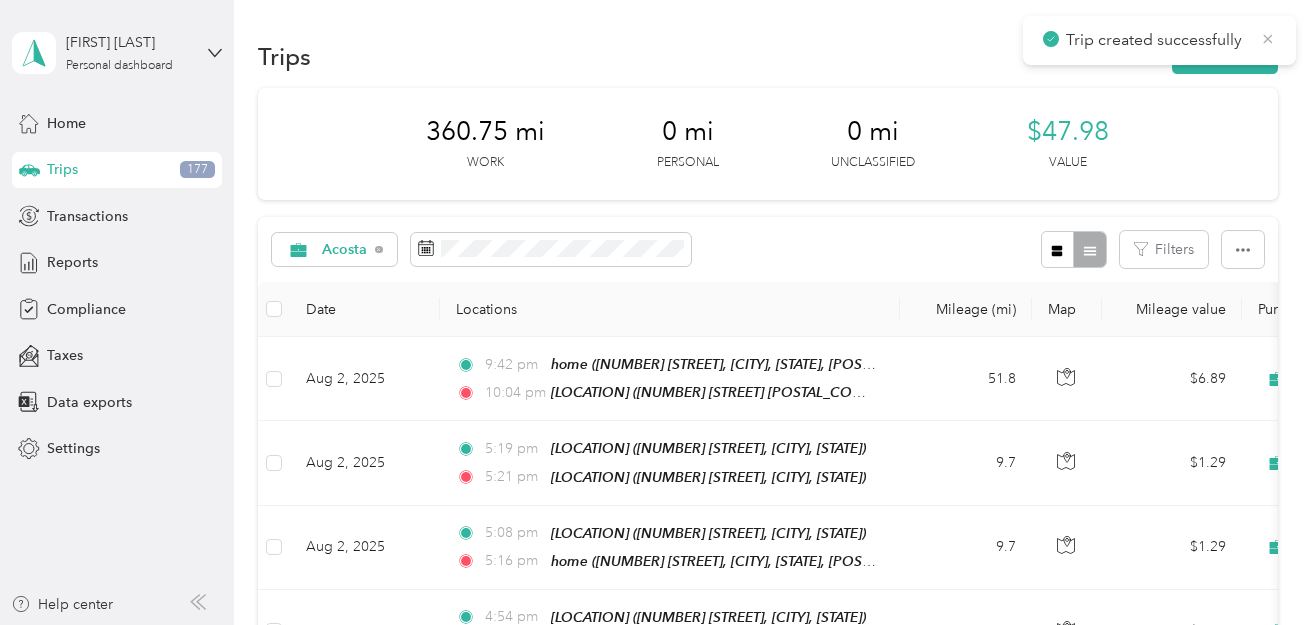 click 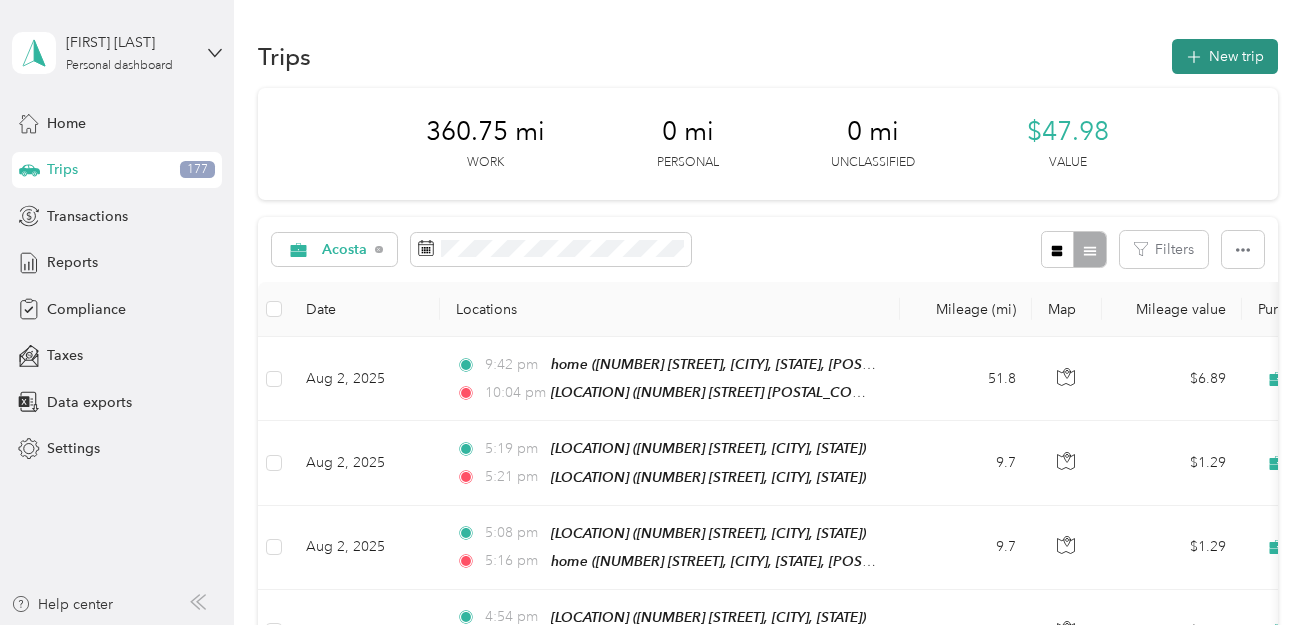click on "New trip" at bounding box center (1225, 56) 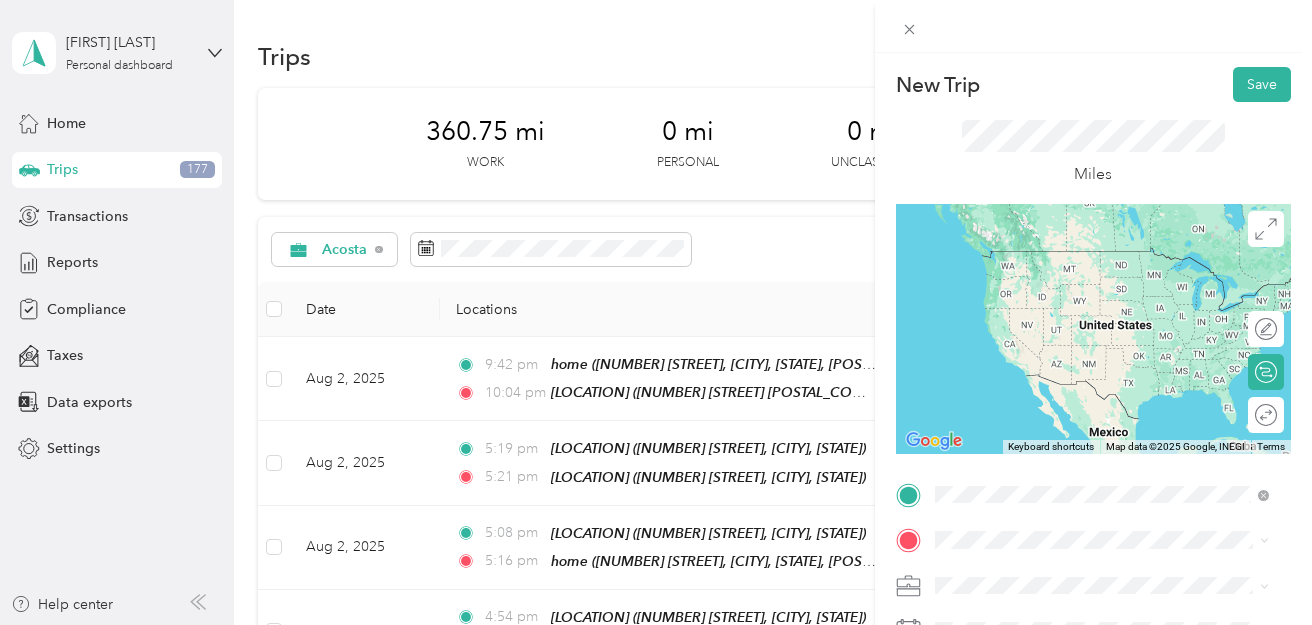 click on "[STREET]
[CITY], [STATE] [POSTAL_CODE], [COUNTRY]" at bounding box center [1116, 575] 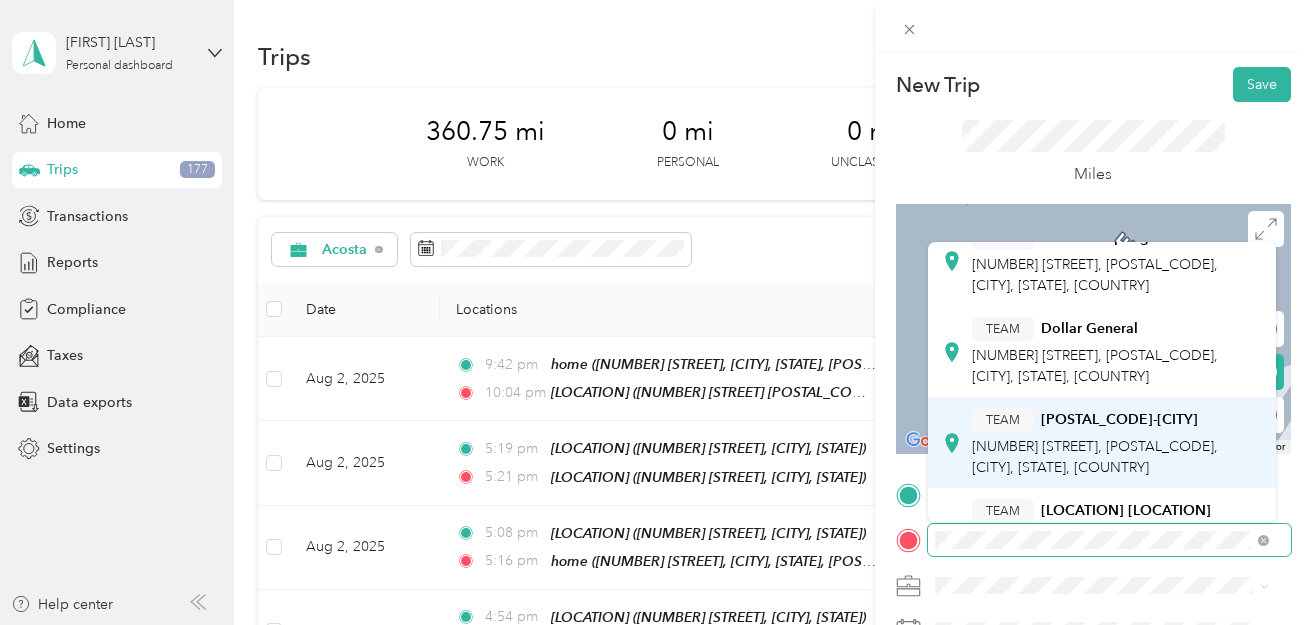 scroll, scrollTop: 600, scrollLeft: 0, axis: vertical 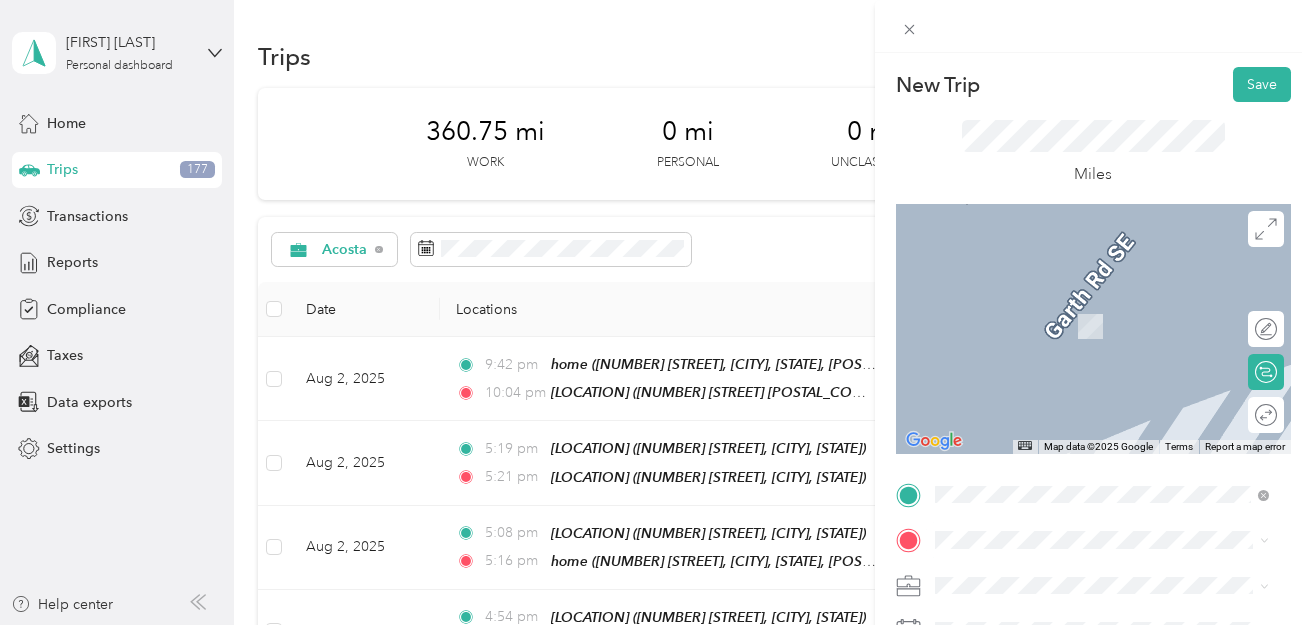click on "[COMPANY_NAME] [NUMBER] [STREET_NAME], [POSTAL_CODE], [CITY], [STATE], [COUNTRY]" at bounding box center [1117, 326] 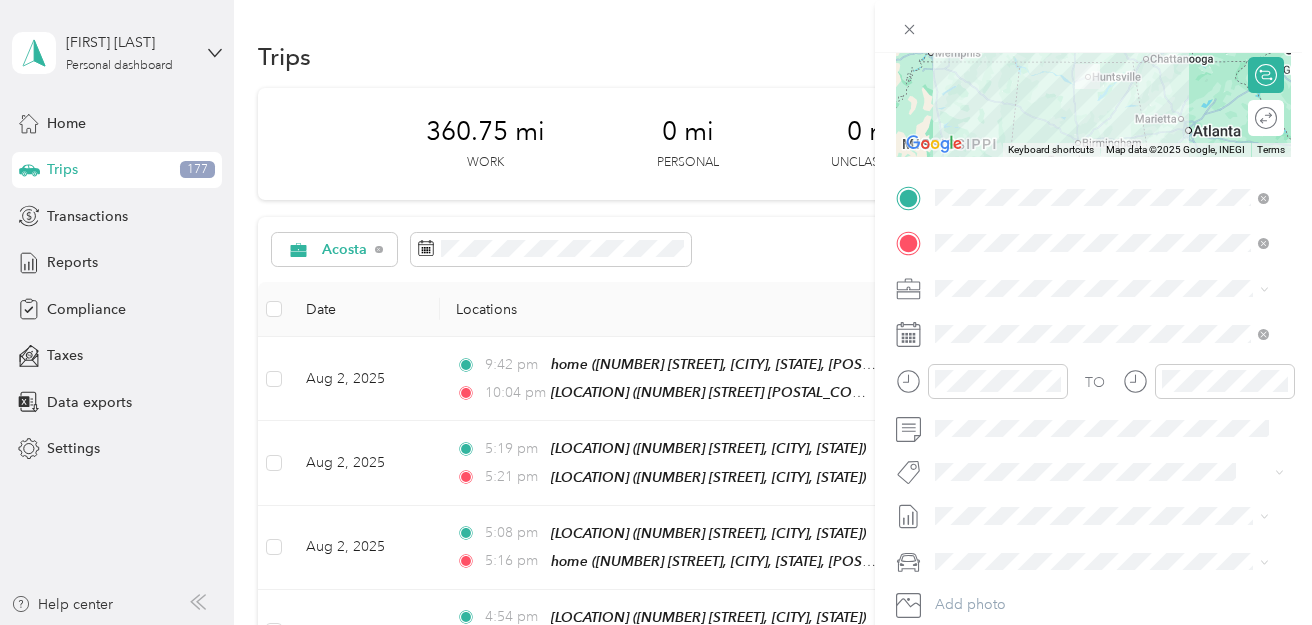 scroll, scrollTop: 313, scrollLeft: 0, axis: vertical 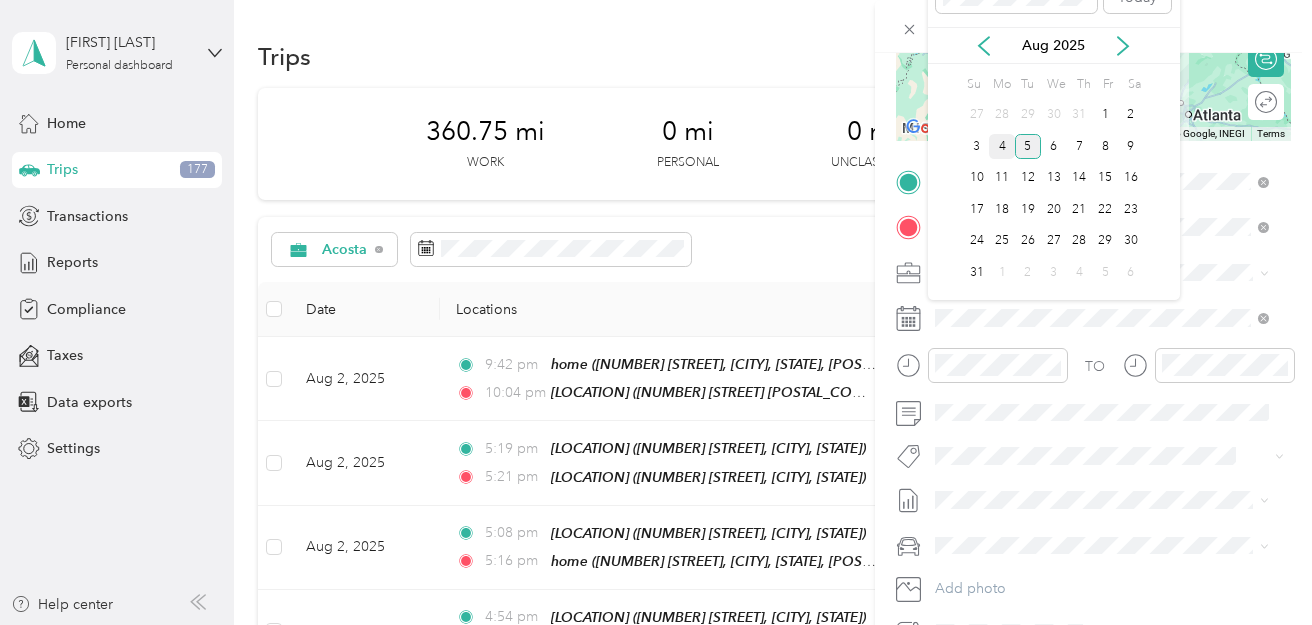 click on "4" at bounding box center (1002, 146) 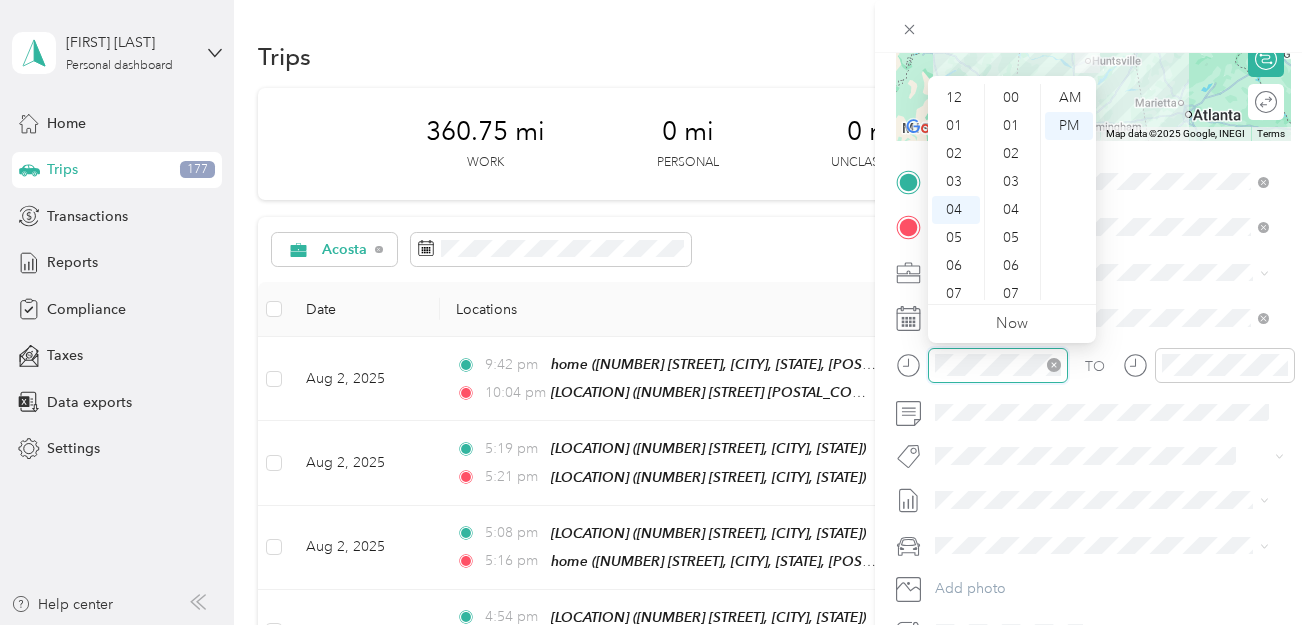 scroll, scrollTop: 112, scrollLeft: 0, axis: vertical 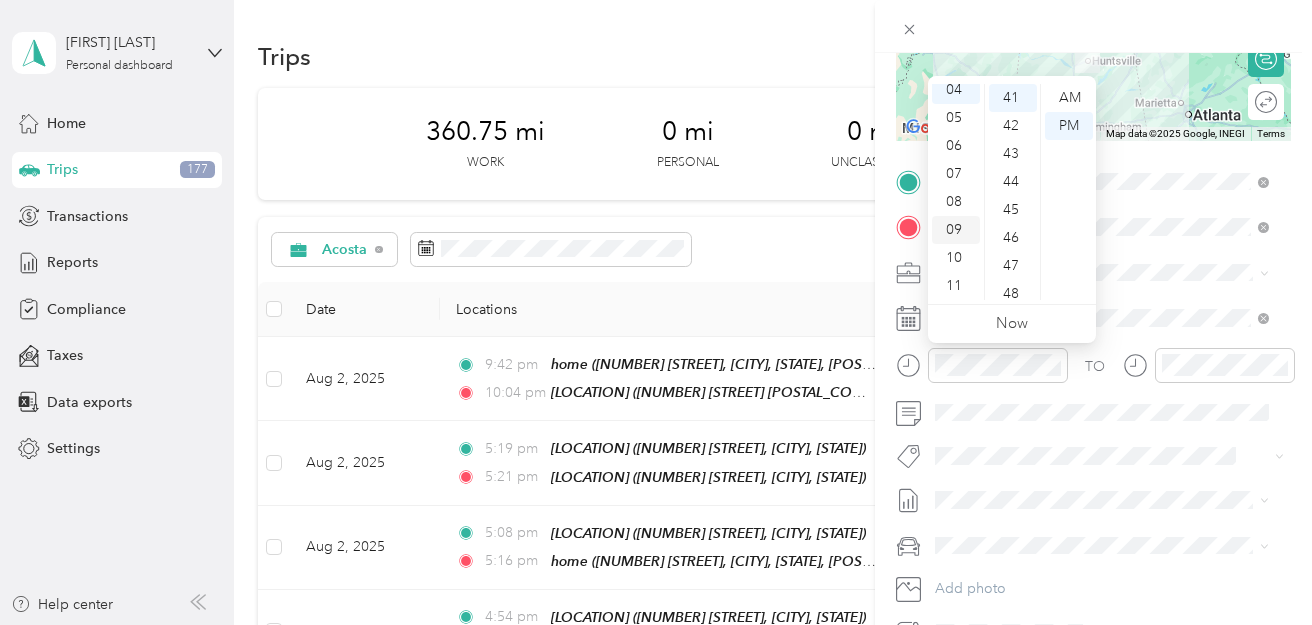click on "09" at bounding box center (956, 230) 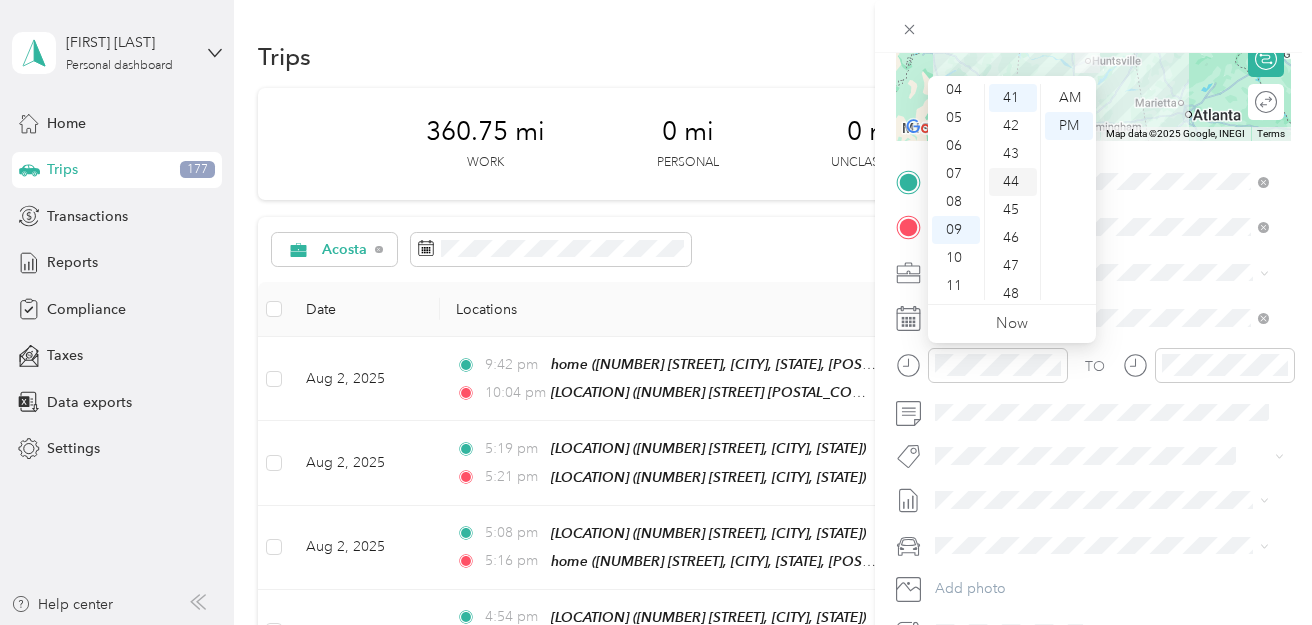 click on "44" at bounding box center (1013, 182) 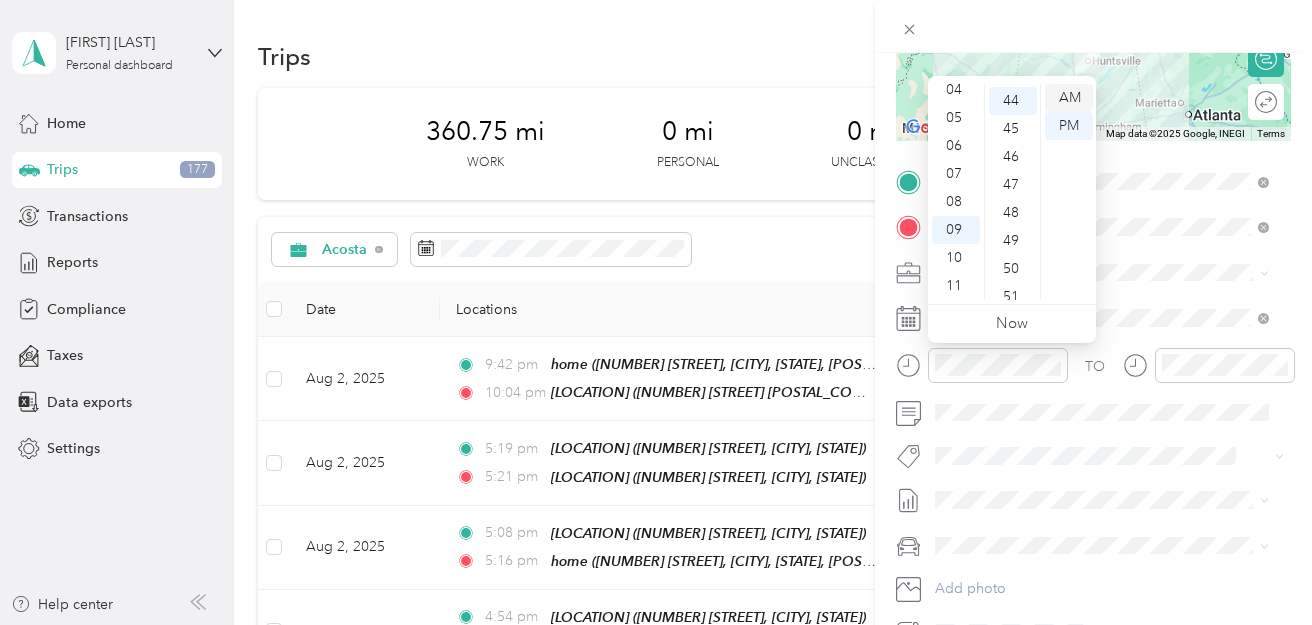 scroll, scrollTop: 1232, scrollLeft: 0, axis: vertical 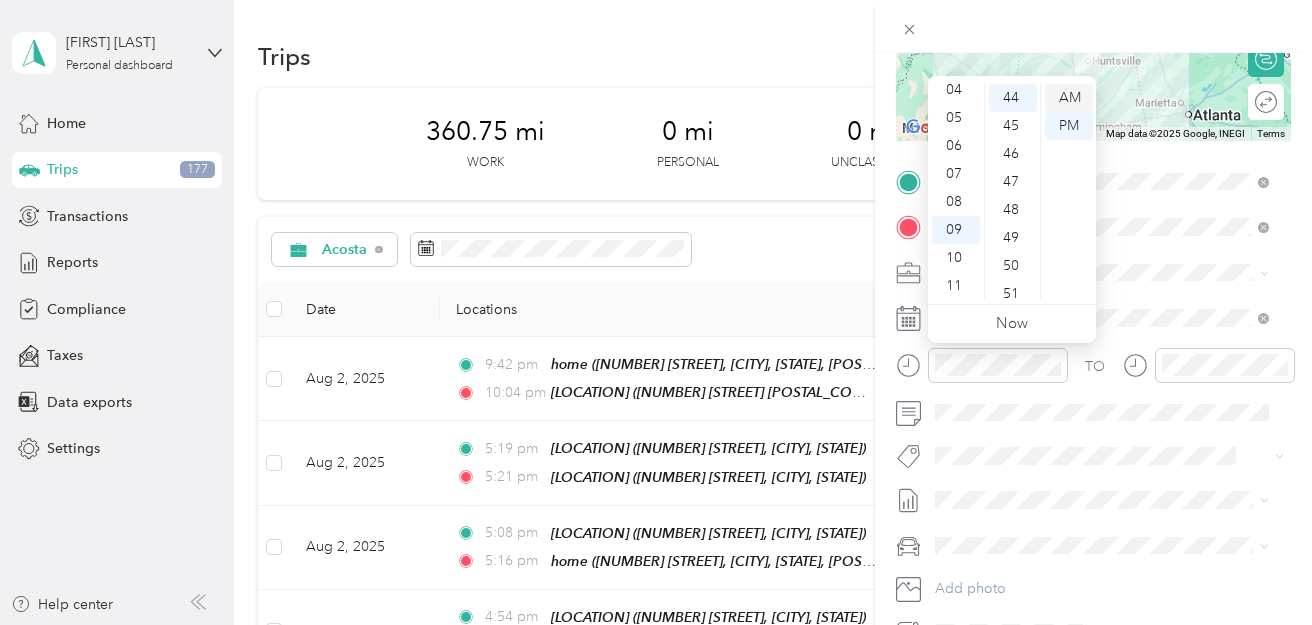 click on "AM" at bounding box center [1069, 98] 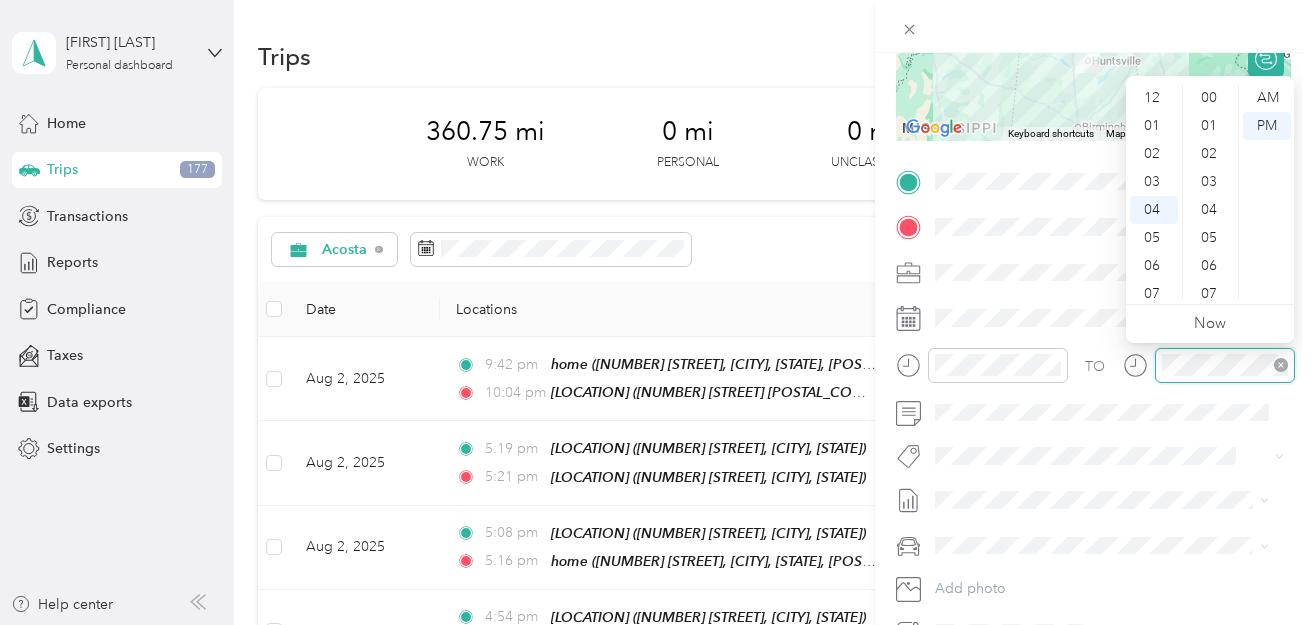 scroll, scrollTop: 112, scrollLeft: 0, axis: vertical 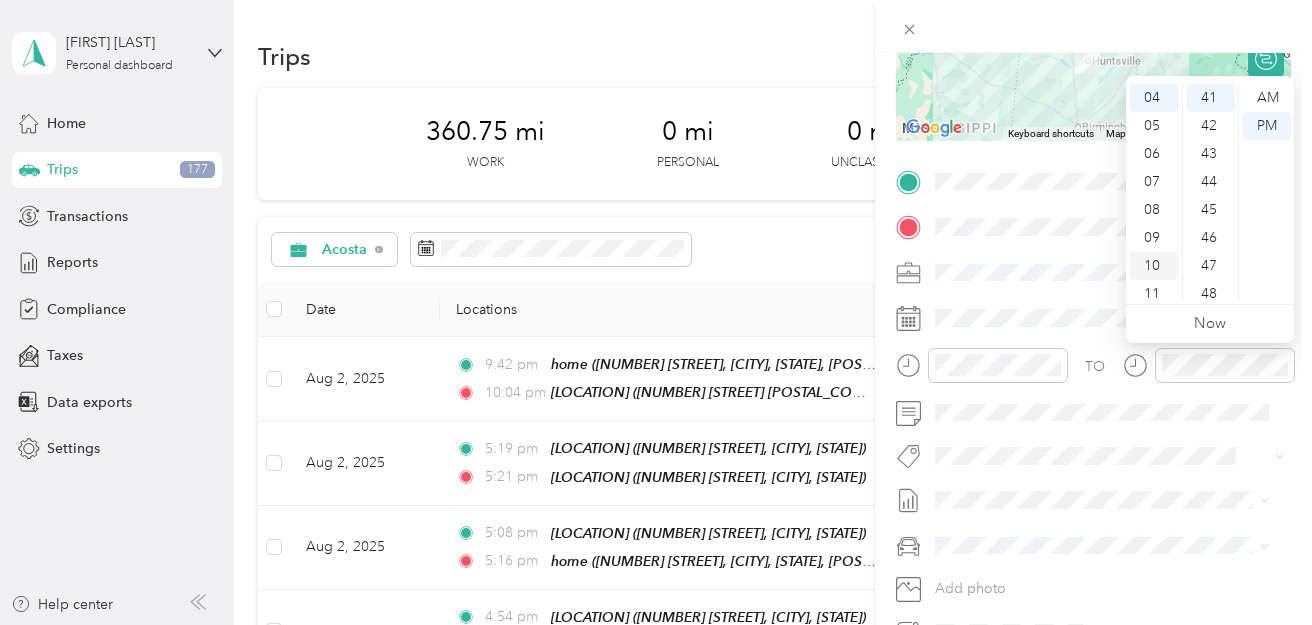 click on "10" at bounding box center (1154, 266) 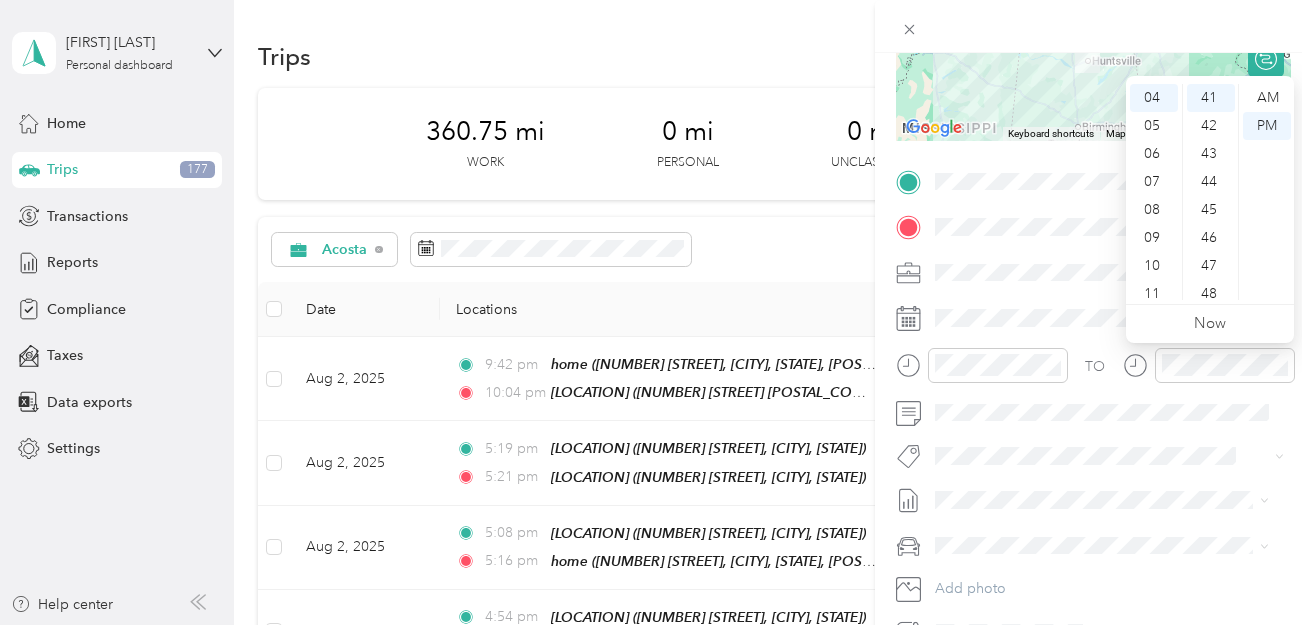 scroll, scrollTop: 120, scrollLeft: 0, axis: vertical 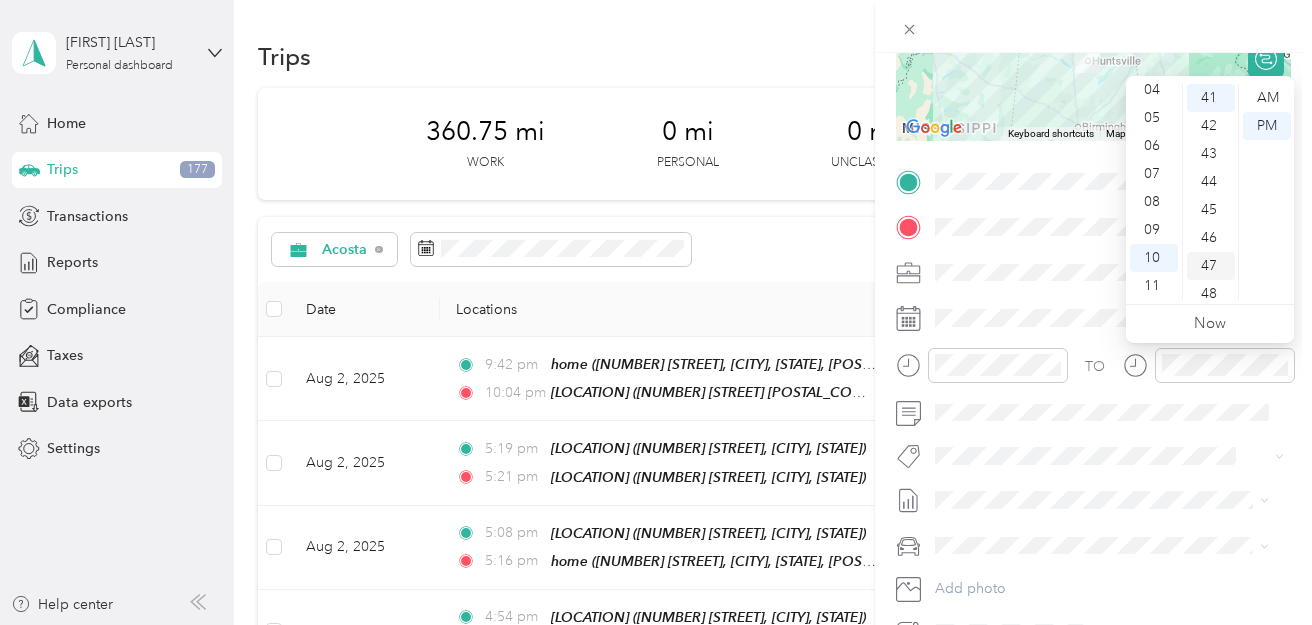 click on "47" at bounding box center (1211, 266) 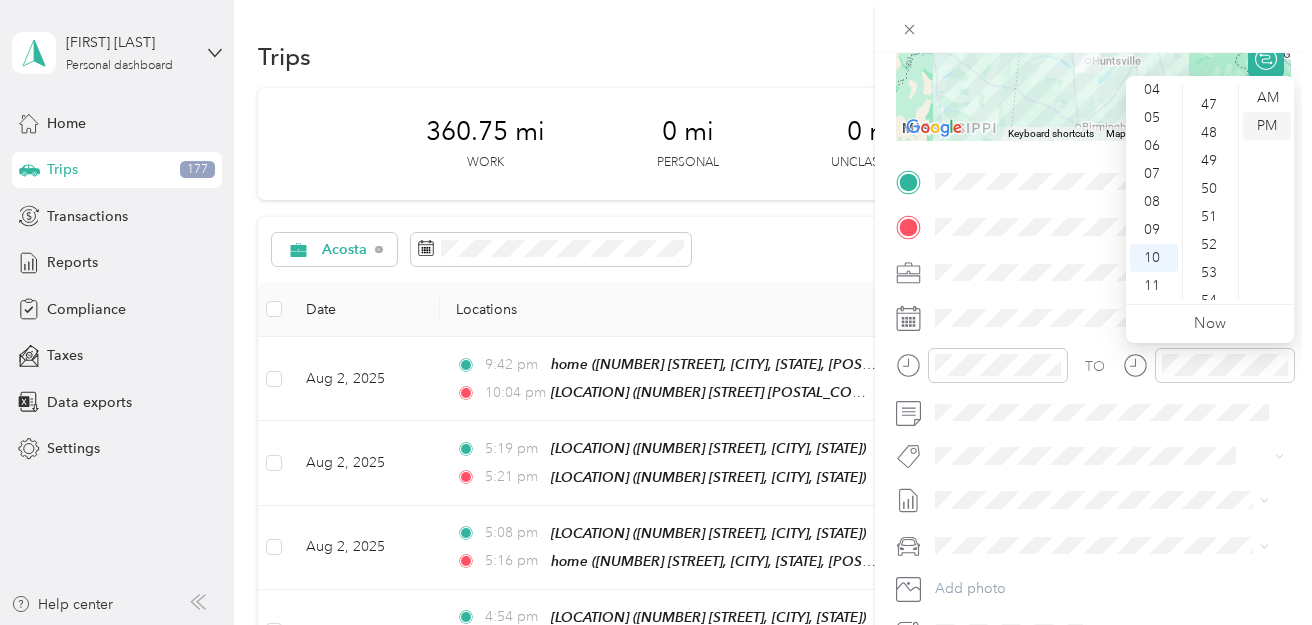 scroll, scrollTop: 1316, scrollLeft: 0, axis: vertical 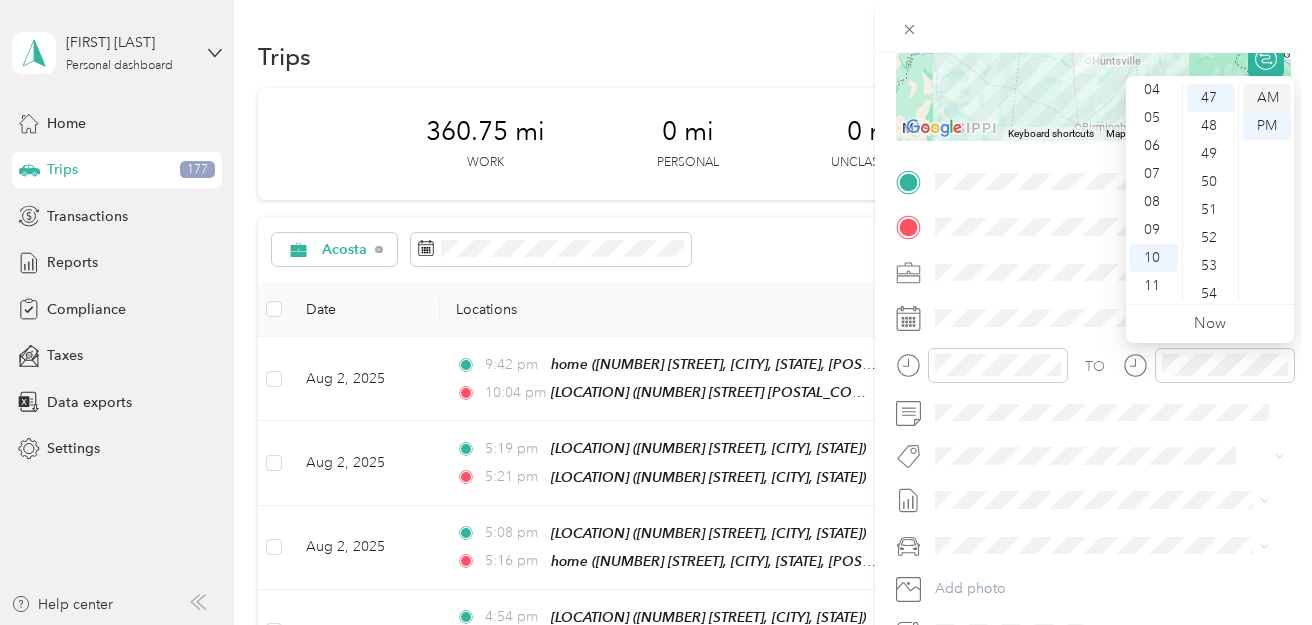 click on "AM" at bounding box center [1267, 98] 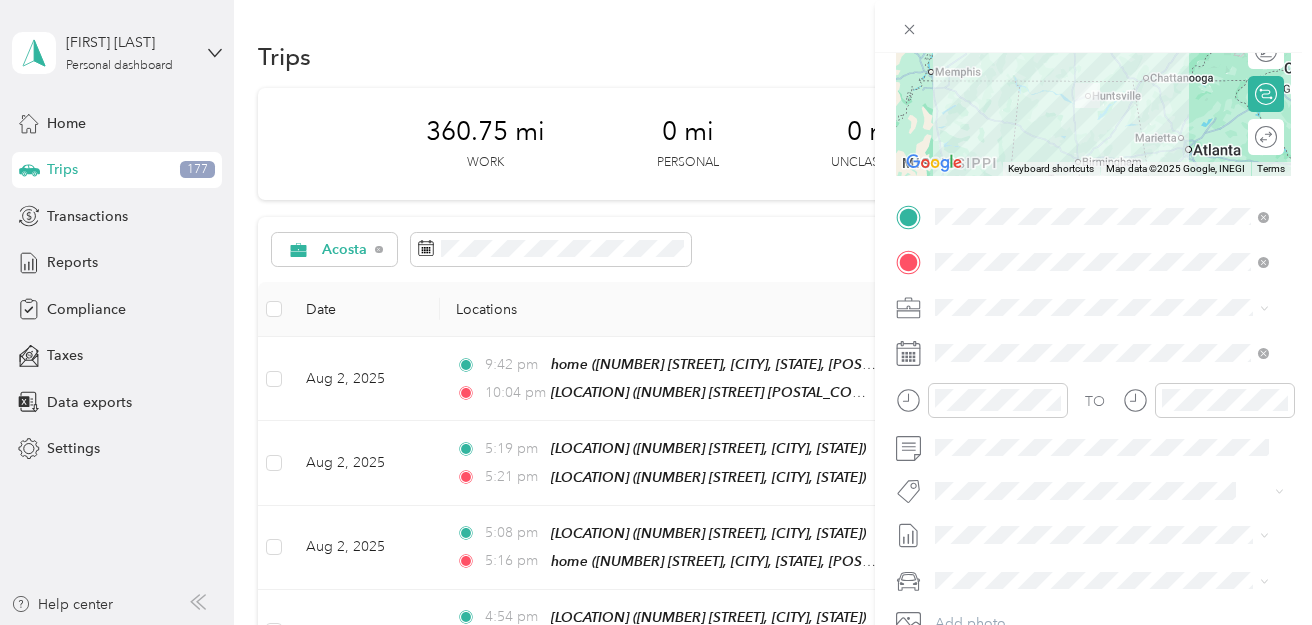 scroll, scrollTop: 270, scrollLeft: 0, axis: vertical 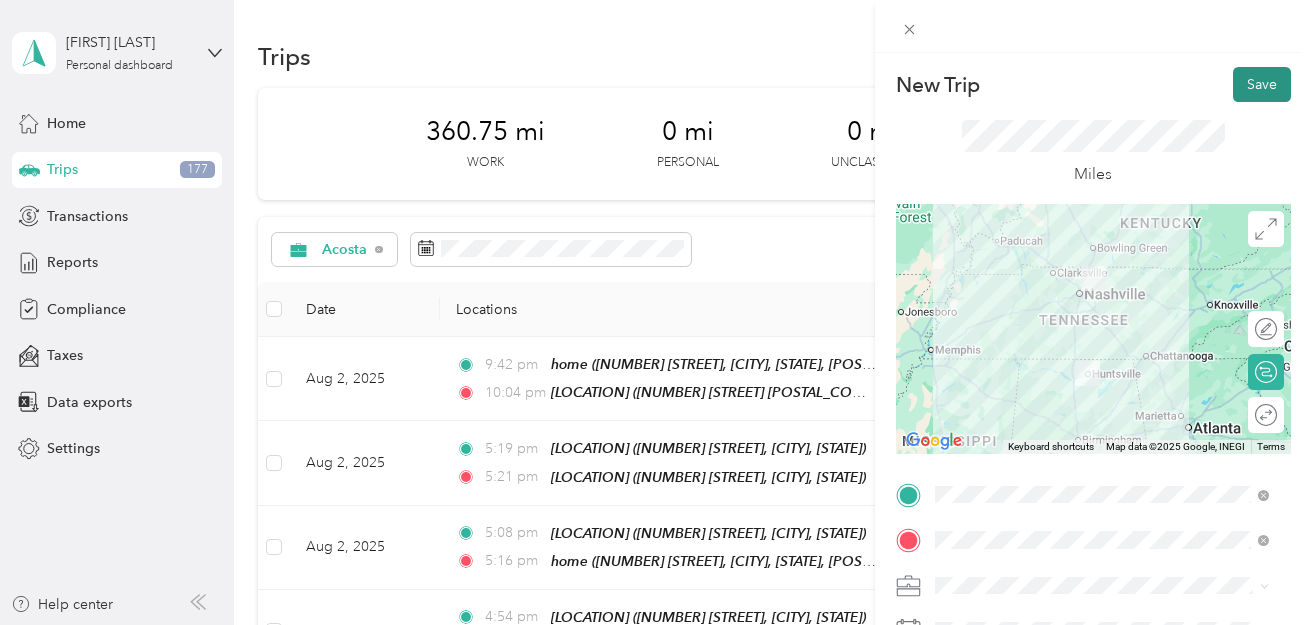 click on "Save" at bounding box center (1262, 84) 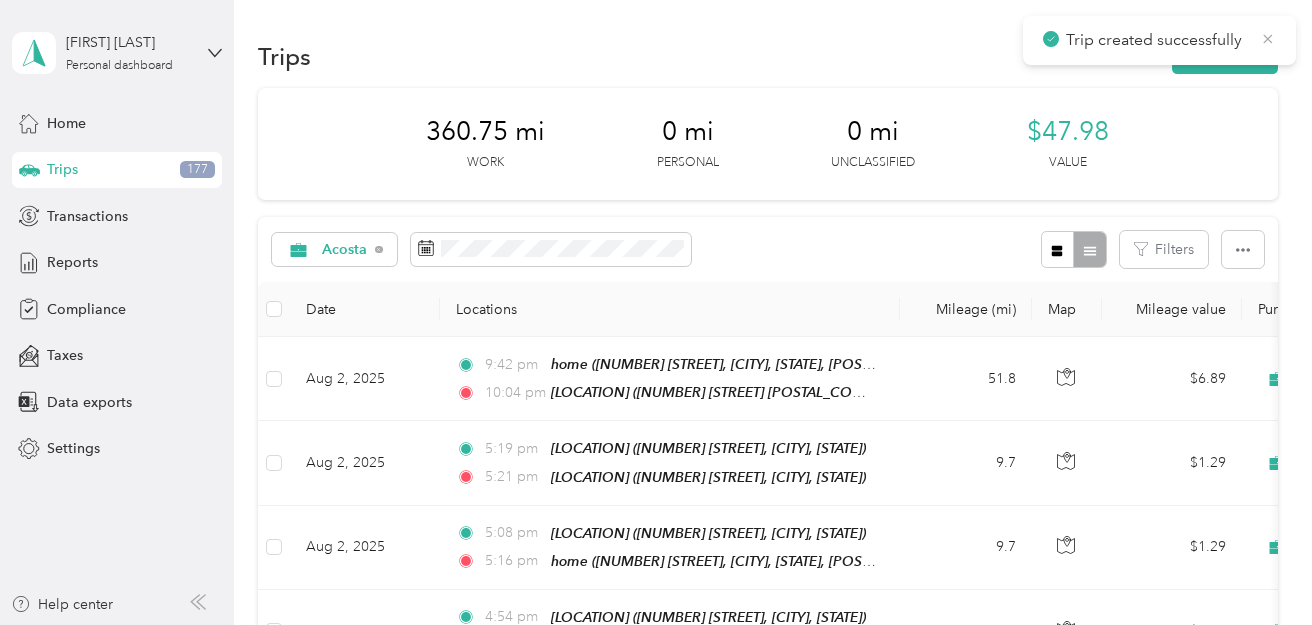 click 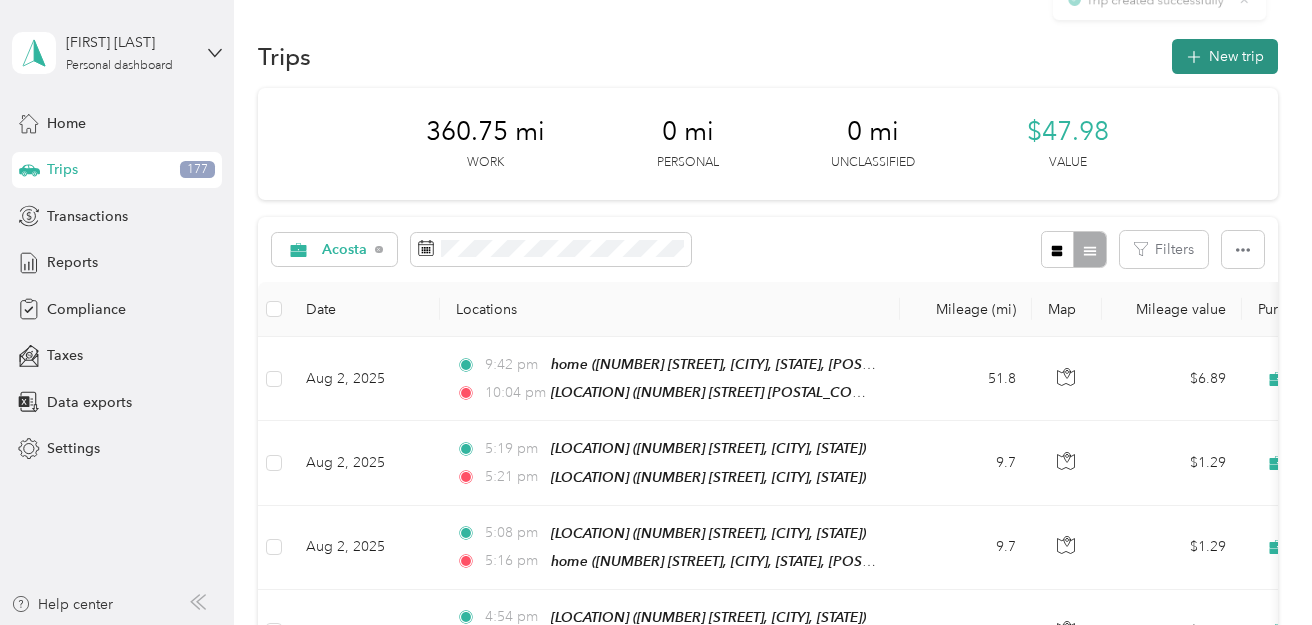click on "New trip" at bounding box center [1225, 56] 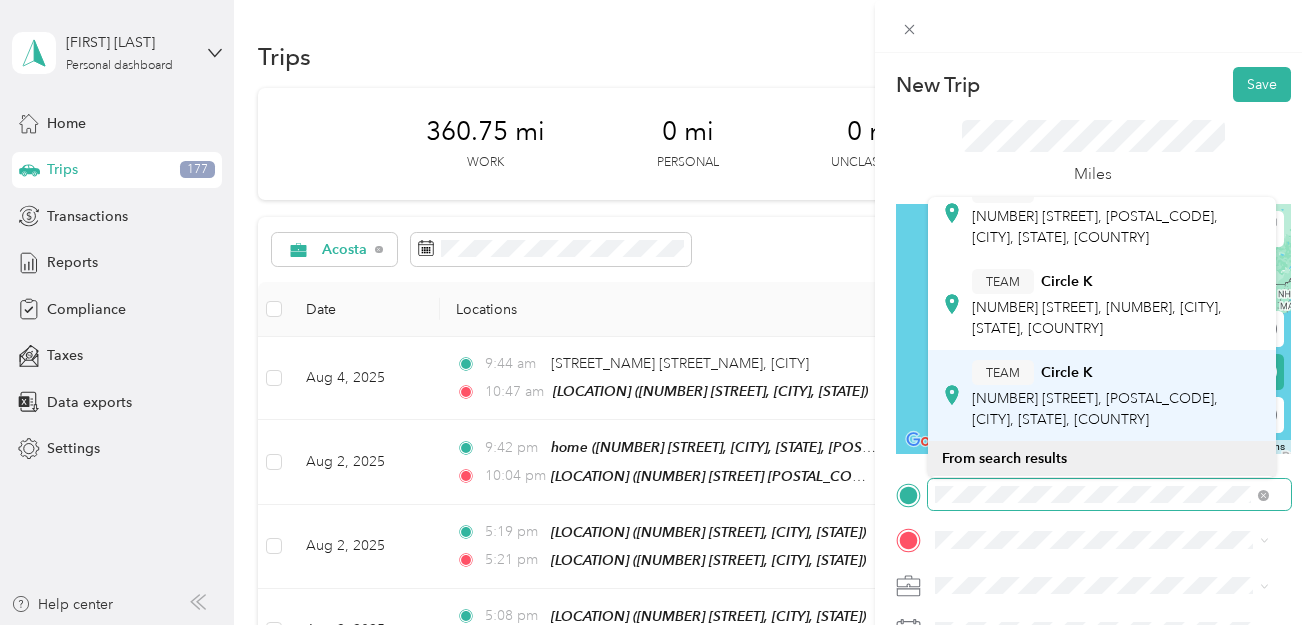 scroll, scrollTop: 0, scrollLeft: 0, axis: both 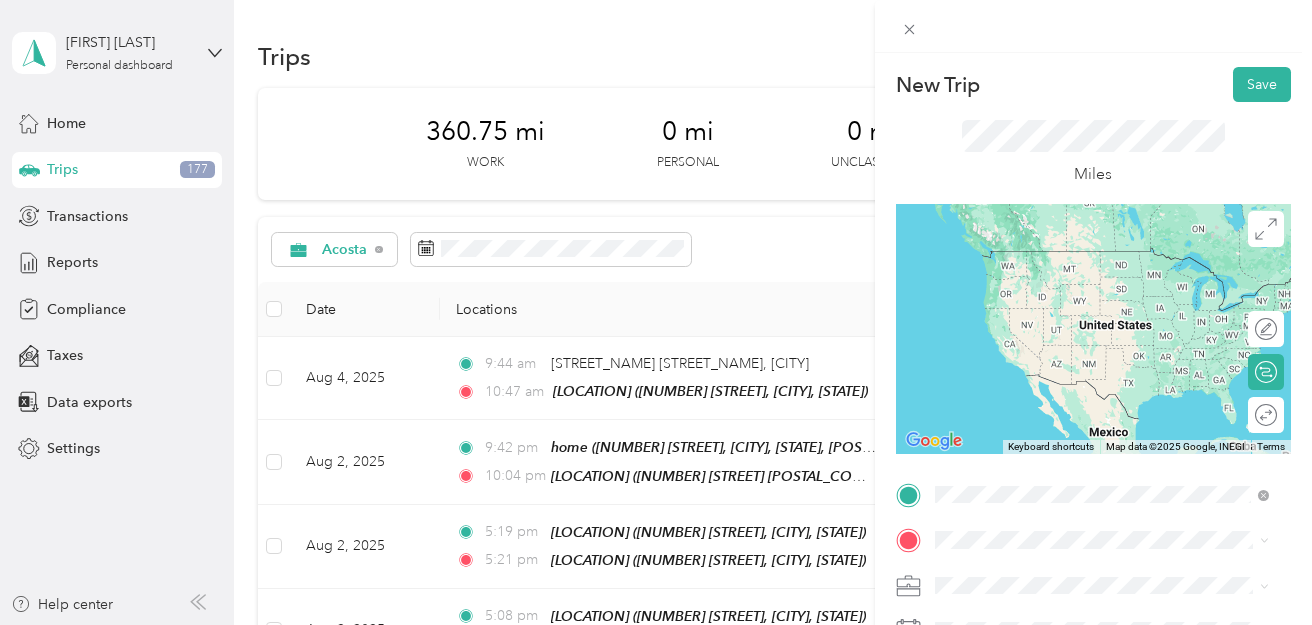 click on "From your Favorite places TEAM Circle K [NUMBER] [STREET], [POSTAL_CODE], [CITY], [STATE], [COUNTRY] TEAM Circle K [NUMBER] [STREET], [POSTAL_CODE], [CITY], [STATE], [COUNTRY] TEAM Circle K [NUMBER] [STREET], [POSTAL_CODE], [CITY], [STATE], [COUNTRY] From search results [PLACE_NAME]
[CITY], [STATE] [POSTAL_CODE], [COUNTRY] [CITY]
[CITY], [STATE], [COUNTRY]" at bounding box center [1102, 337] 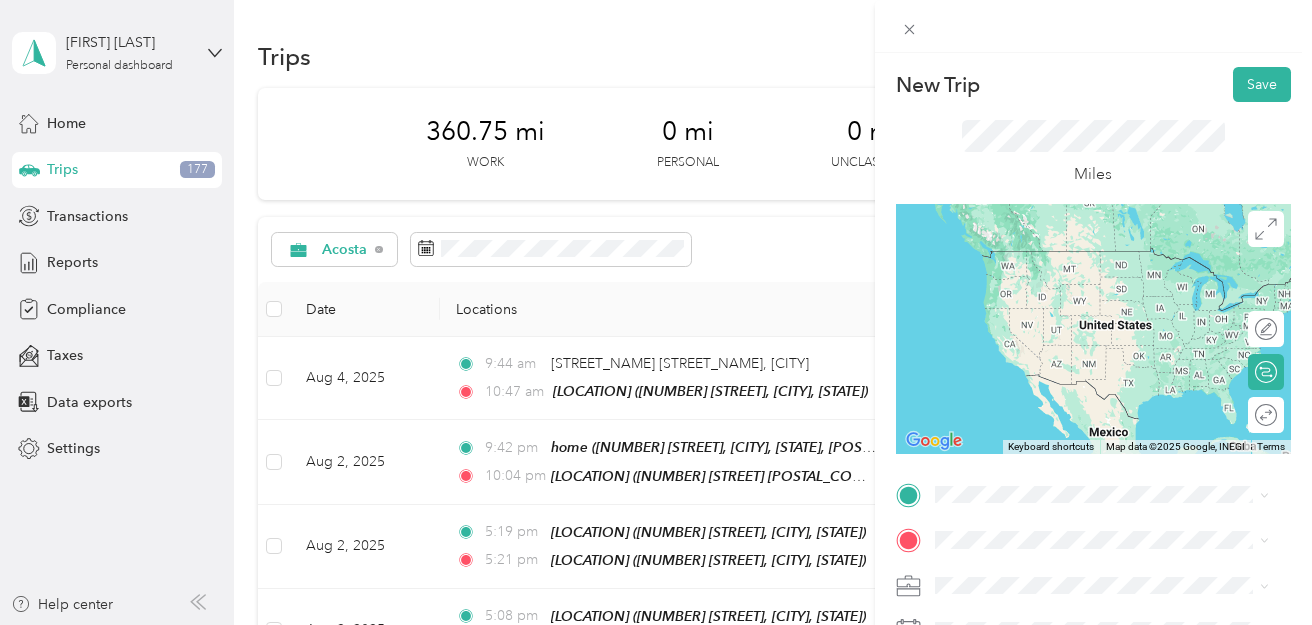 click on "[LOCATION] [LOCATION] [NUMBER] [STREET], [POSTAL_CODE], [CITY], [STATE], [COUNTRY]" at bounding box center [1117, 283] 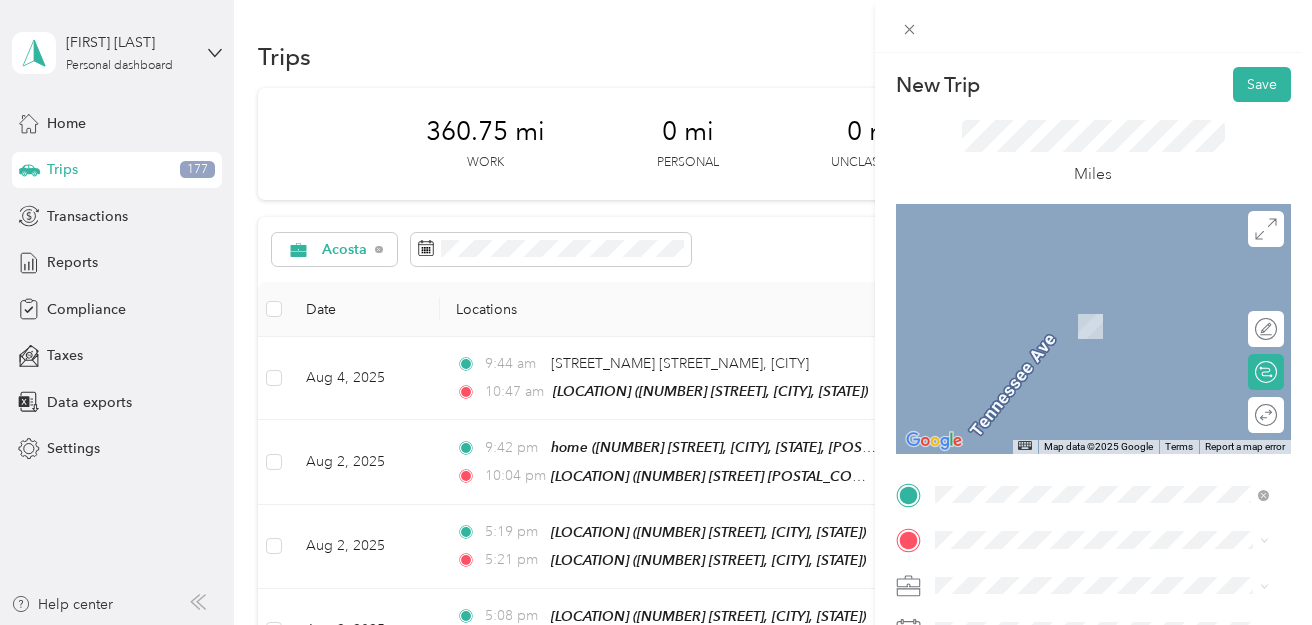 click on "[NUMBER] [STREET], [CITY], [STATE], [POSTAL_CODE], [STATE], [COUNTRY]" at bounding box center (1095, 425) 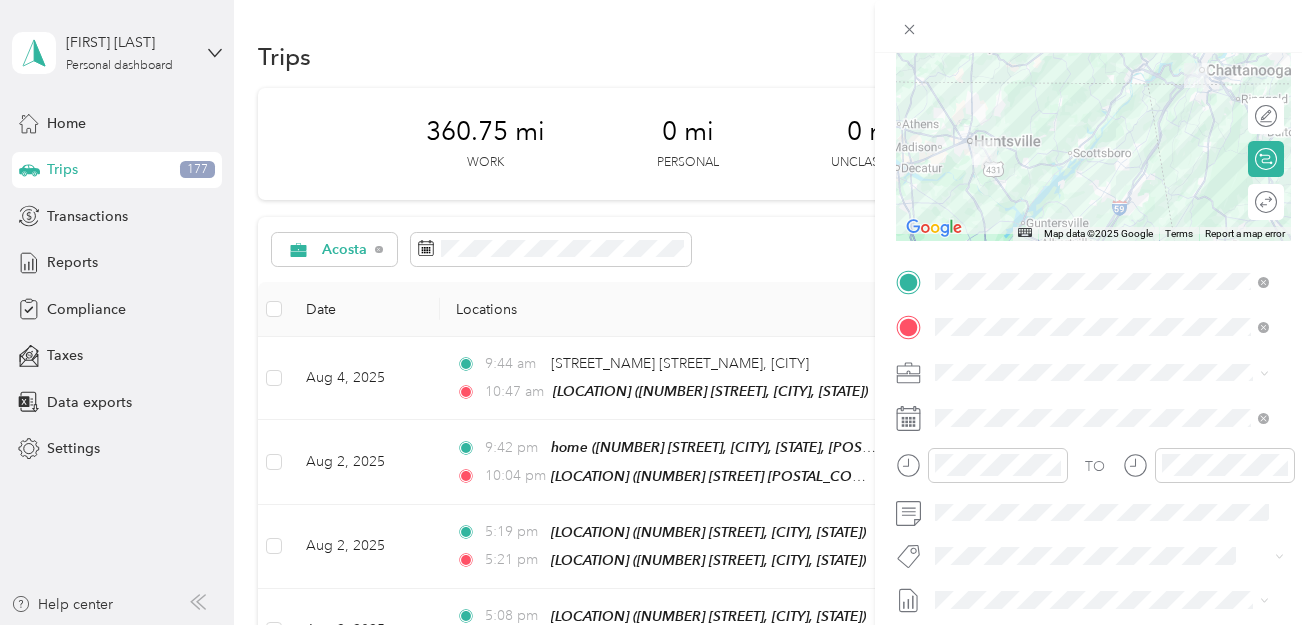 scroll, scrollTop: 250, scrollLeft: 0, axis: vertical 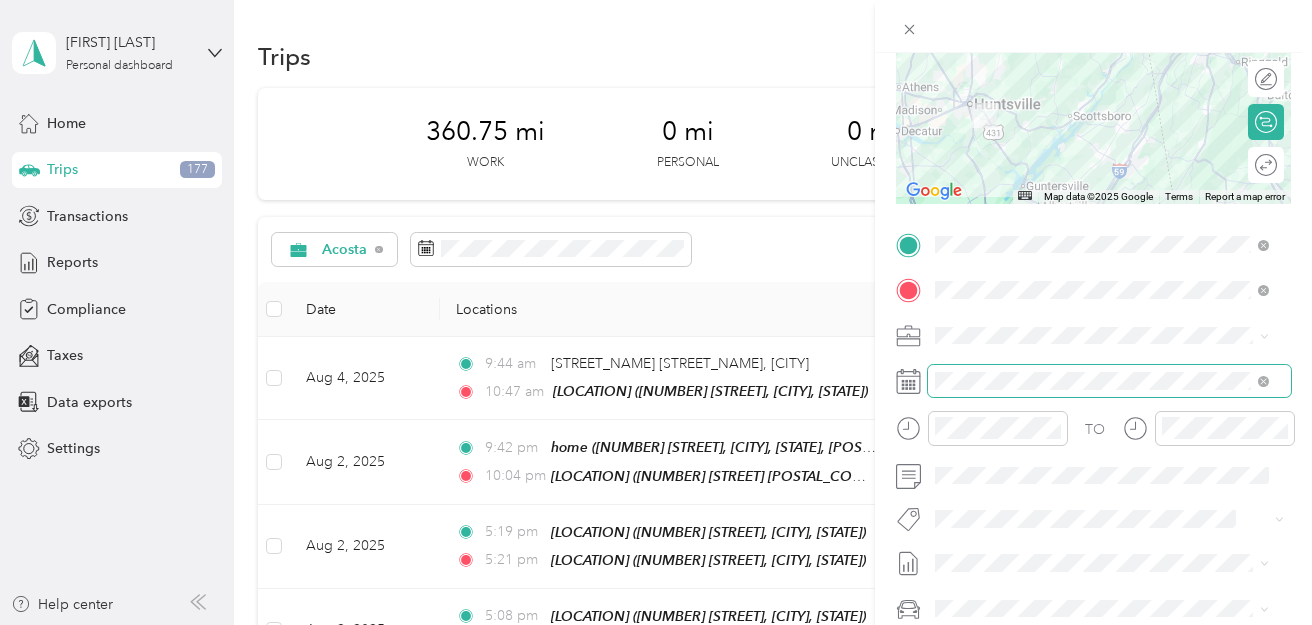 click at bounding box center [1109, 381] 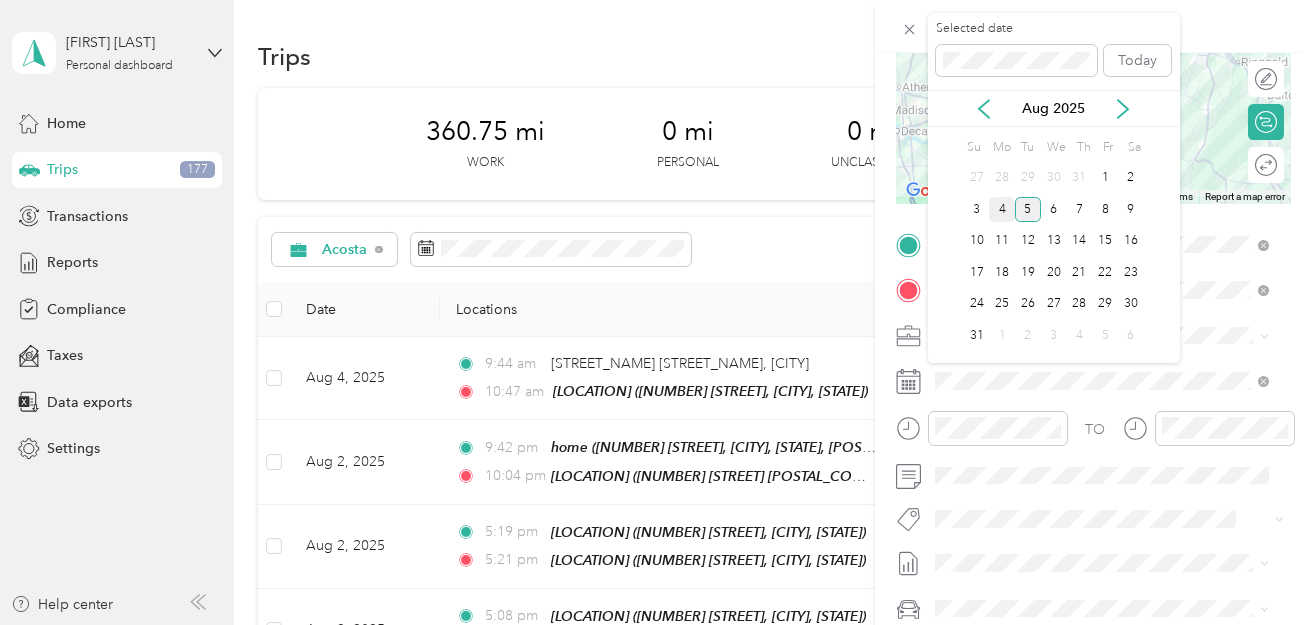 click on "4" at bounding box center [1002, 209] 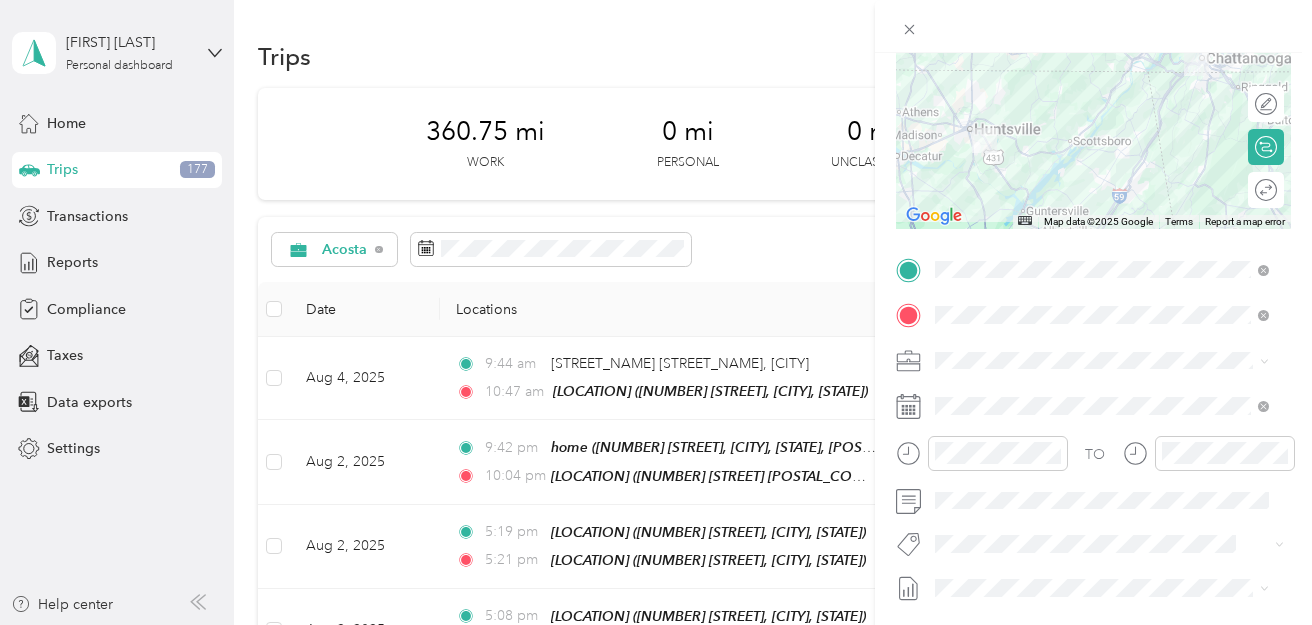 scroll, scrollTop: 227, scrollLeft: 0, axis: vertical 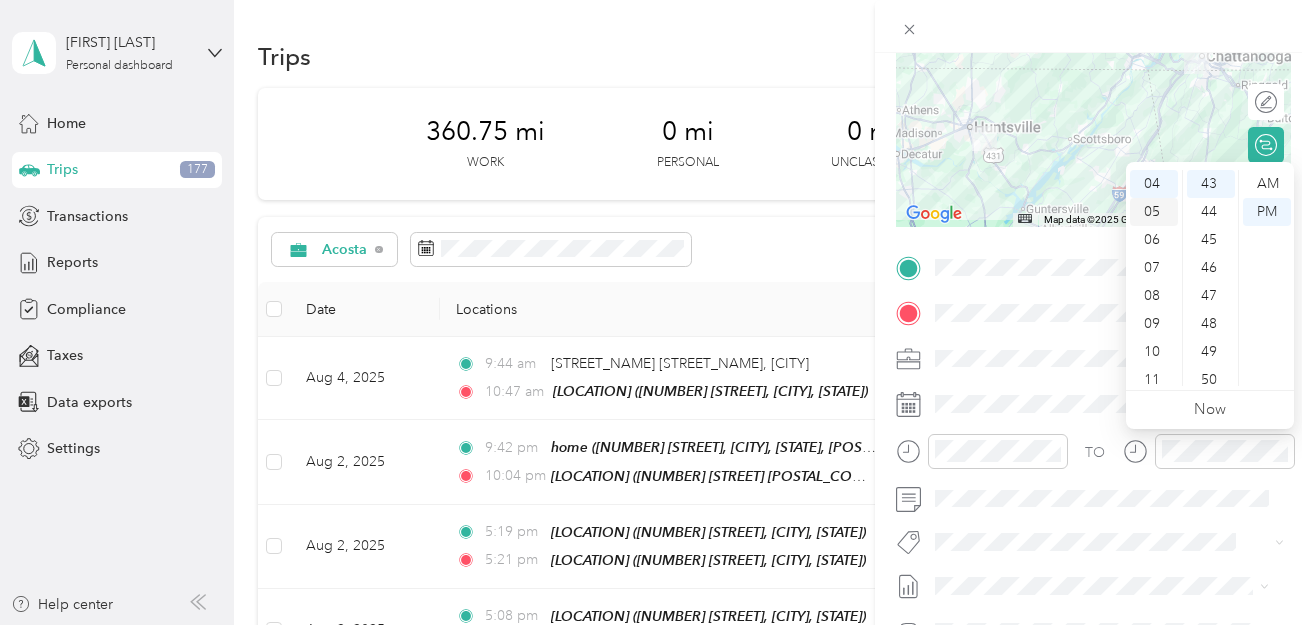 click on "05" at bounding box center (1154, 212) 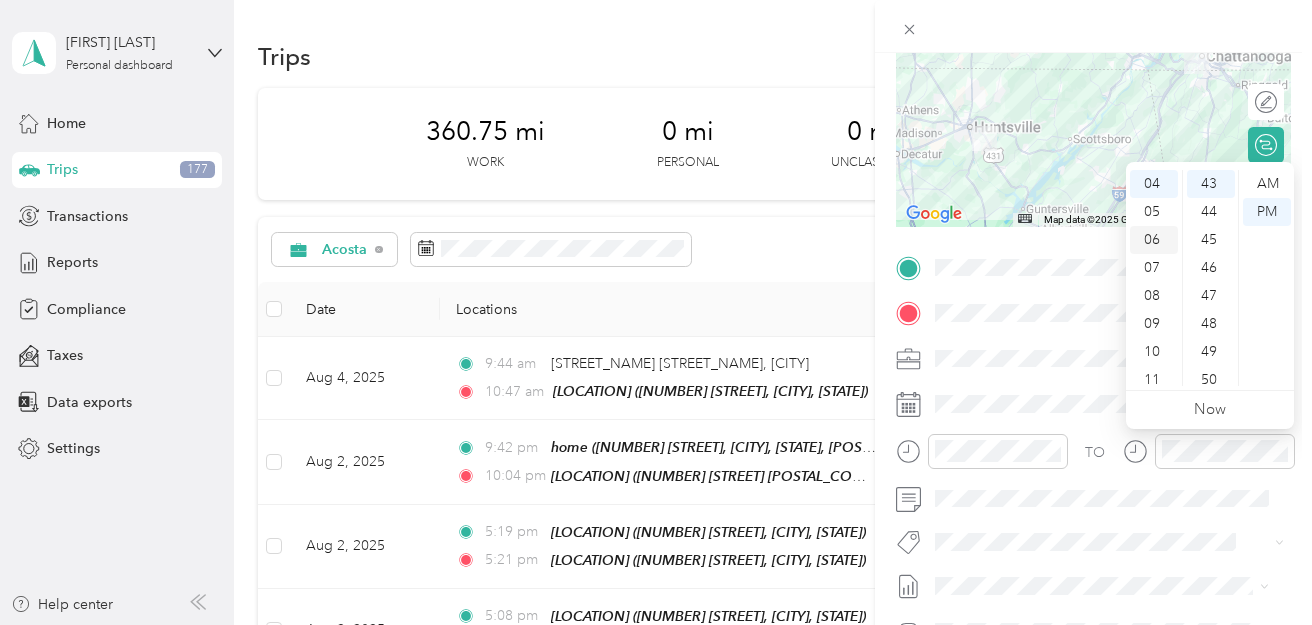 scroll, scrollTop: 120, scrollLeft: 0, axis: vertical 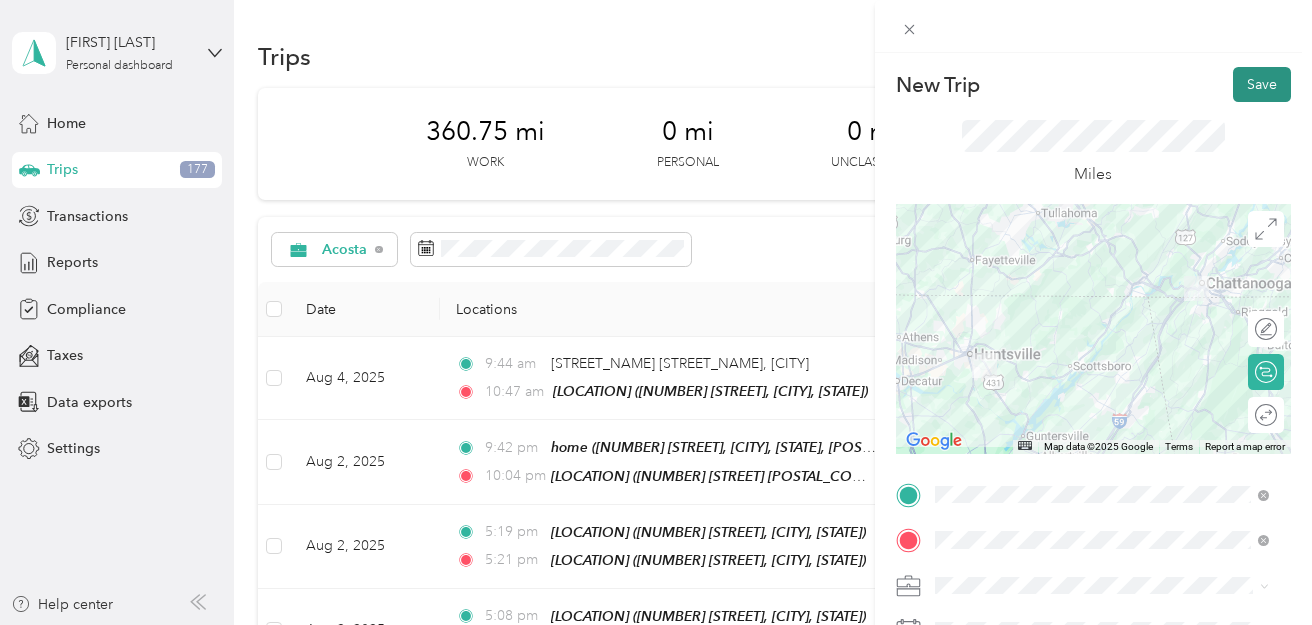 click on "Save" at bounding box center (1262, 84) 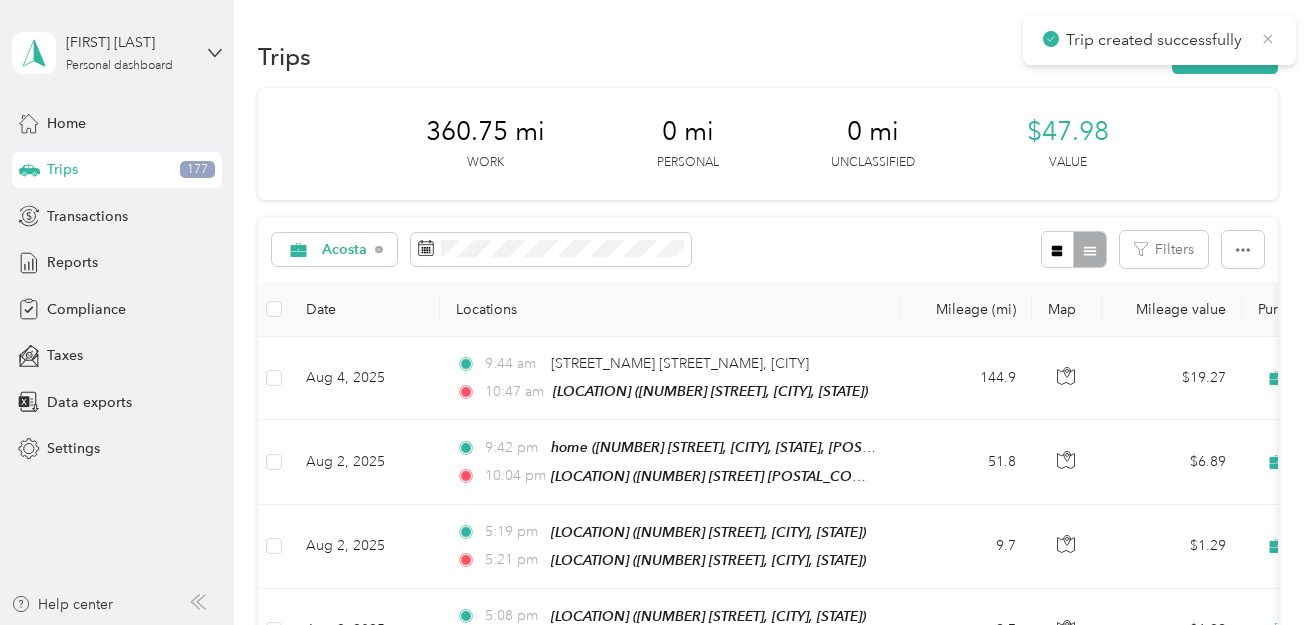 click 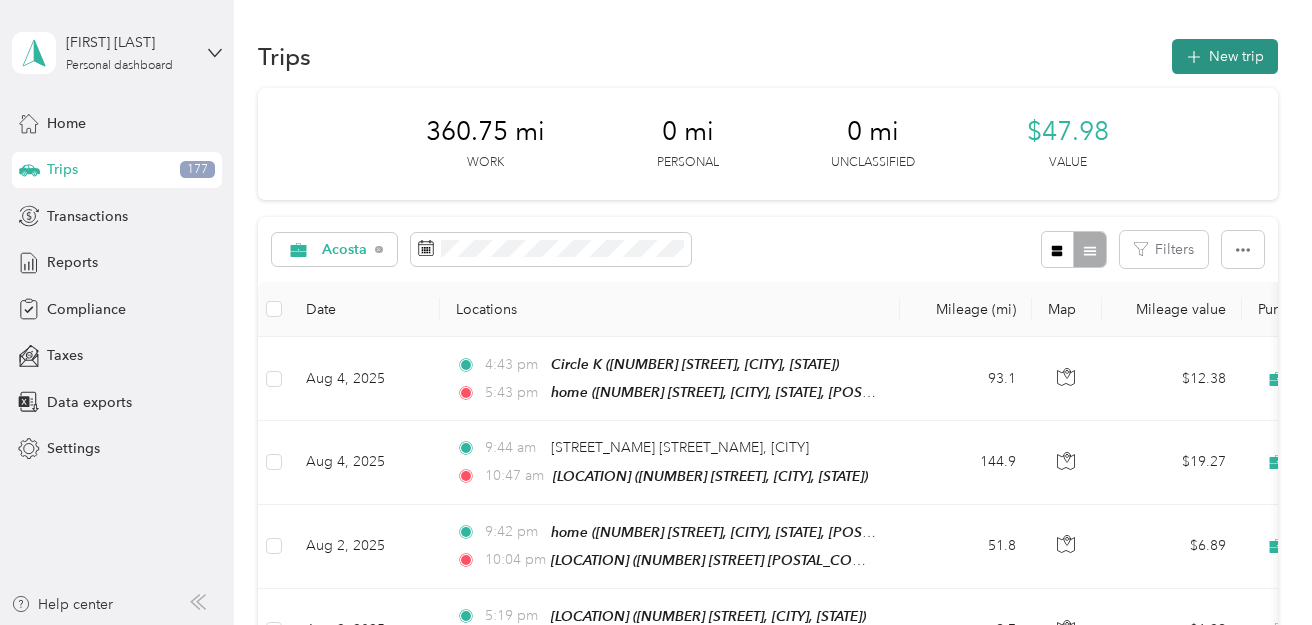 click on "New trip" at bounding box center [1225, 56] 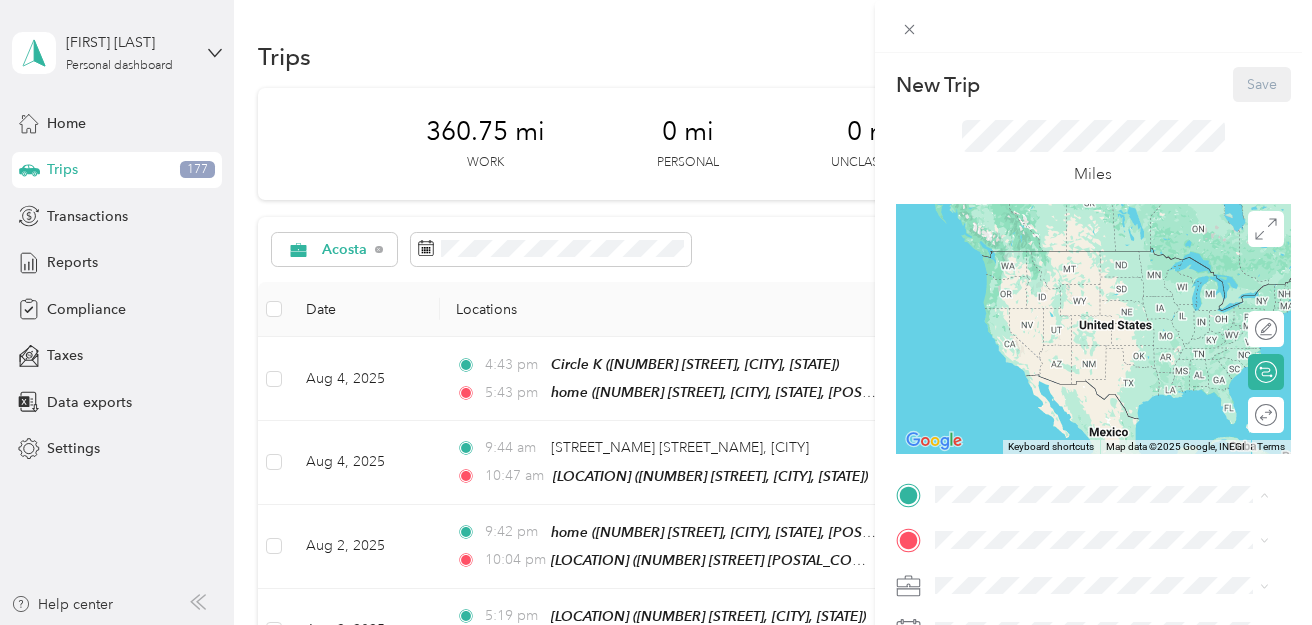 click on "[NUMBER] [STREET], [CITY], [STATE], [POSTAL_CODE], [STATE], [COUNTRY]" at bounding box center (1095, 382) 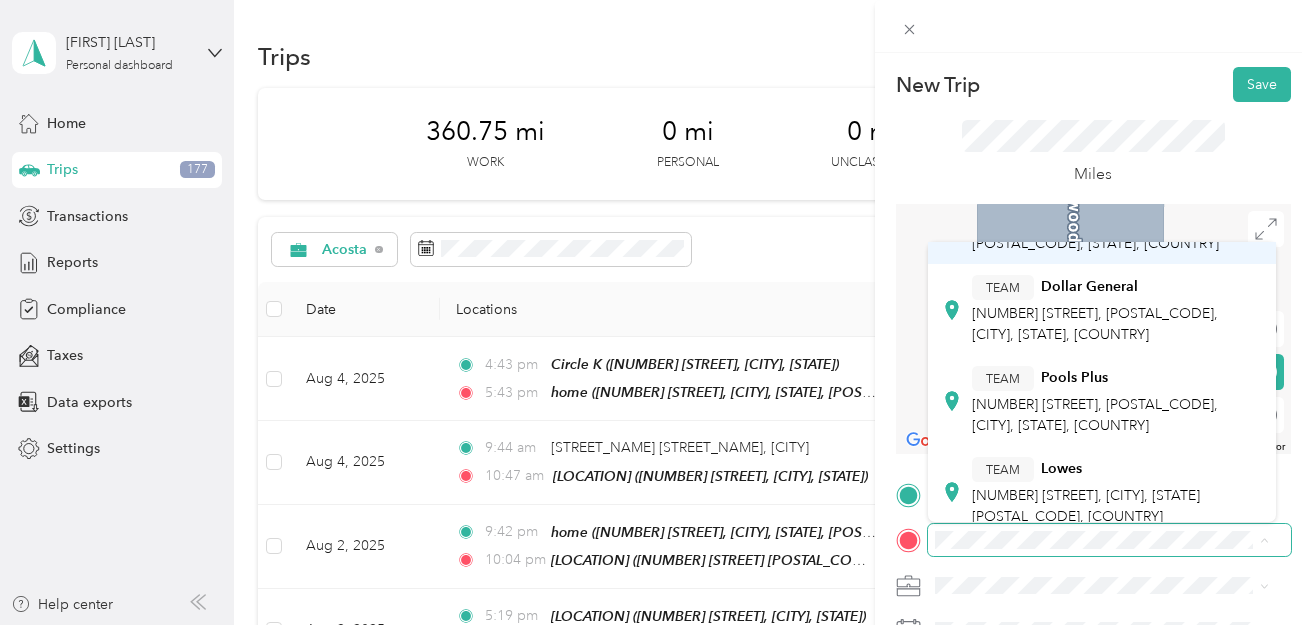 scroll, scrollTop: 200, scrollLeft: 0, axis: vertical 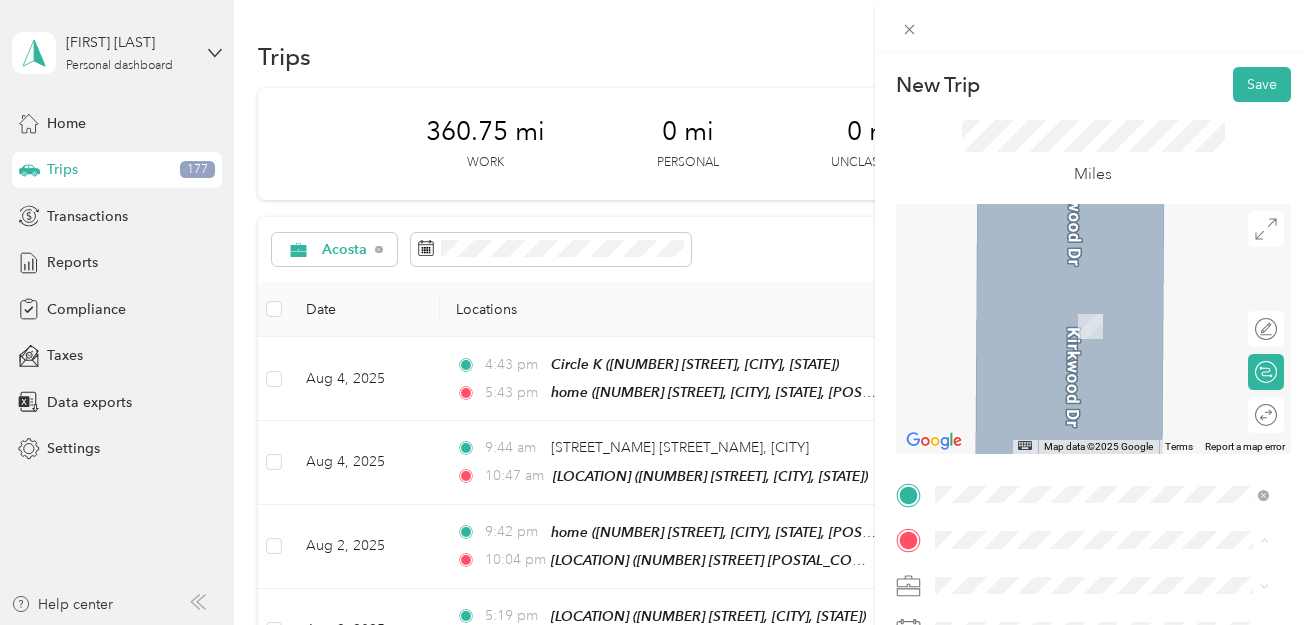 click on "[NUMBER] [STREET], [POSTAL_CODE], [CITY], [STATE], [COUNTRY]" at bounding box center (1095, 319) 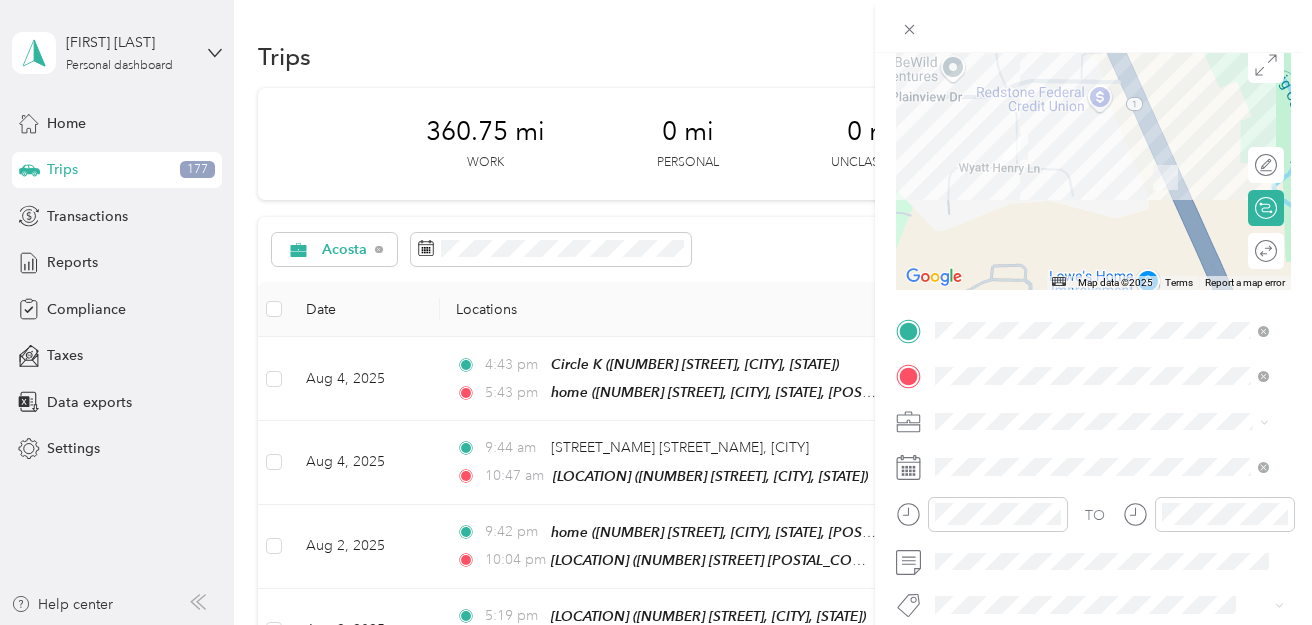 scroll, scrollTop: 200, scrollLeft: 0, axis: vertical 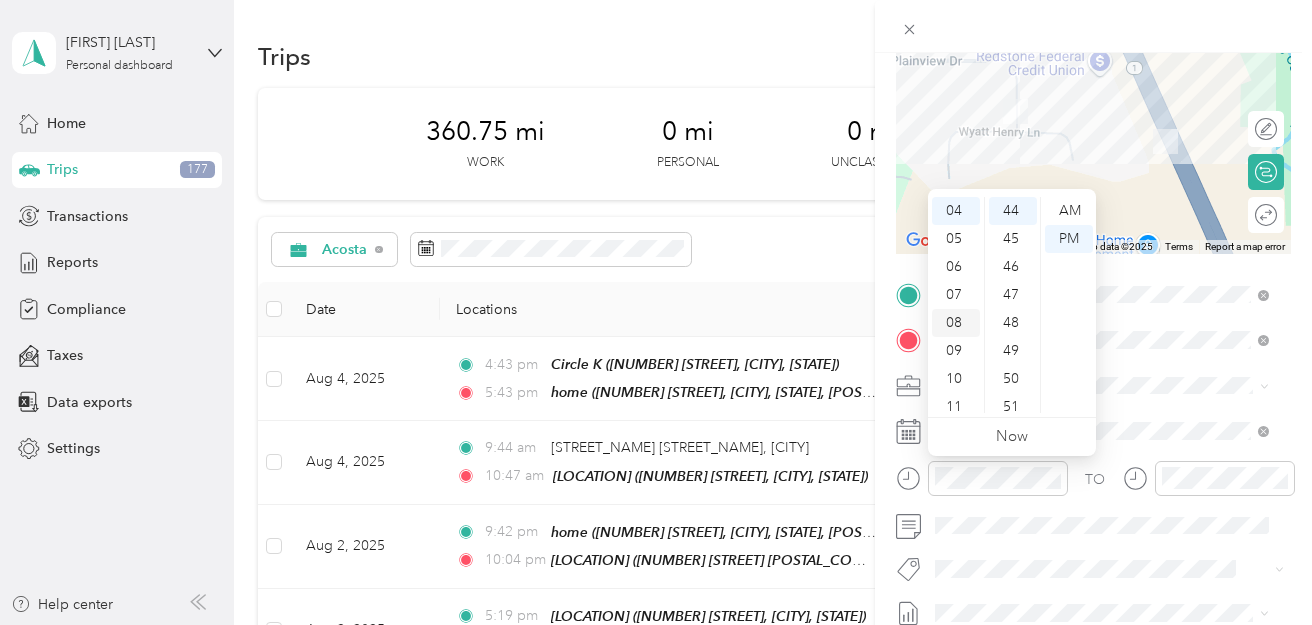 click on "08" at bounding box center (956, 323) 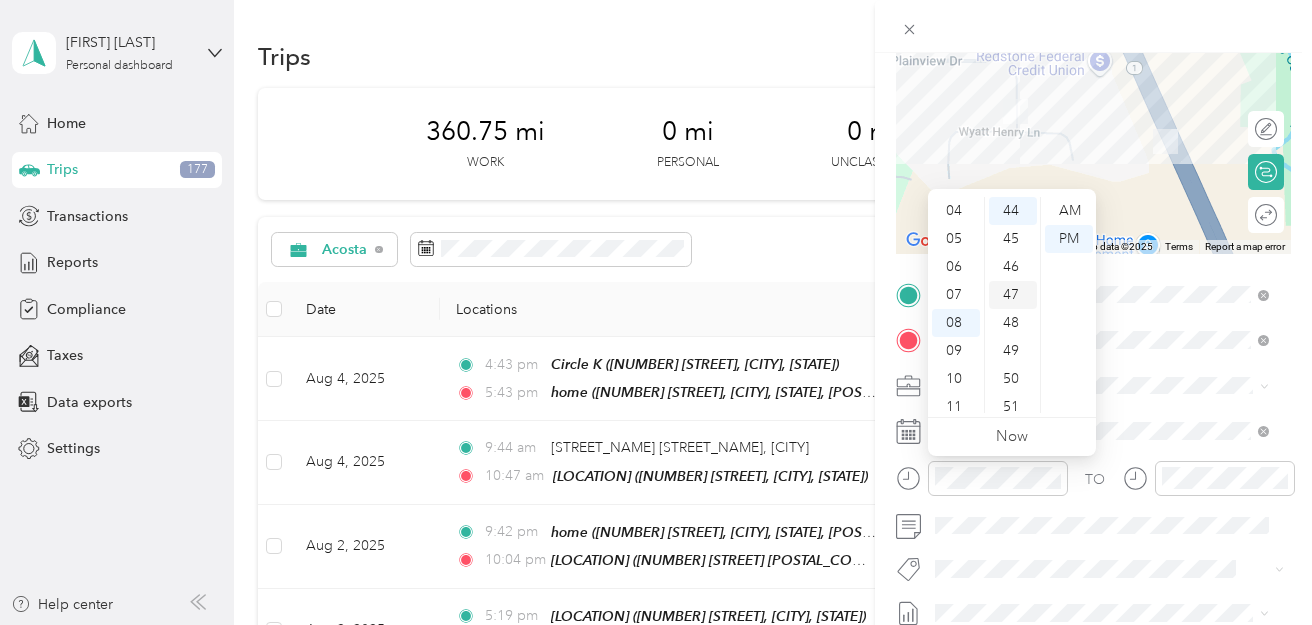 scroll, scrollTop: 120, scrollLeft: 0, axis: vertical 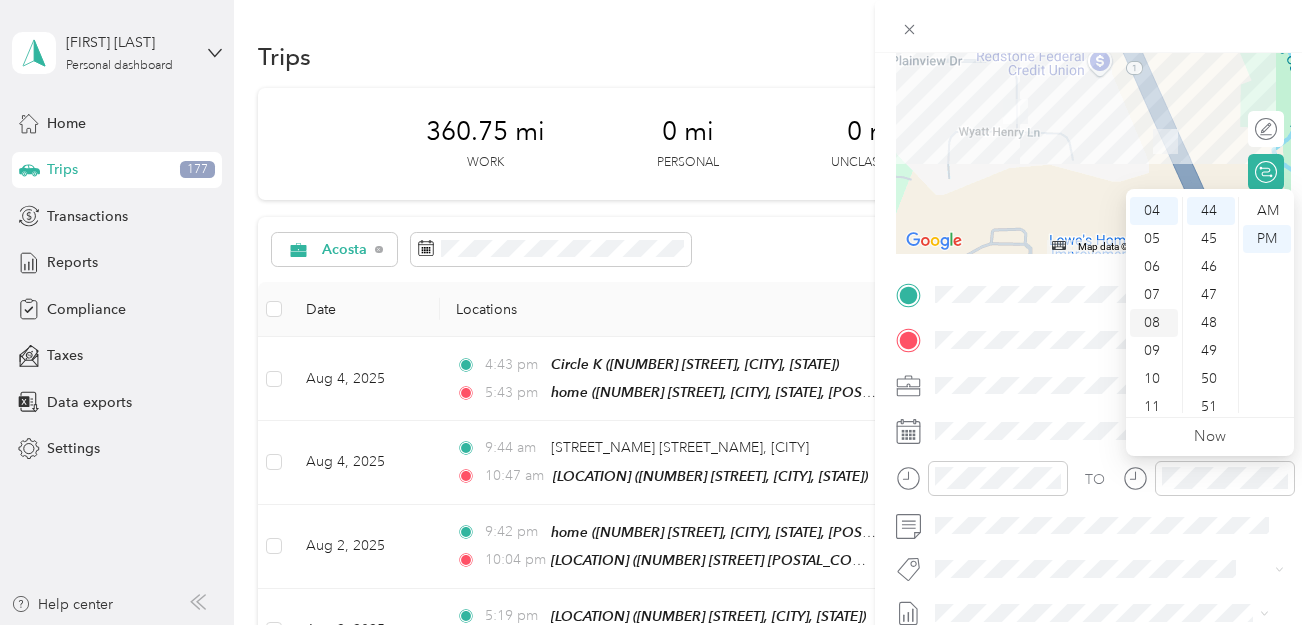 click on "08" at bounding box center (1154, 323) 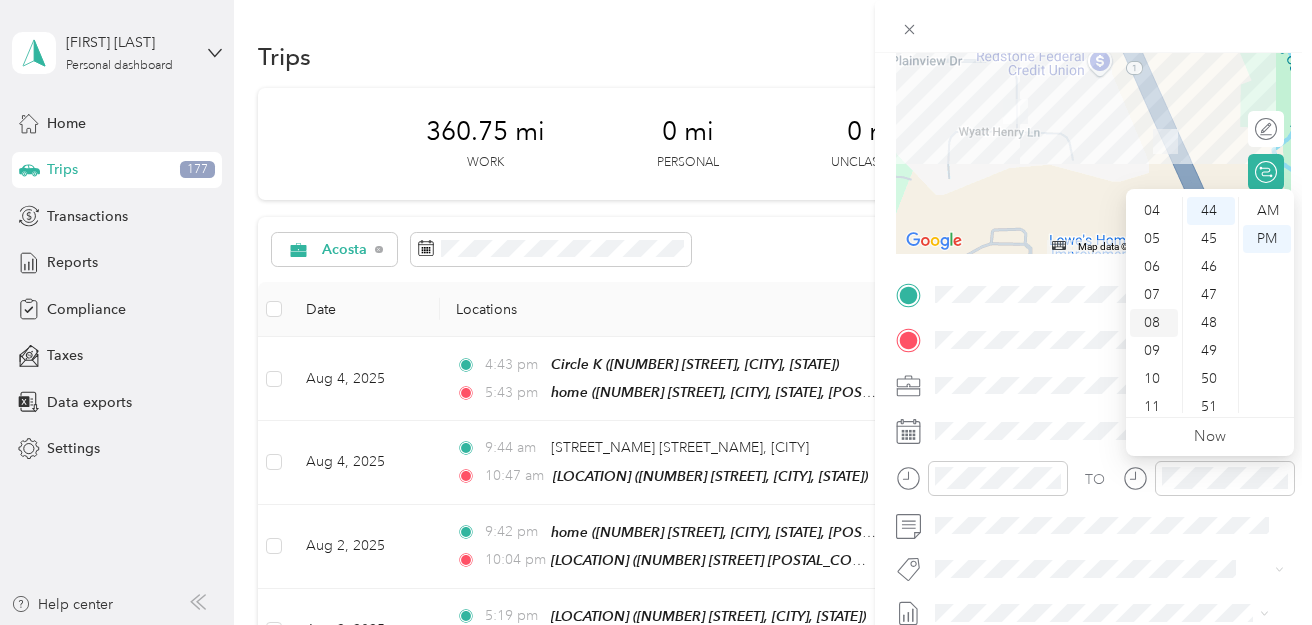 scroll, scrollTop: 120, scrollLeft: 0, axis: vertical 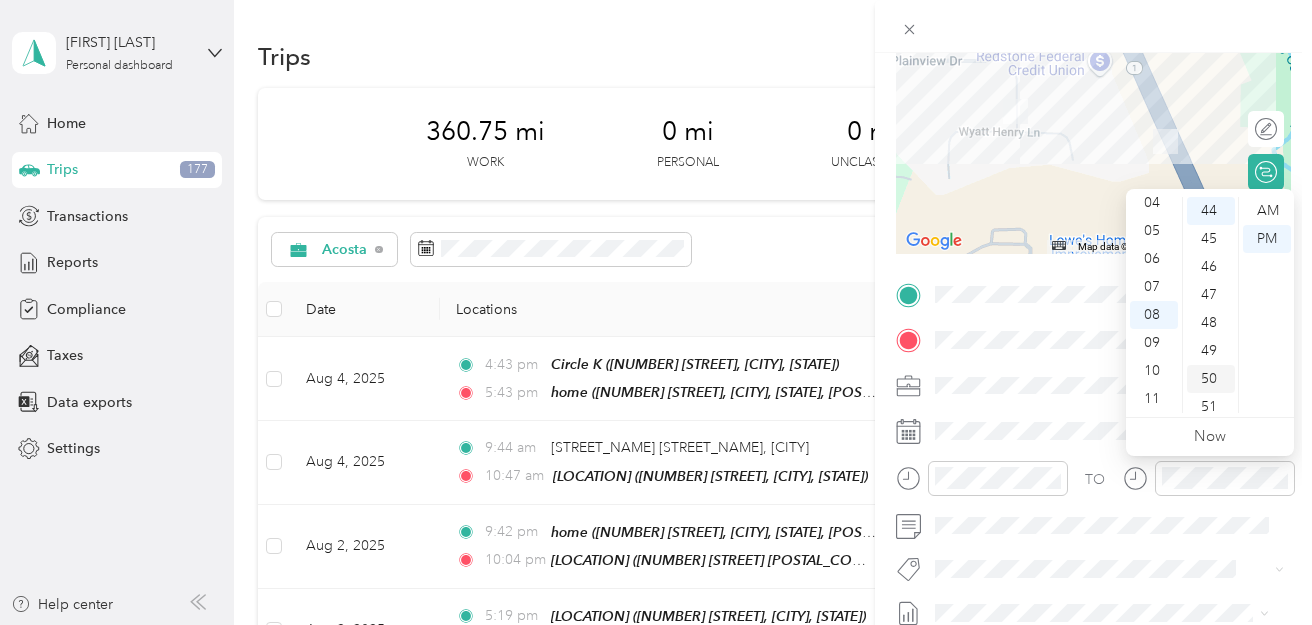 click on "50" at bounding box center [1211, 379] 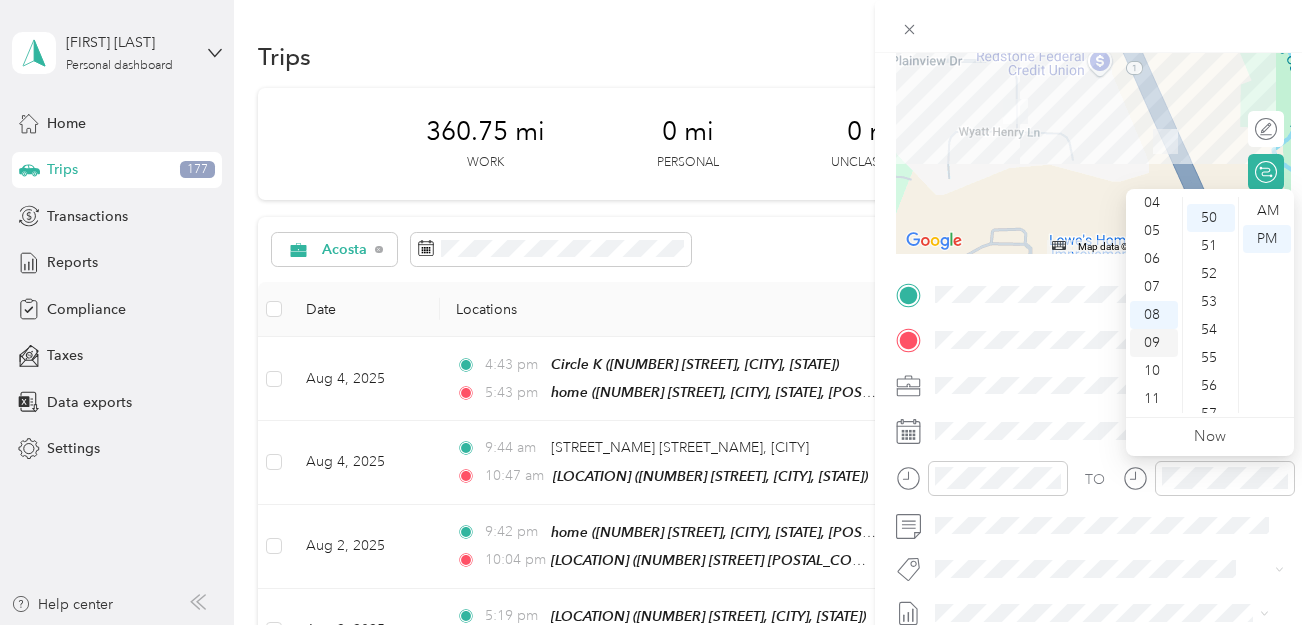 scroll, scrollTop: 1400, scrollLeft: 0, axis: vertical 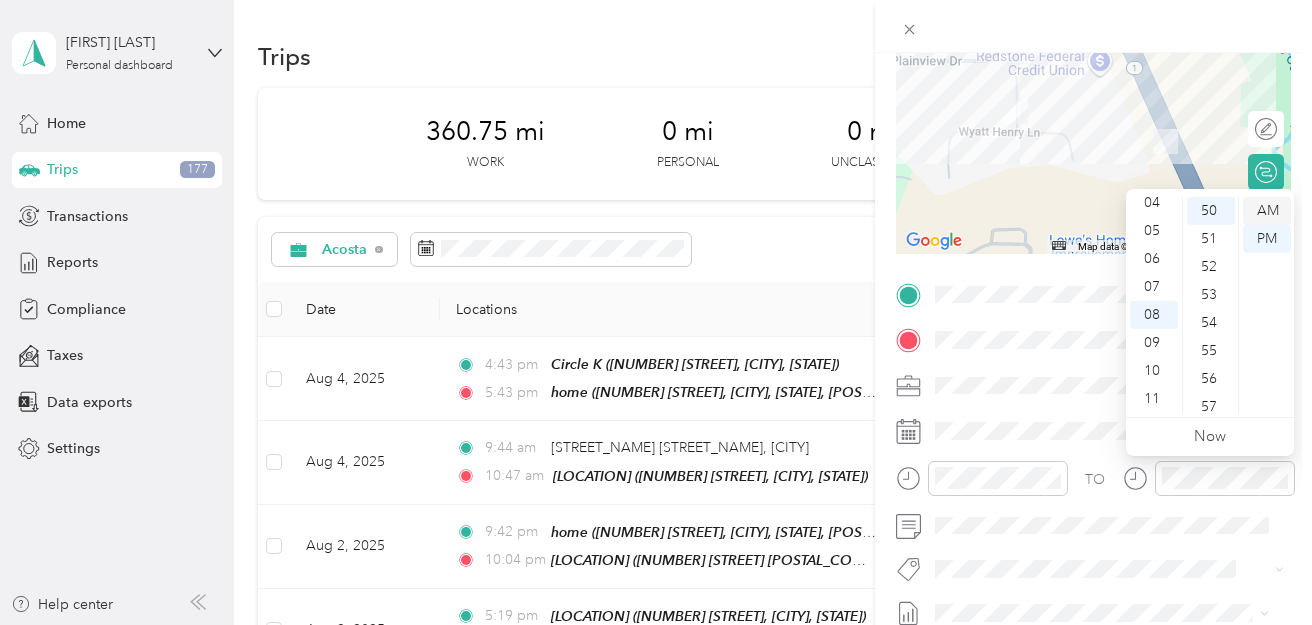 click on "AM" at bounding box center (1267, 211) 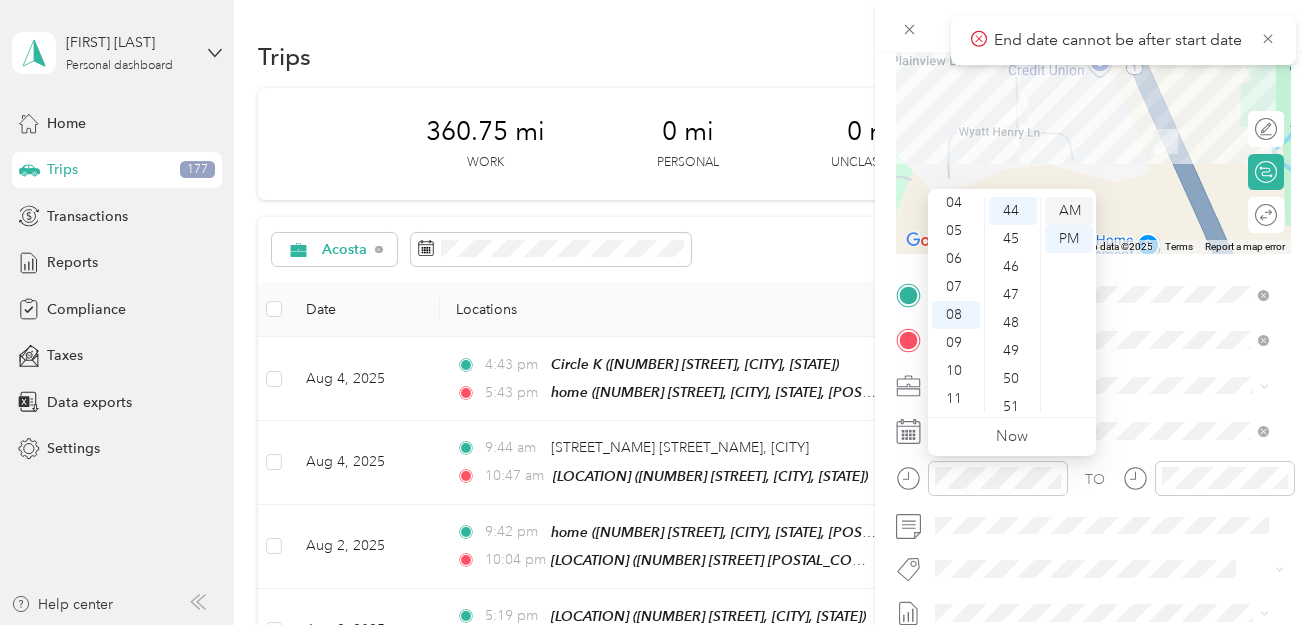 click on "AM" at bounding box center [1069, 211] 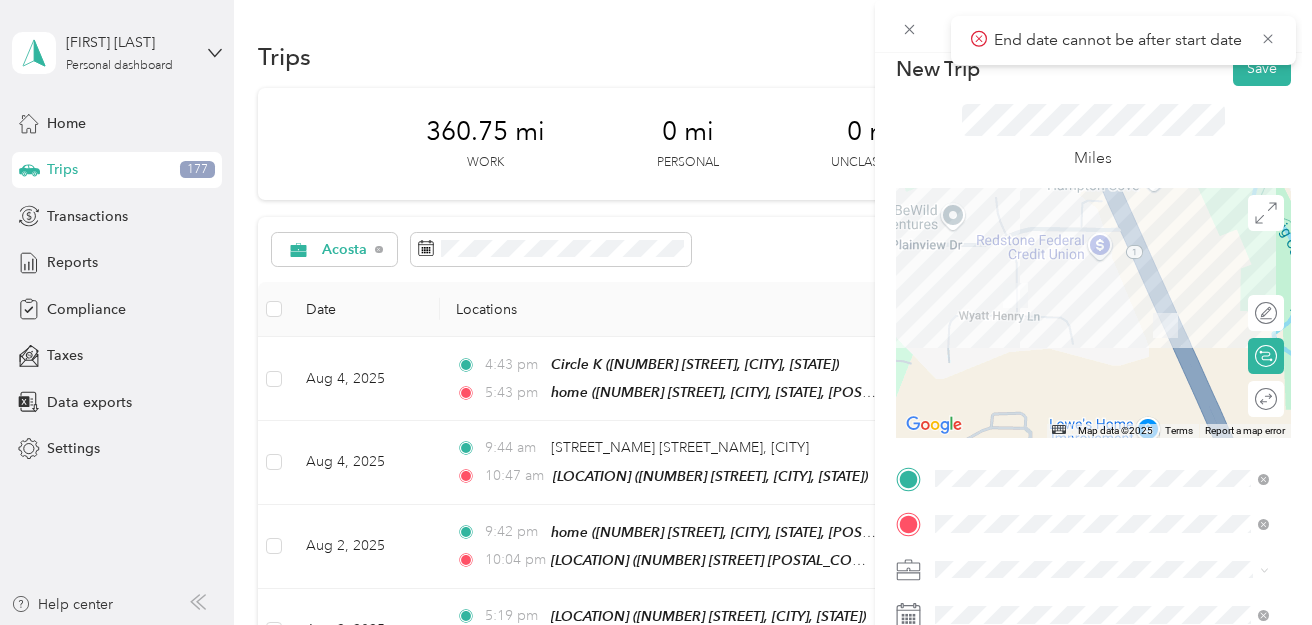 scroll, scrollTop: 0, scrollLeft: 0, axis: both 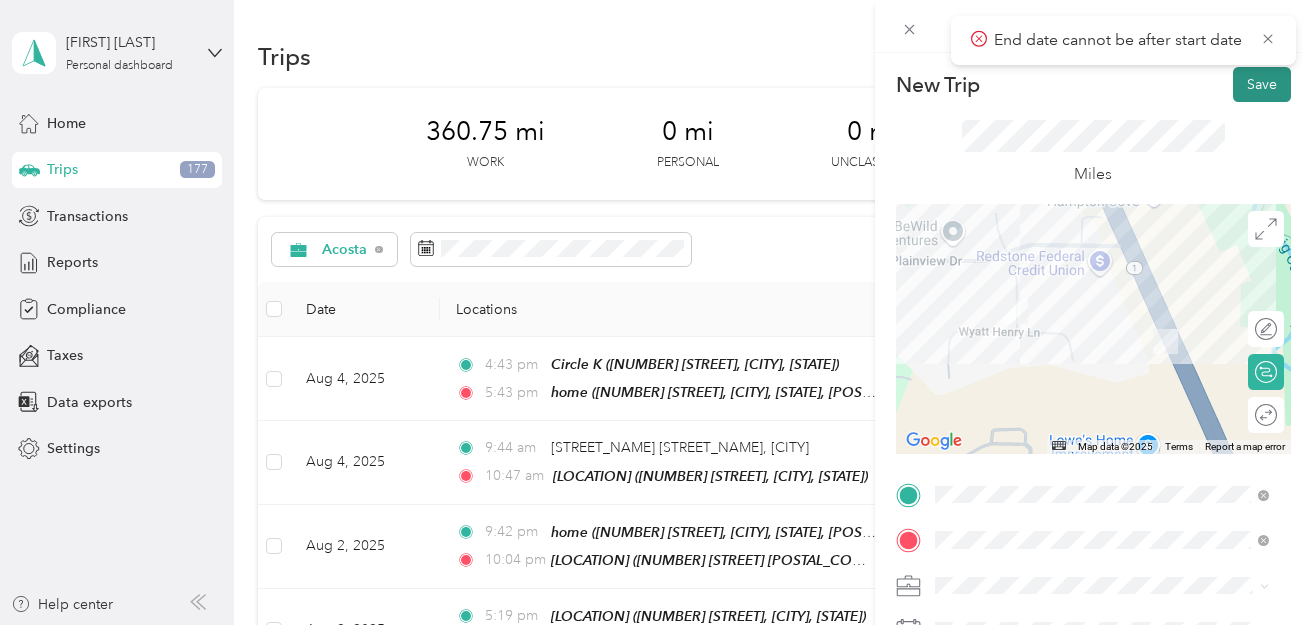 click on "Save" at bounding box center [1262, 84] 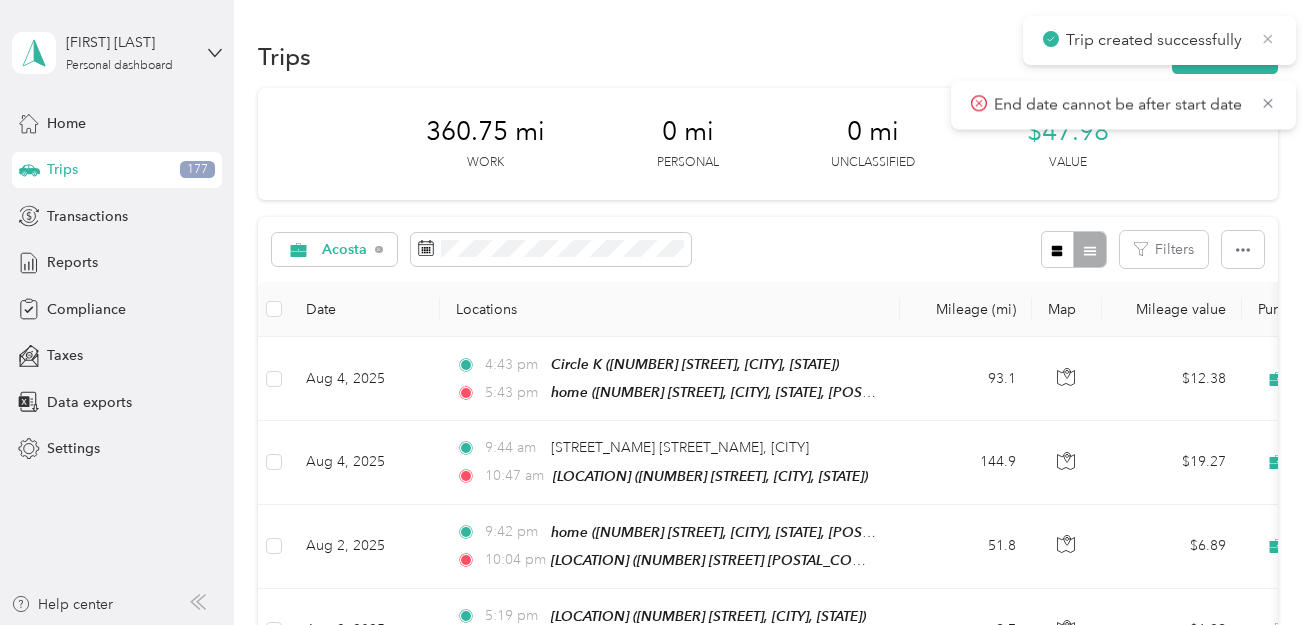 click 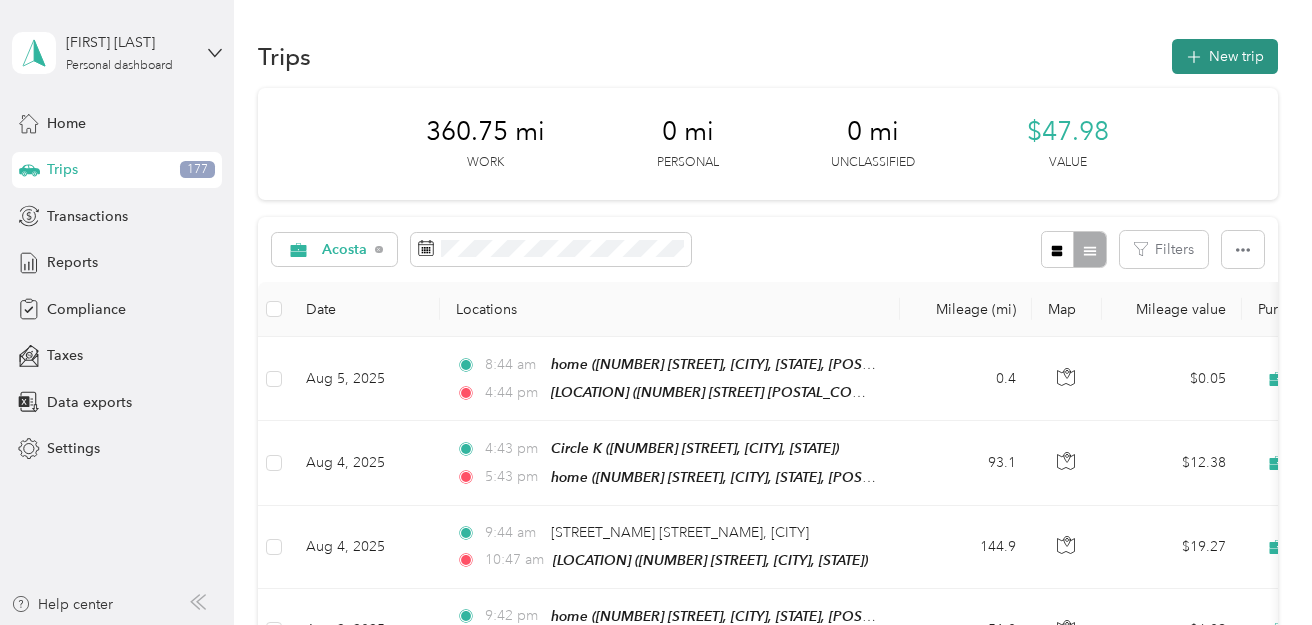 click on "New trip" at bounding box center [1225, 56] 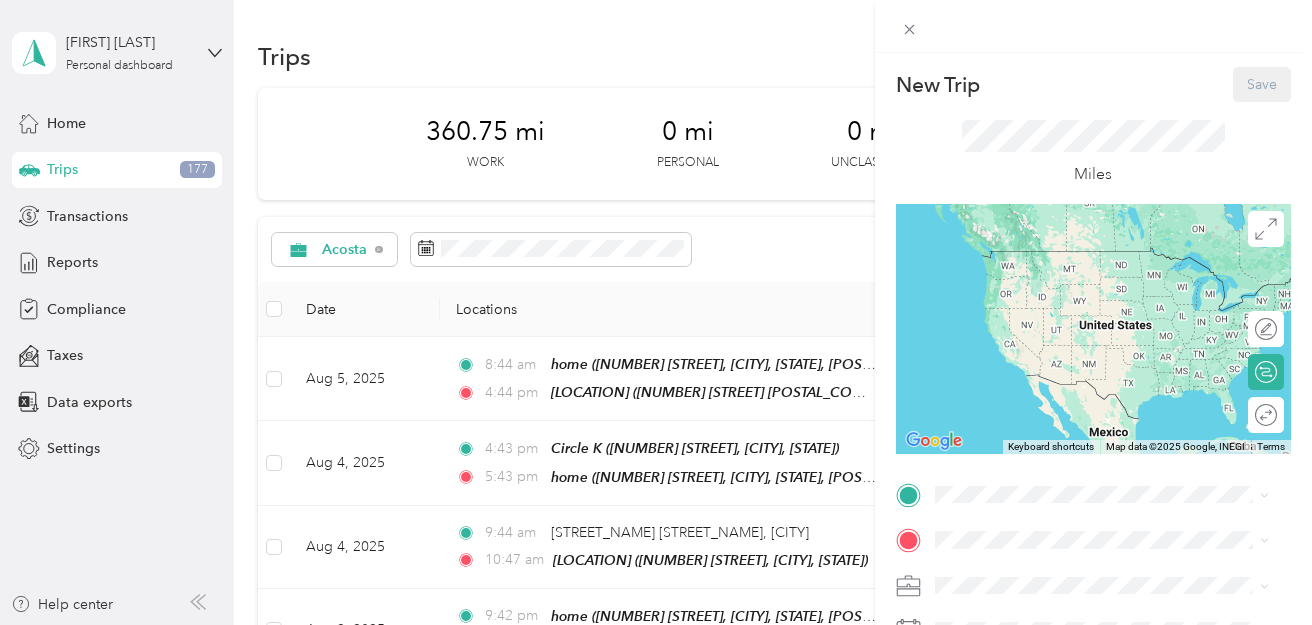 click on "New Trip Save This trip cannot be edited because it is either under review, approved, or paid. Contact your Team Manager to edit it. Miles ← Move left → Move right ↑ Move up ↓ Move down + Zoom in - Zoom out Home Jump left by 75% End Jump right by 75% Page Up Jump up by 75% Page Down Jump down by 75% Keyboard shortcuts Map Data Map data ©2025 Google, INEGI Map data ©2025 Google, INEGI 1000 km  Click to toggle between metric and imperial units Terms Report a map error Edit route Calculate route Round trip TO Add photo From your Favorite places TEAM Windmill Beverages [NUMBER] [STREET], [POSTAL_CODE], [CITY], [STATE], [COUNTRY] home [NUMBER] [STREET], [CITY], [STATE], [POSTAL_CODE], [STATE], [COUNTRY] TEAM Dollar General [NUMBER] [STREET] [POSTAL_CODE], [CITY], [STATE], [COUNTRY] TEAM Pools Plus [NUMBER] [STREET], [POSTAL_CODE], [CITY], [STATE], [COUNTRY] TEAM Lowes [NUMBER] [STREET], [POSTAL_CODE], [CITY], [STATE], [COUNTRY] TEAM AutoZone TEAM Exxon Food Mart TEAM Walgreens TEAM TEAM" at bounding box center [651, 625] 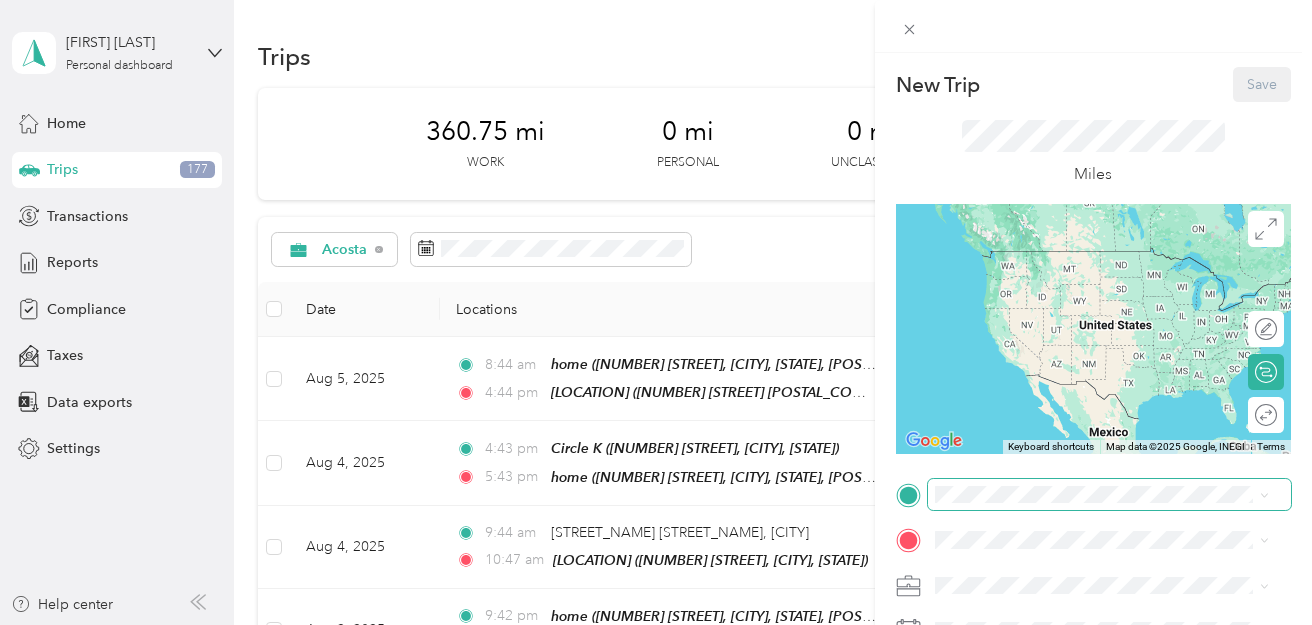 click at bounding box center [1109, 495] 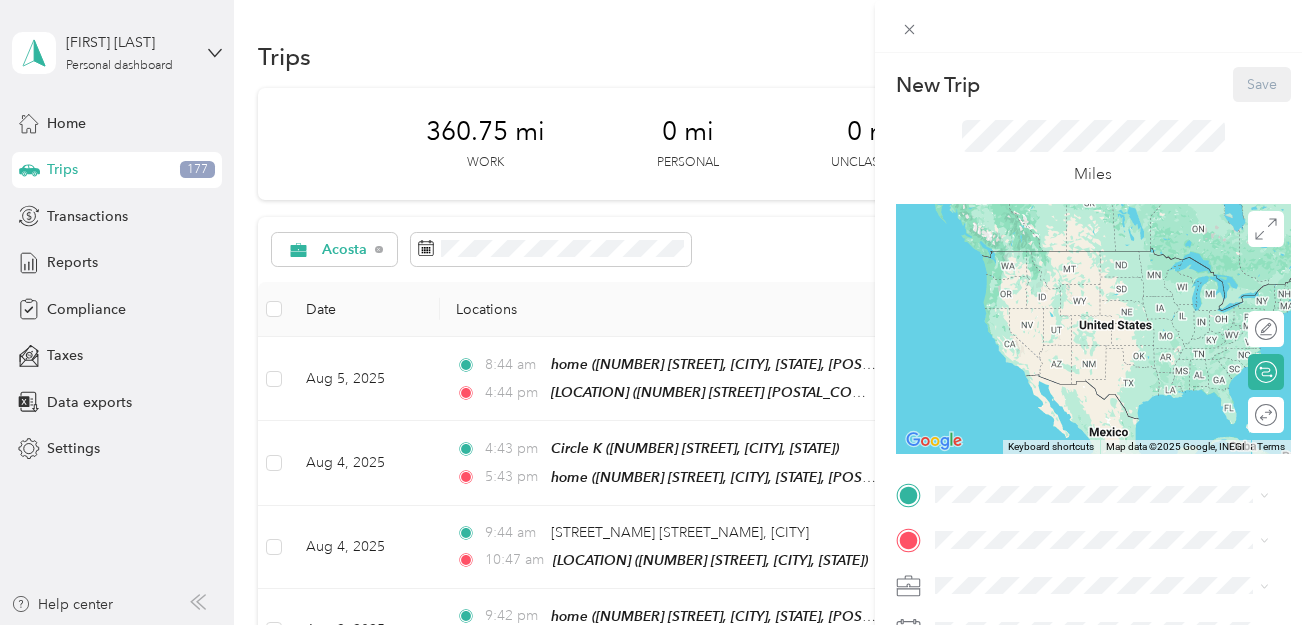 click on "[LOCATION] [NUMBER] [STREET] [POSTAL_CODE], [CITY], [STATE], [COUNTRY]" at bounding box center [1117, 448] 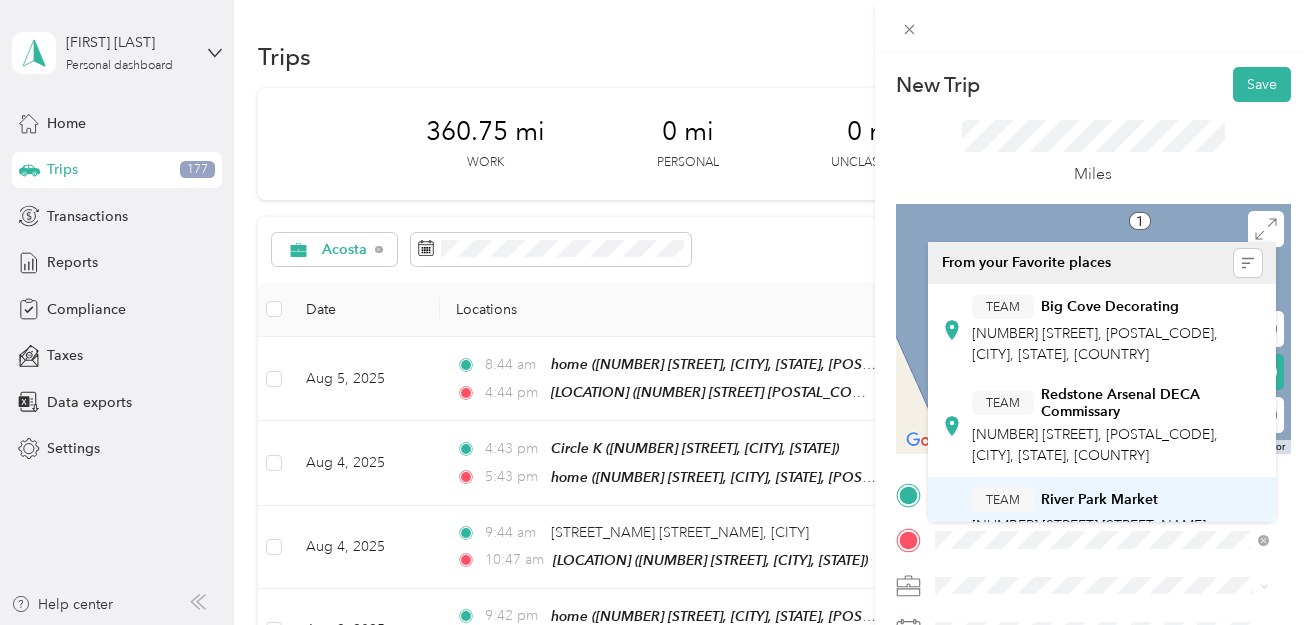 click on "[LOCATION] [NUMBER] [STREET], [POSTAL_CODE], [CITY], [STATE], [COUNTRY]" at bounding box center [1117, 532] 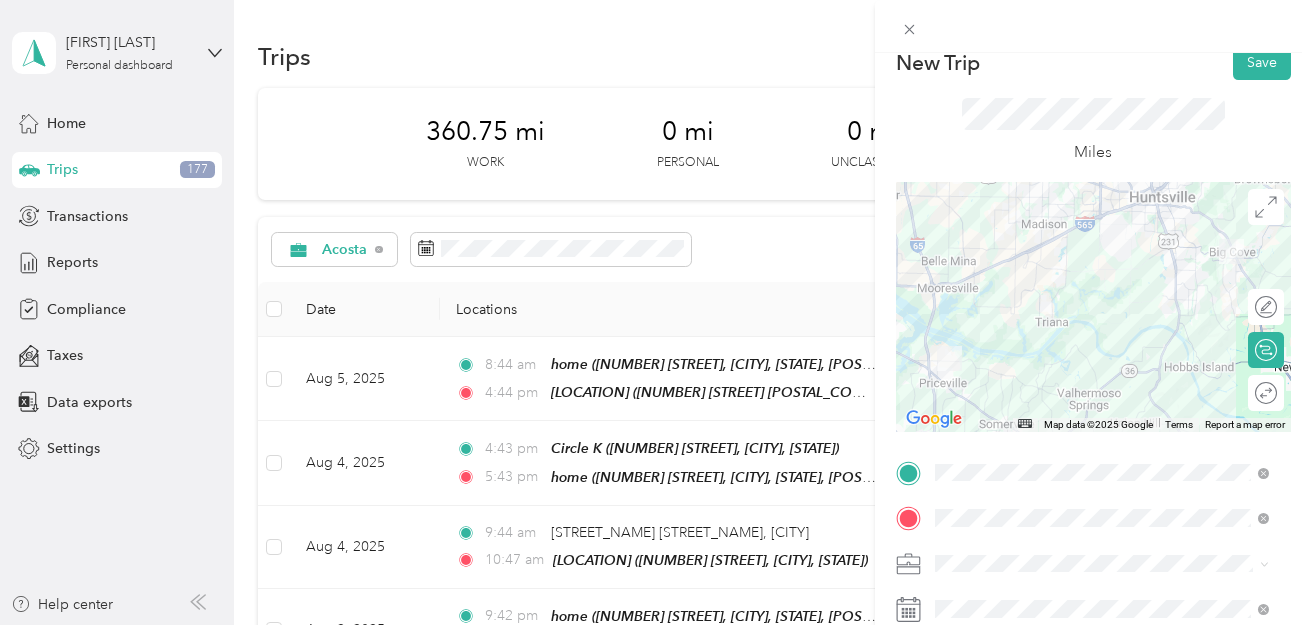 scroll, scrollTop: 25, scrollLeft: 0, axis: vertical 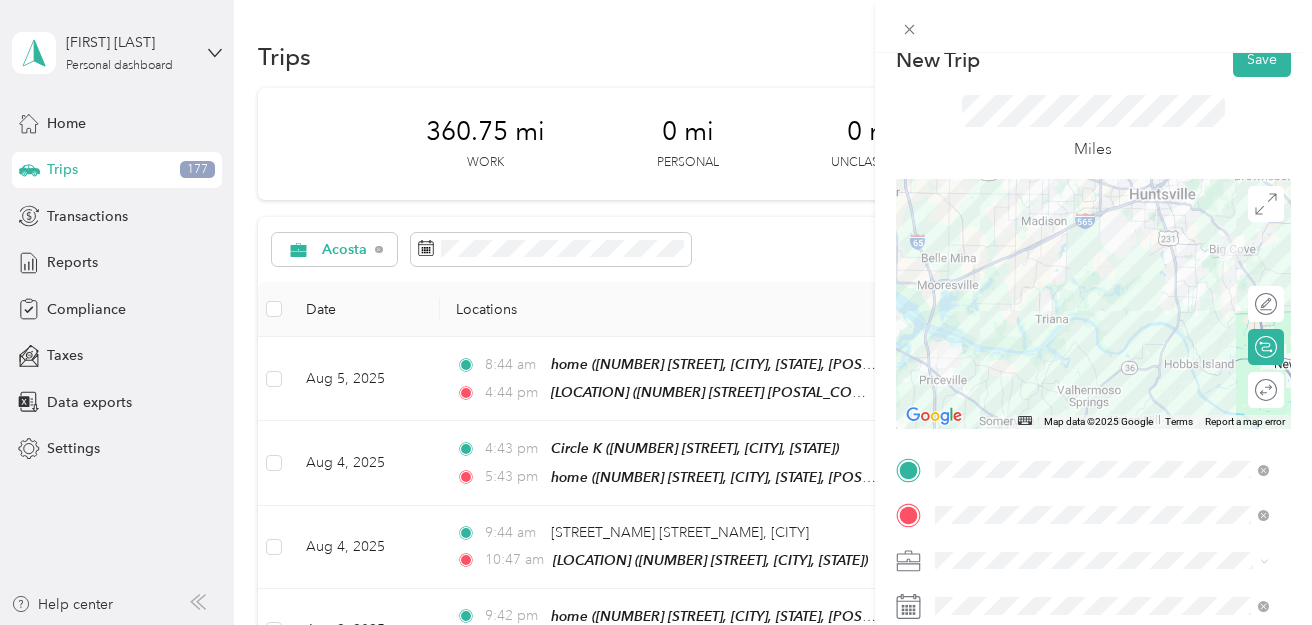 click at bounding box center [1093, 304] 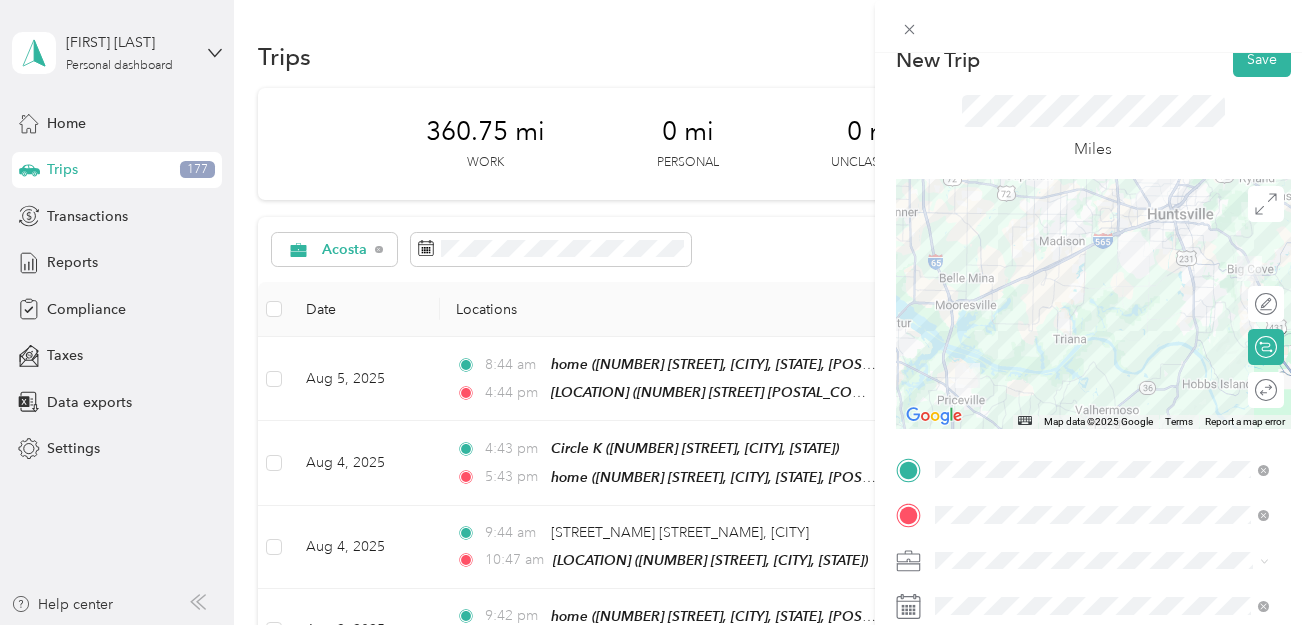 drag, startPoint x: 1120, startPoint y: 373, endPoint x: 1135, endPoint y: 392, distance: 24.207438 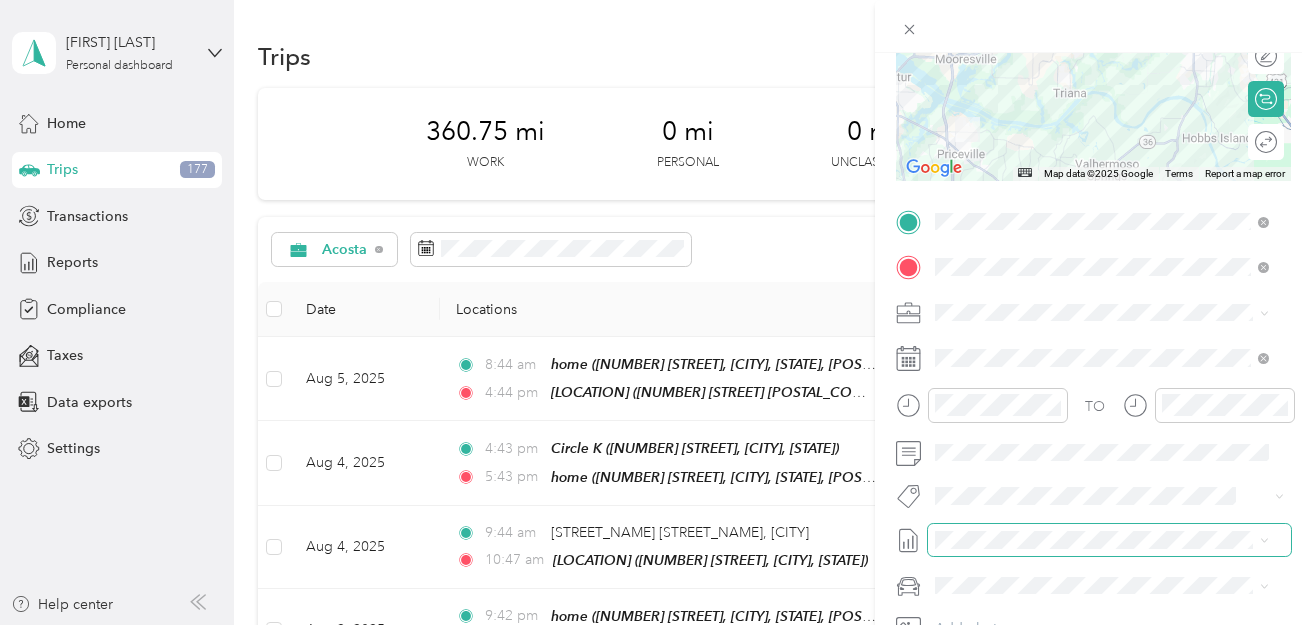 scroll, scrollTop: 325, scrollLeft: 0, axis: vertical 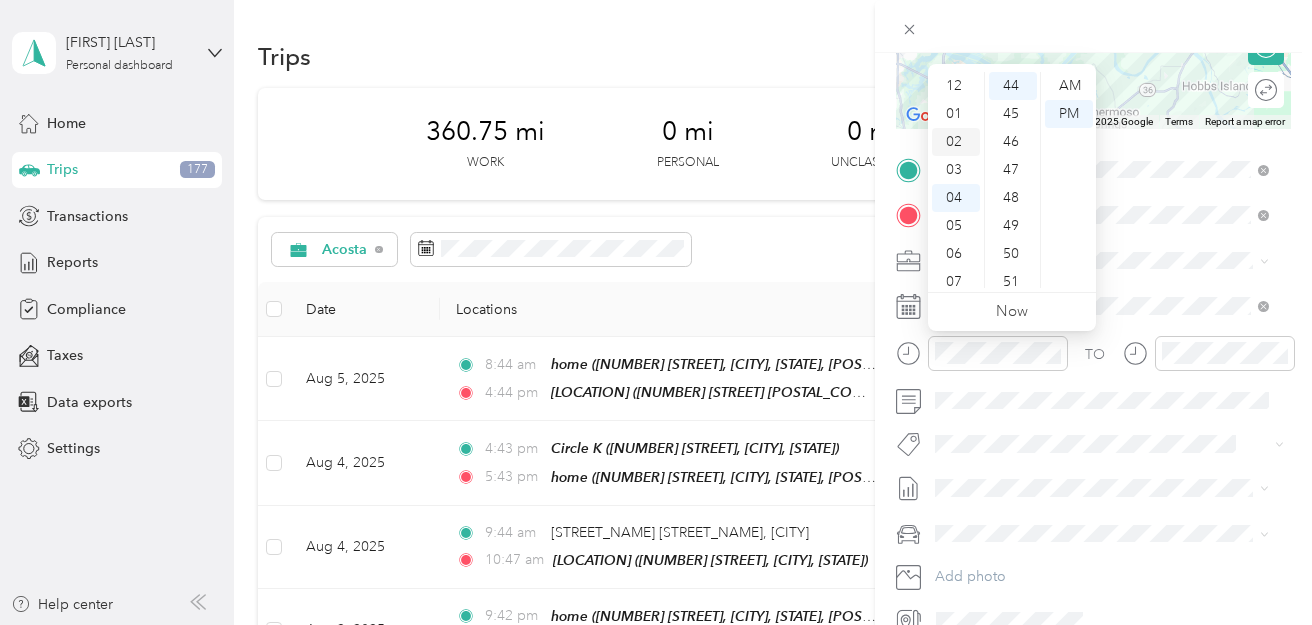 click on "02" at bounding box center (956, 142) 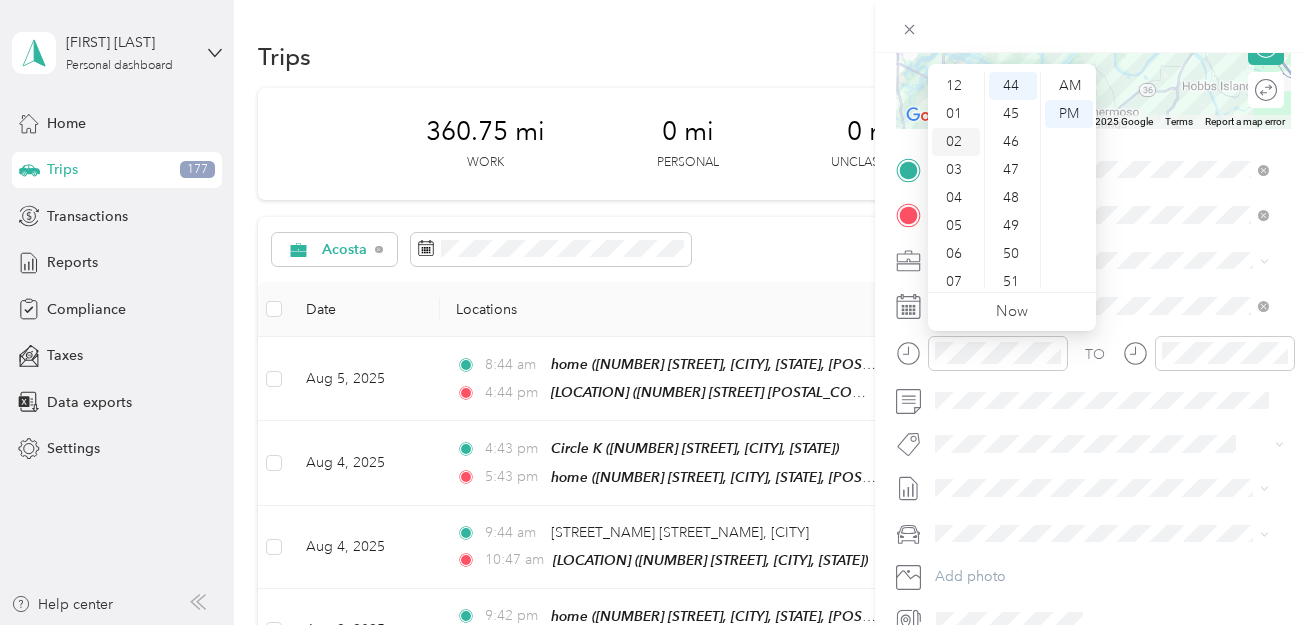 scroll, scrollTop: 56, scrollLeft: 0, axis: vertical 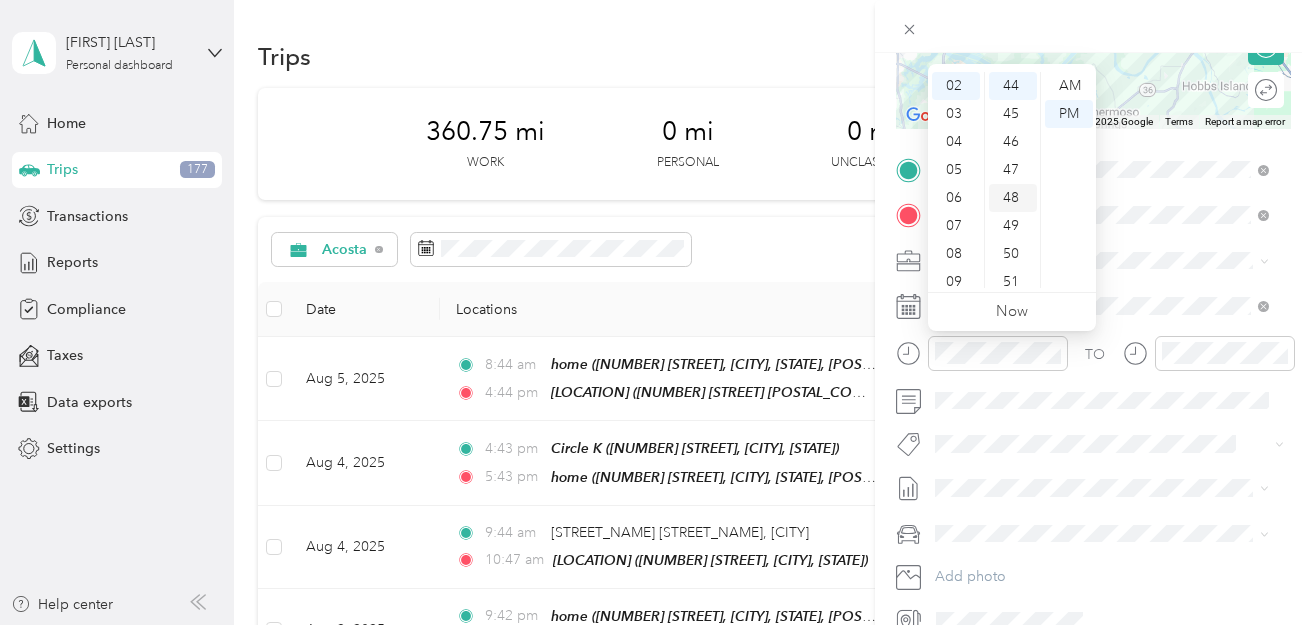 click on "48" at bounding box center [1013, 198] 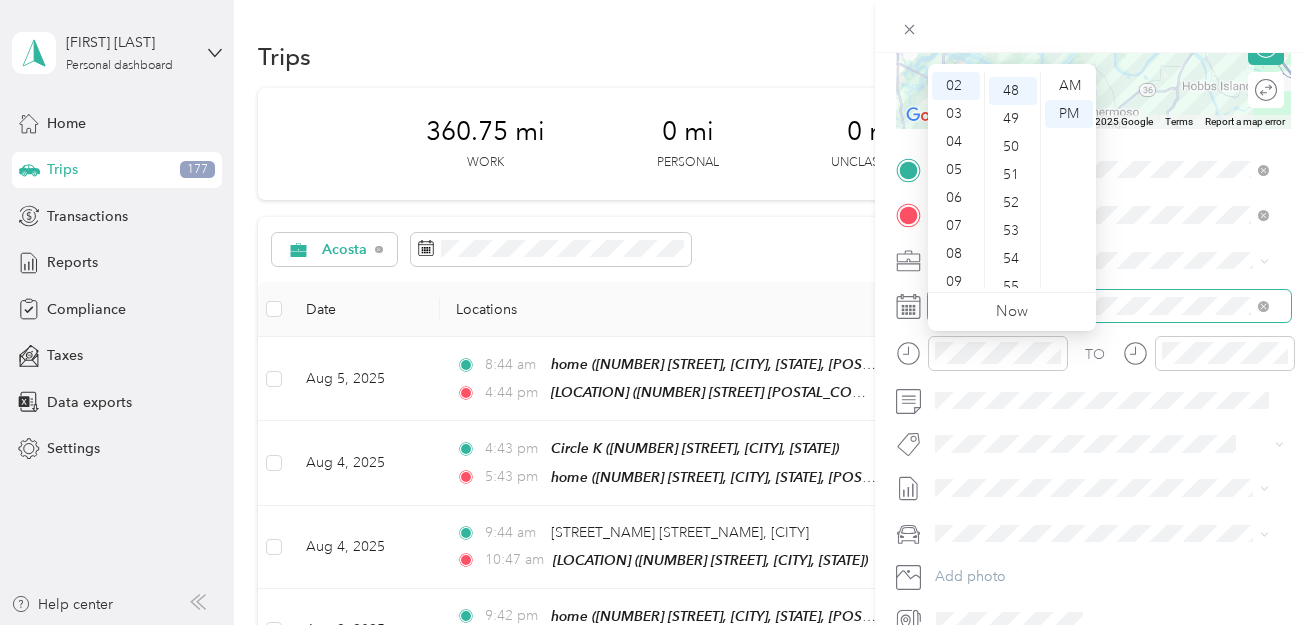 scroll, scrollTop: 1344, scrollLeft: 0, axis: vertical 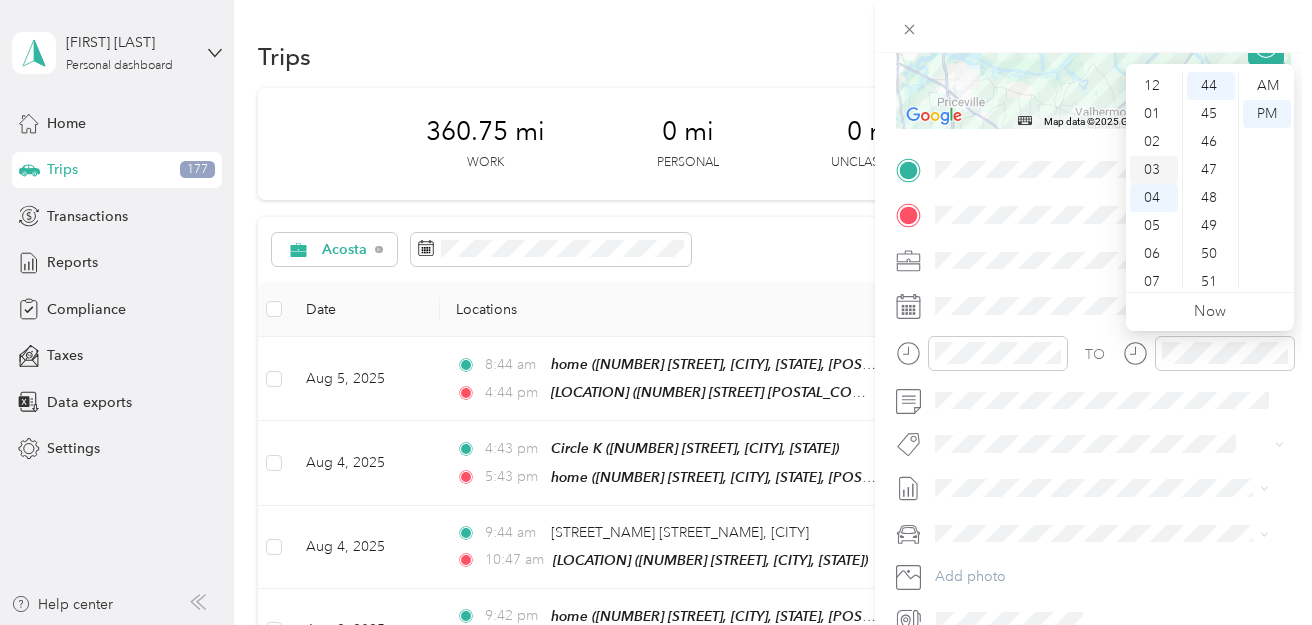 click on "03" at bounding box center [1154, 170] 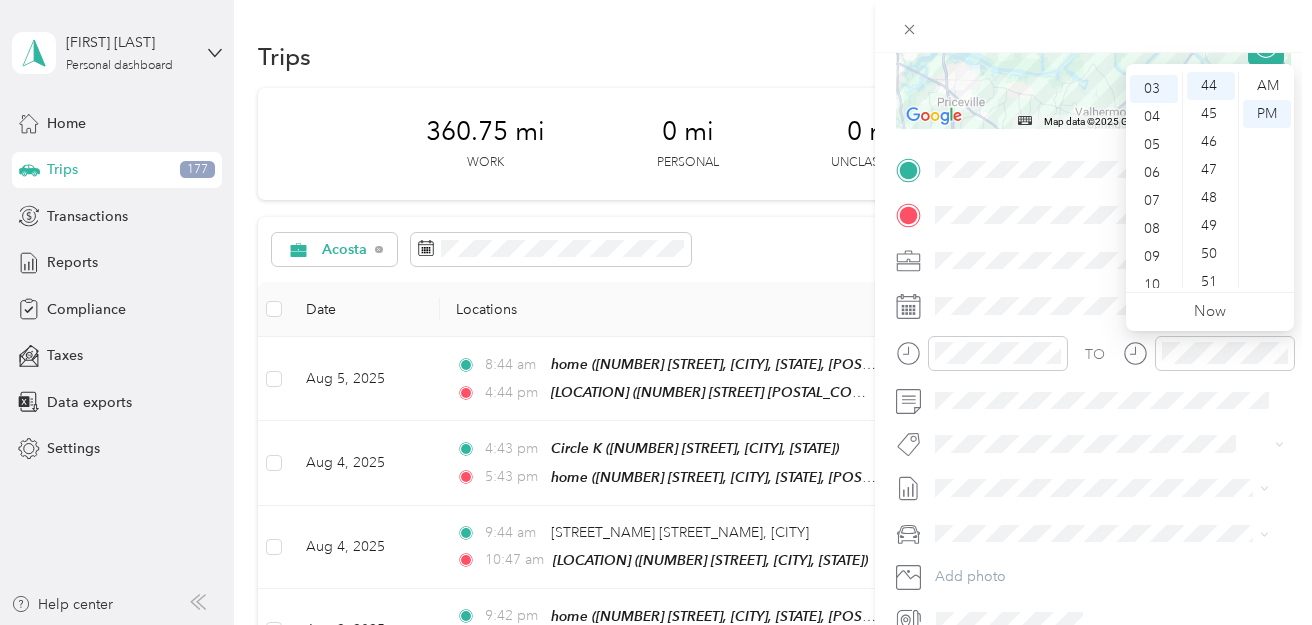 scroll, scrollTop: 84, scrollLeft: 0, axis: vertical 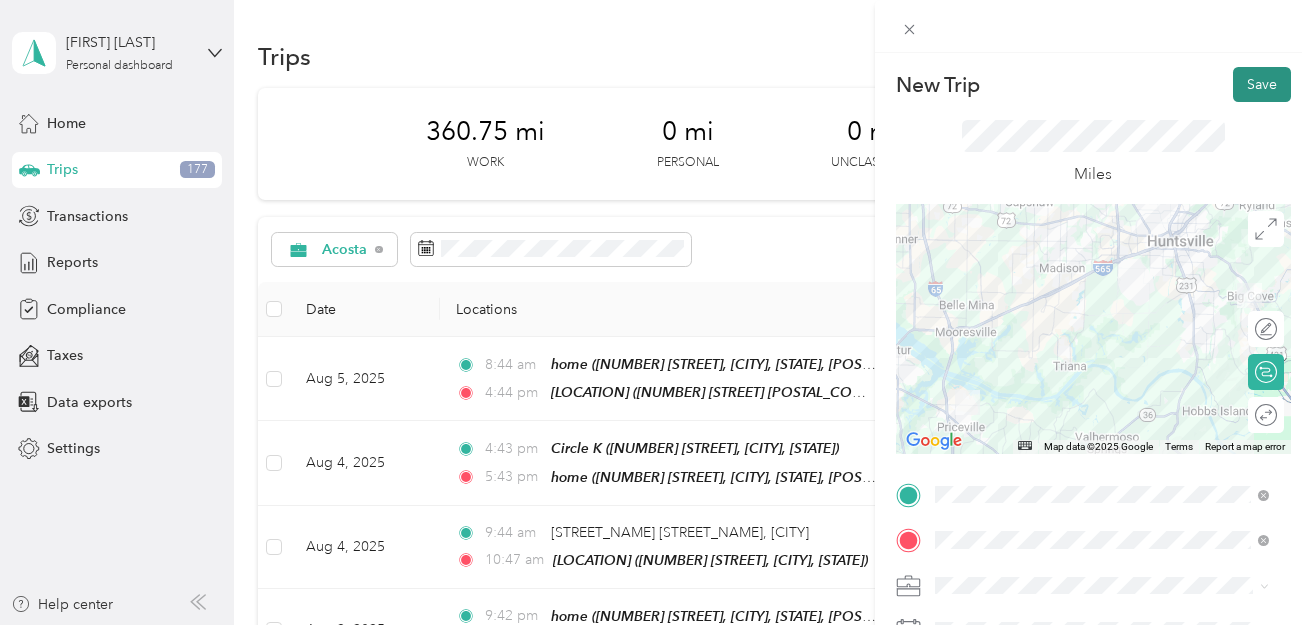 click on "Save" at bounding box center (1262, 84) 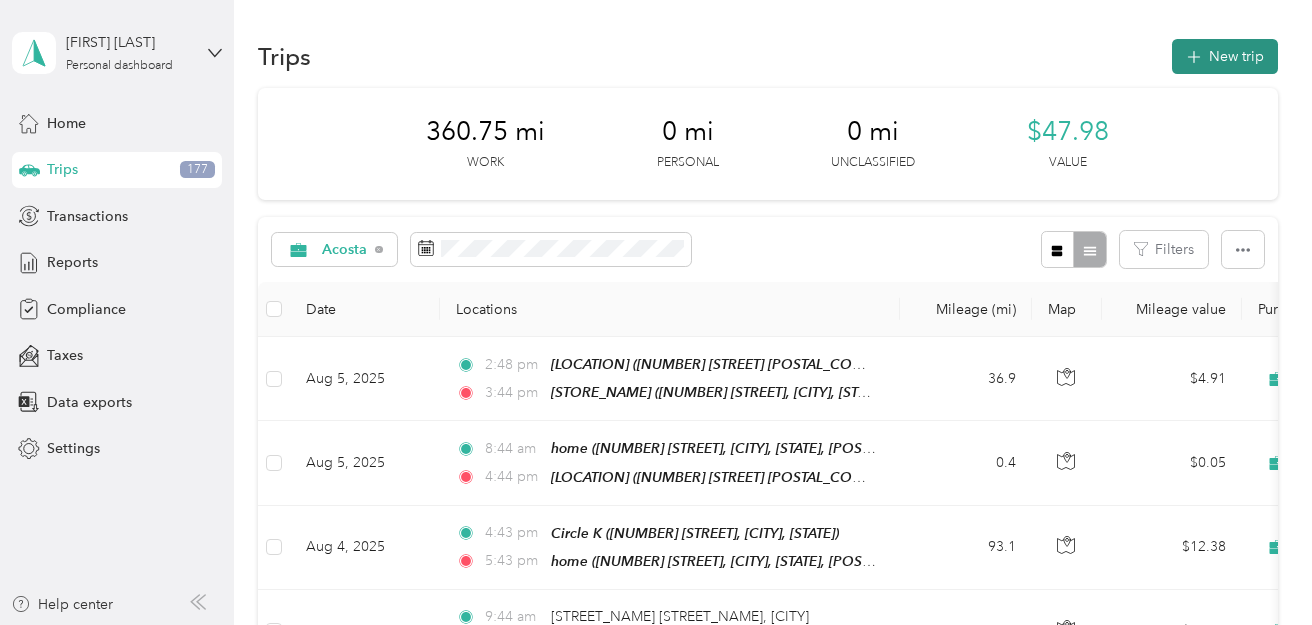 click on "New trip" at bounding box center [1225, 56] 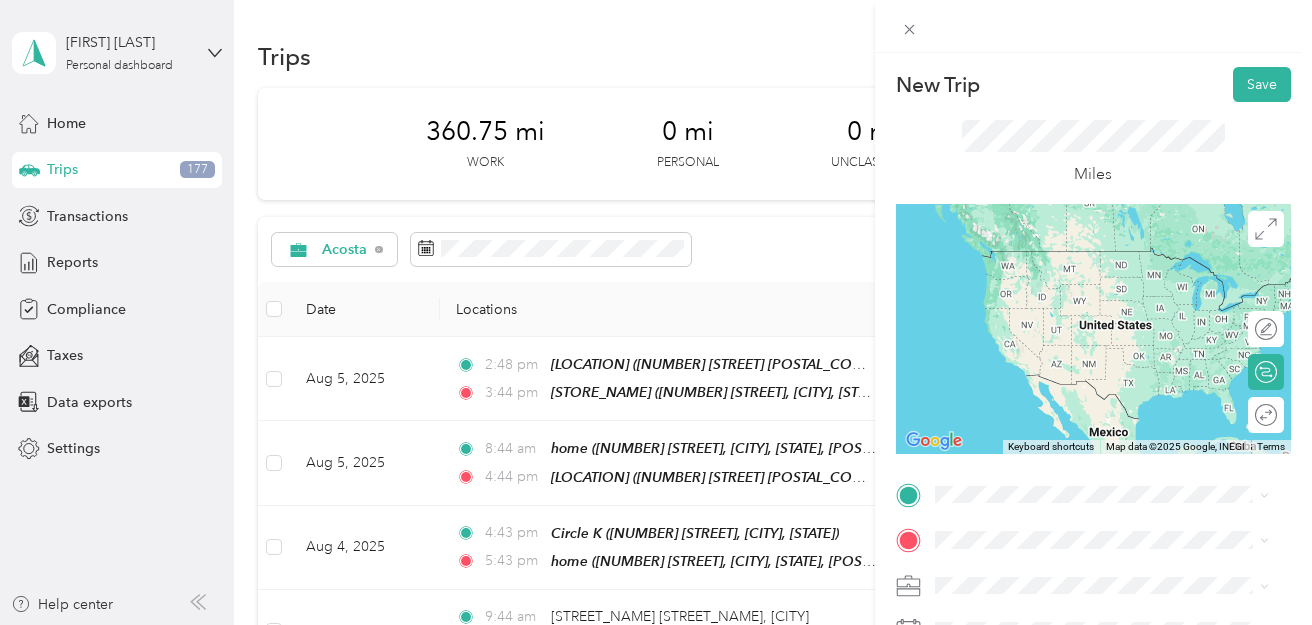 click on "TEAM River Park Market" at bounding box center [1117, 254] 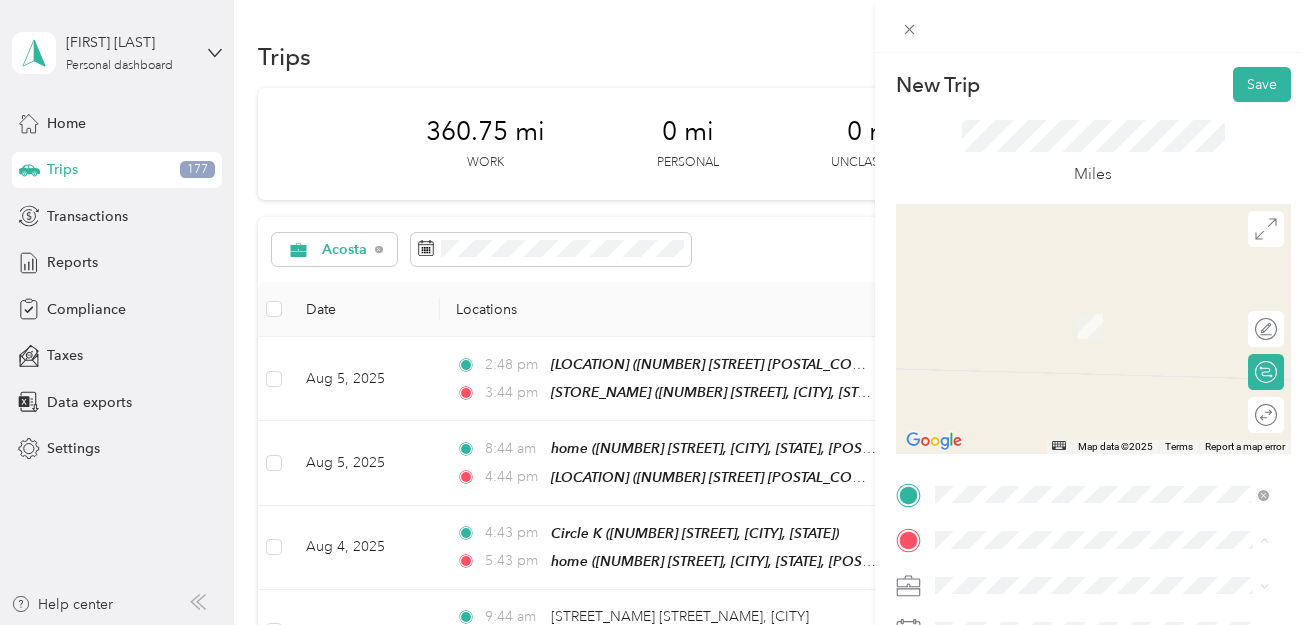 click on "[NUMBER] [STREET], [CITY], [STATE], [POSTAL_CODE], [STATE], [COUNTRY]" at bounding box center [1095, 428] 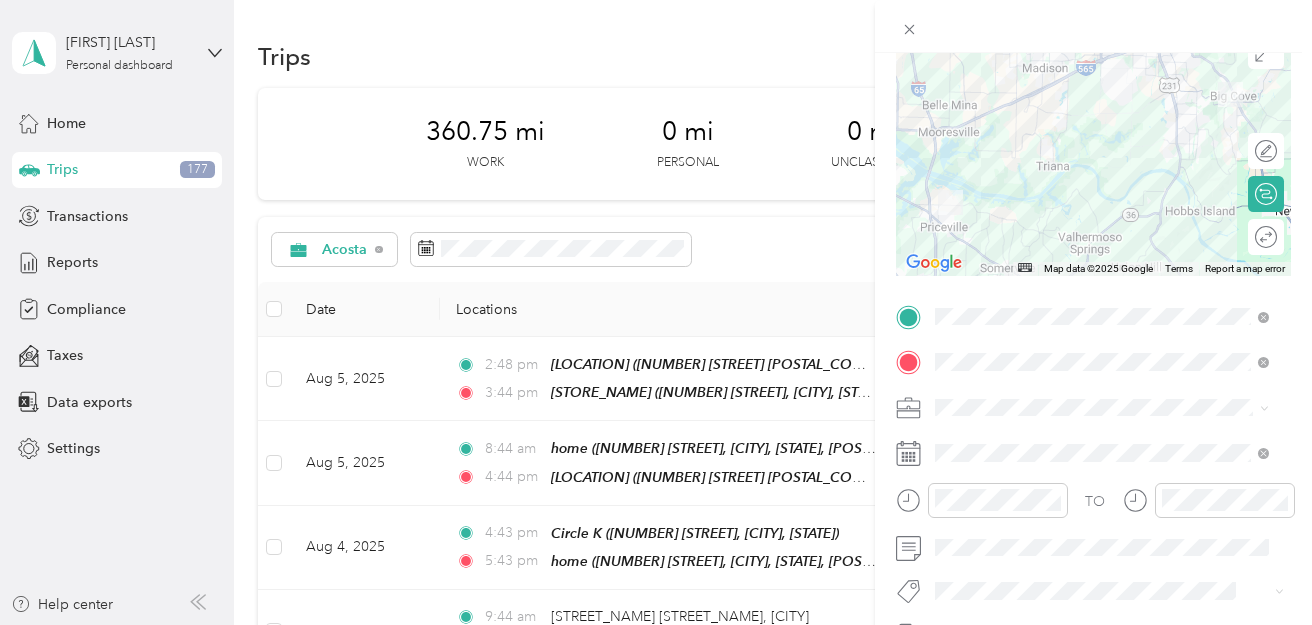 scroll, scrollTop: 182, scrollLeft: 0, axis: vertical 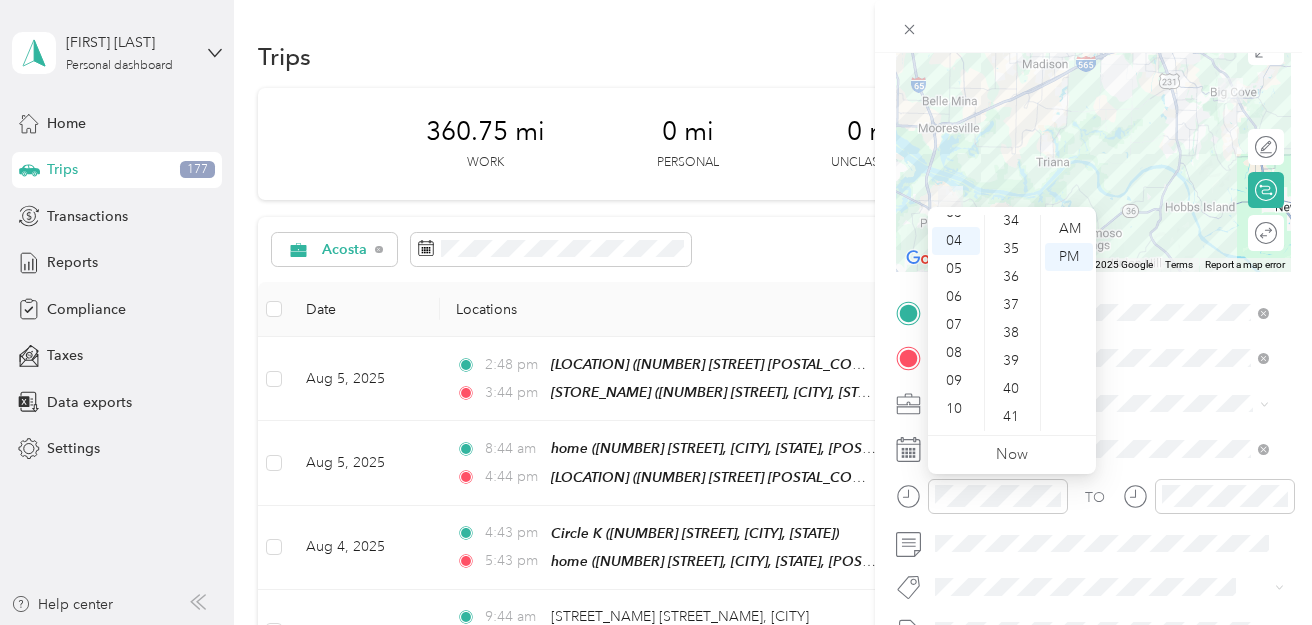 click on "37" at bounding box center (1013, 305) 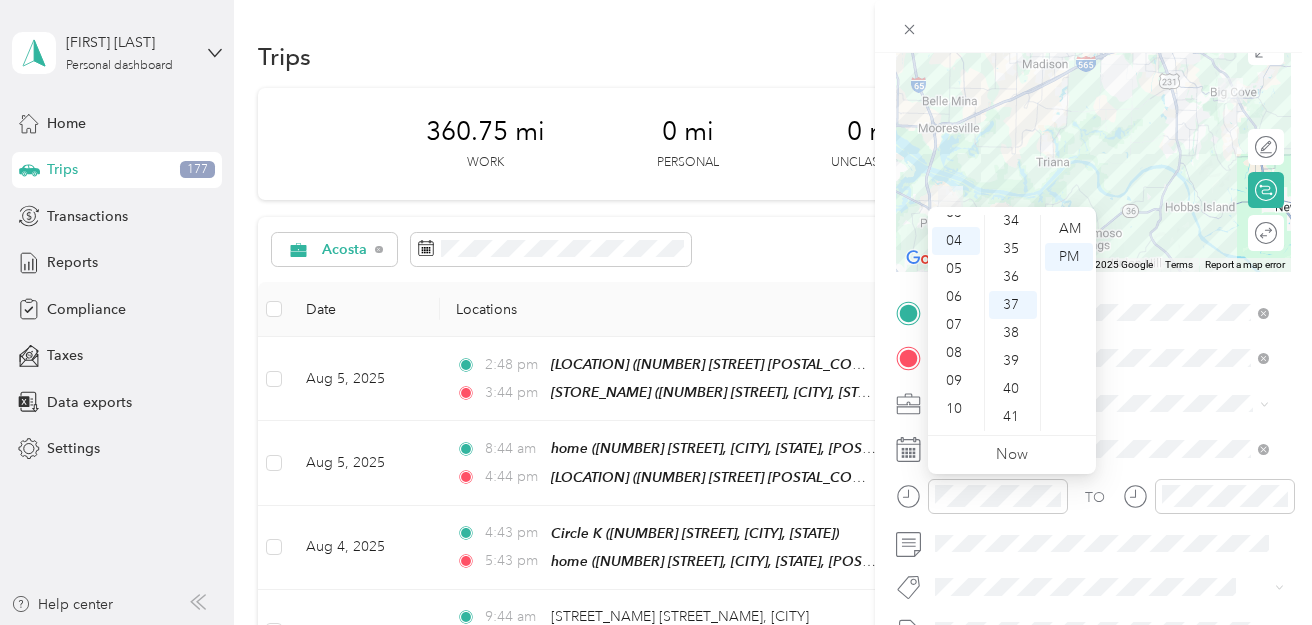 scroll, scrollTop: 1036, scrollLeft: 0, axis: vertical 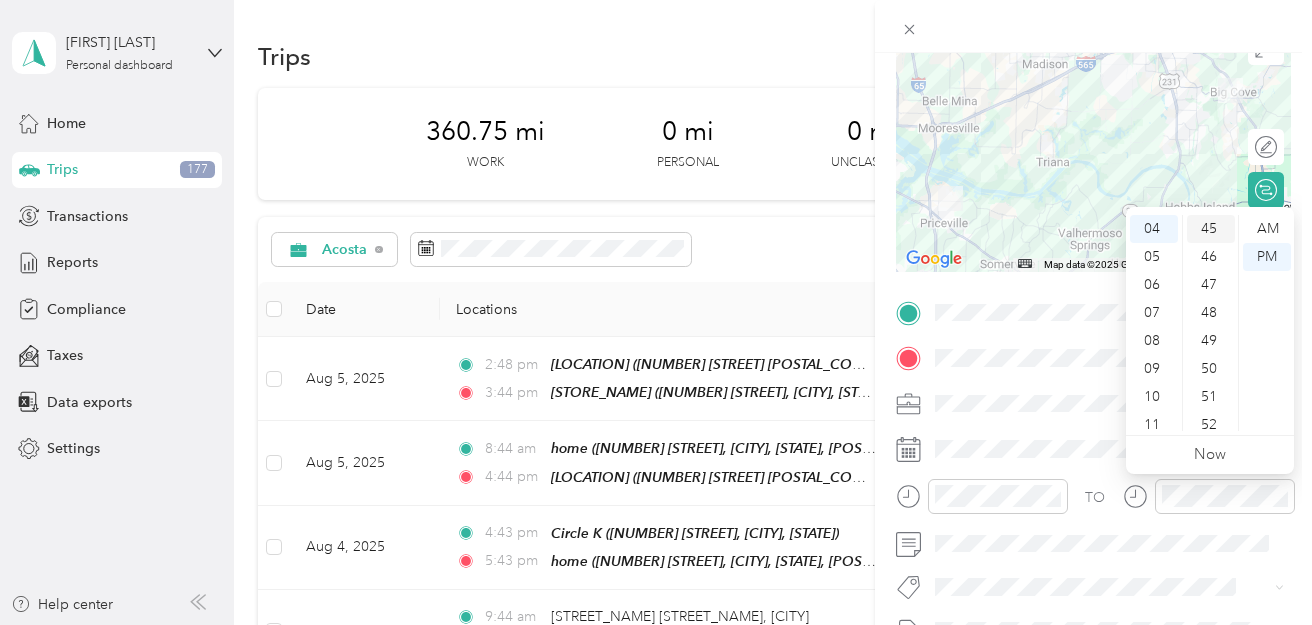 click on "45" at bounding box center [1211, 229] 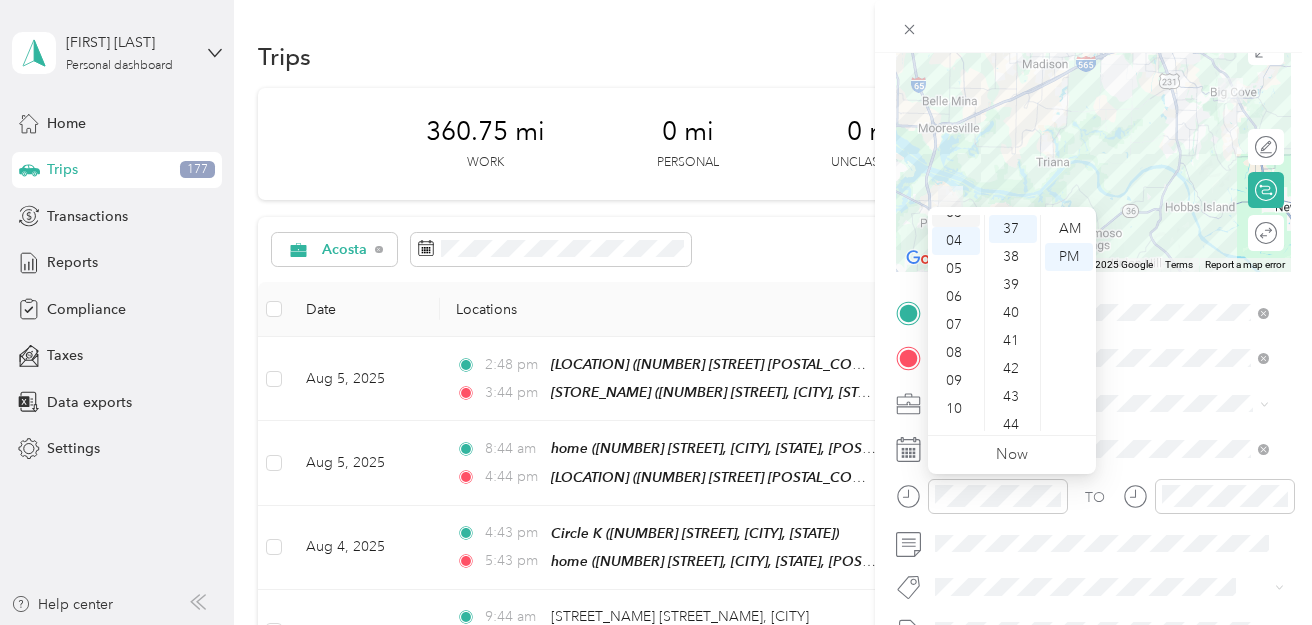 click on "03" at bounding box center (956, 213) 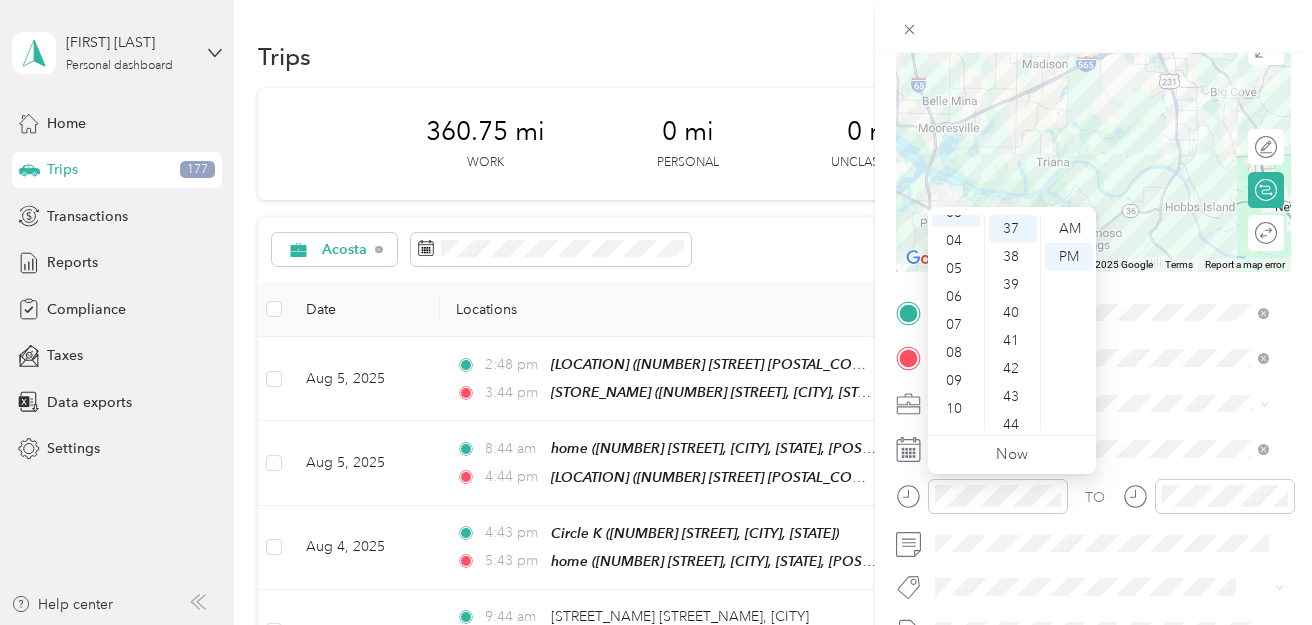 scroll, scrollTop: 84, scrollLeft: 0, axis: vertical 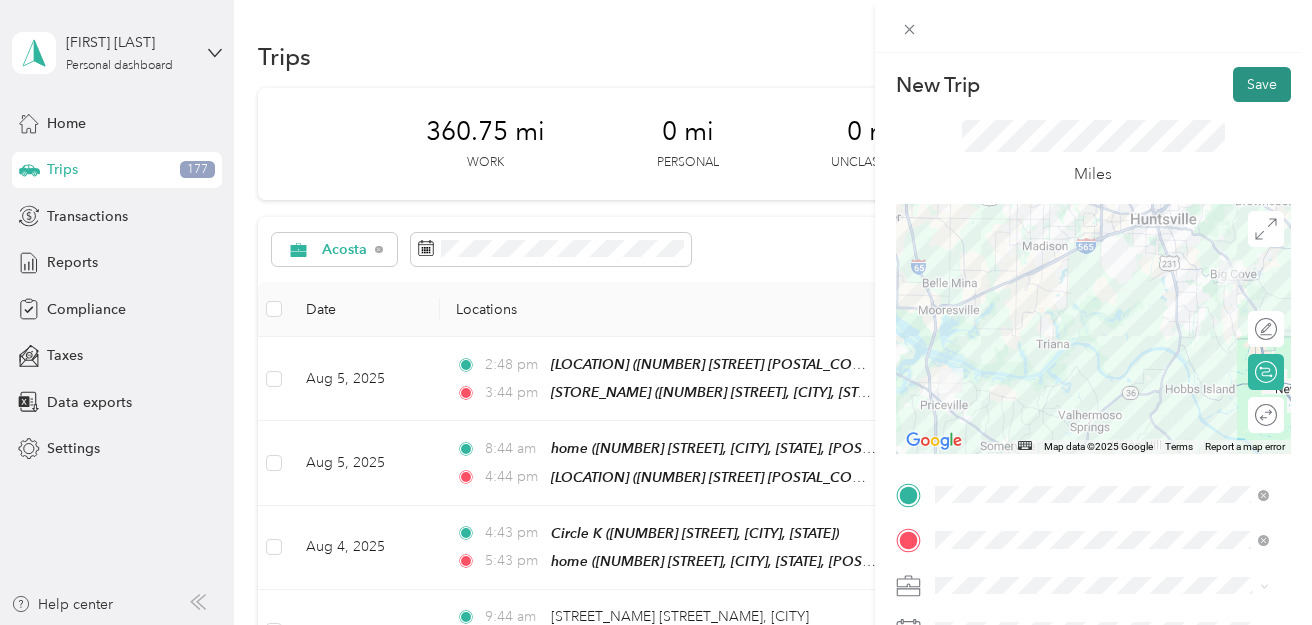 click on "Save" at bounding box center [1262, 84] 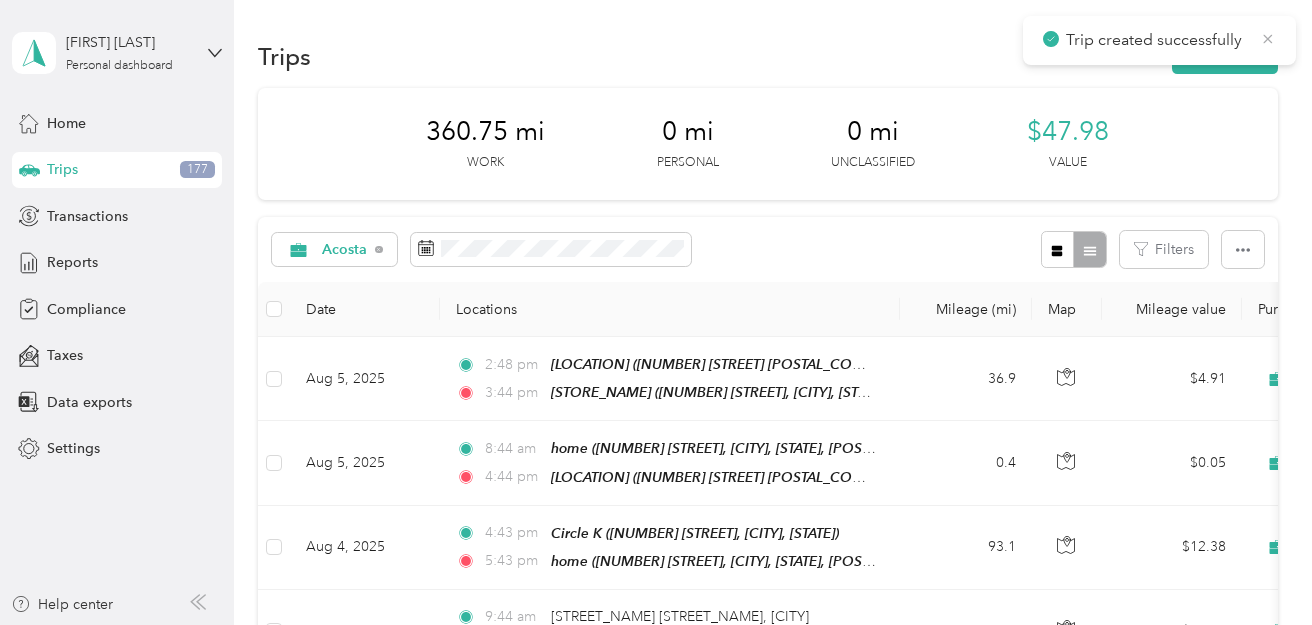 click 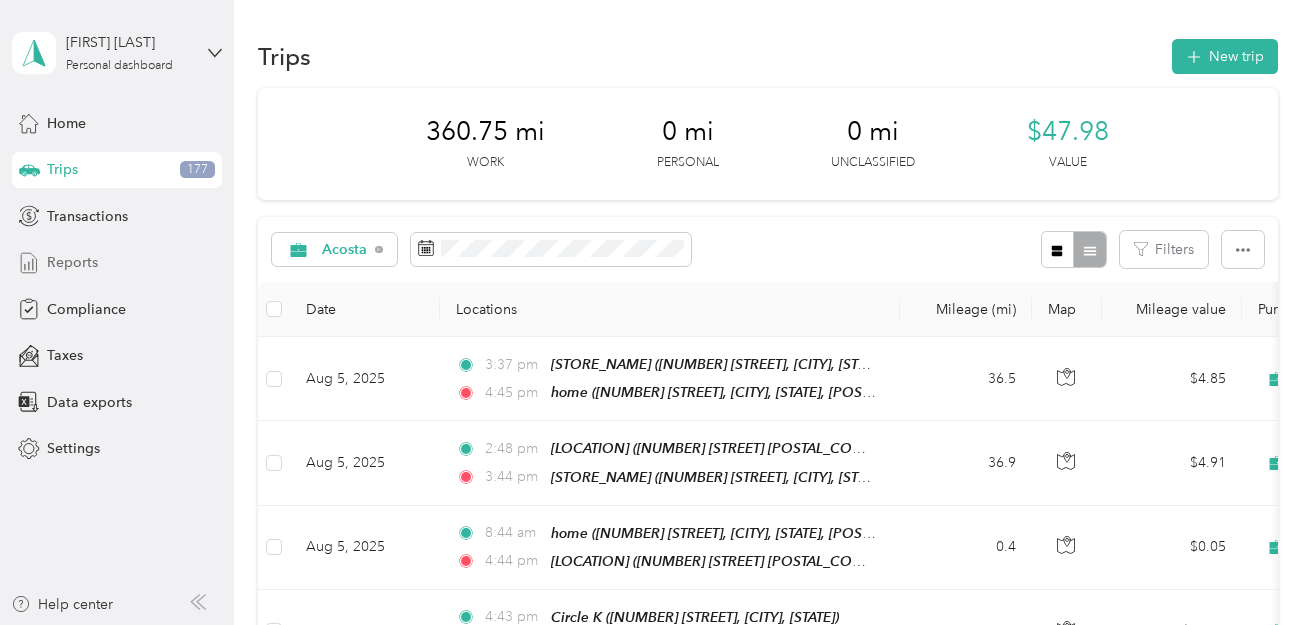 click on "Reports" at bounding box center [72, 262] 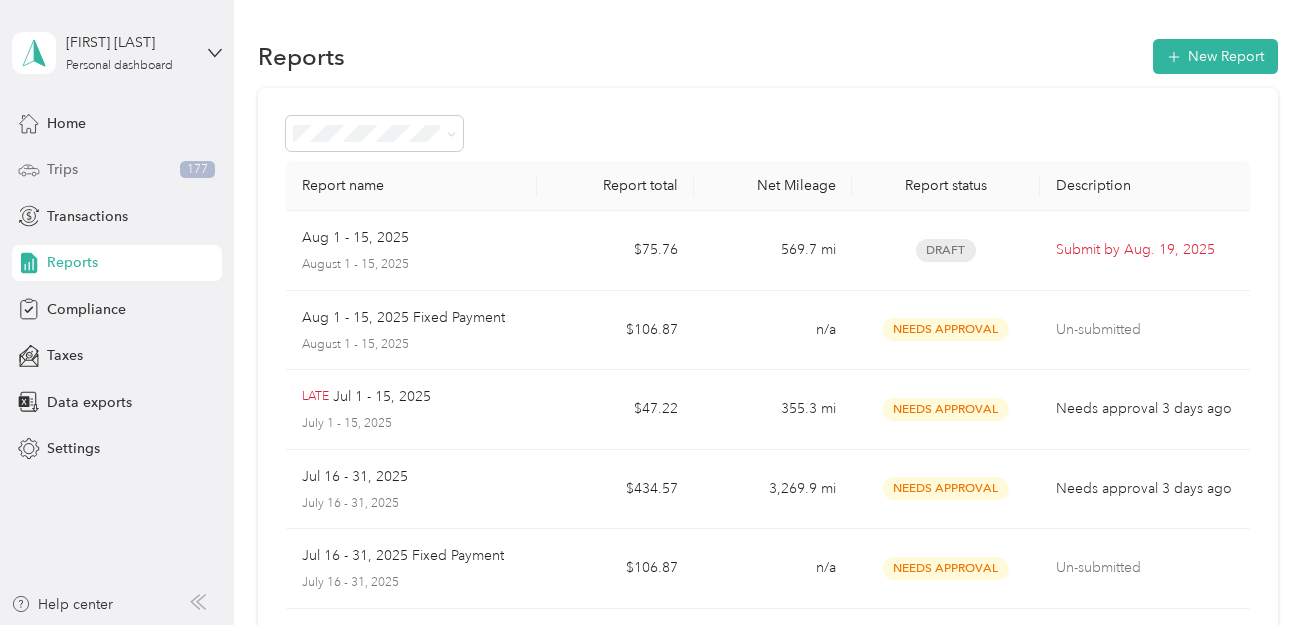 click on "Trips 177" at bounding box center (117, 170) 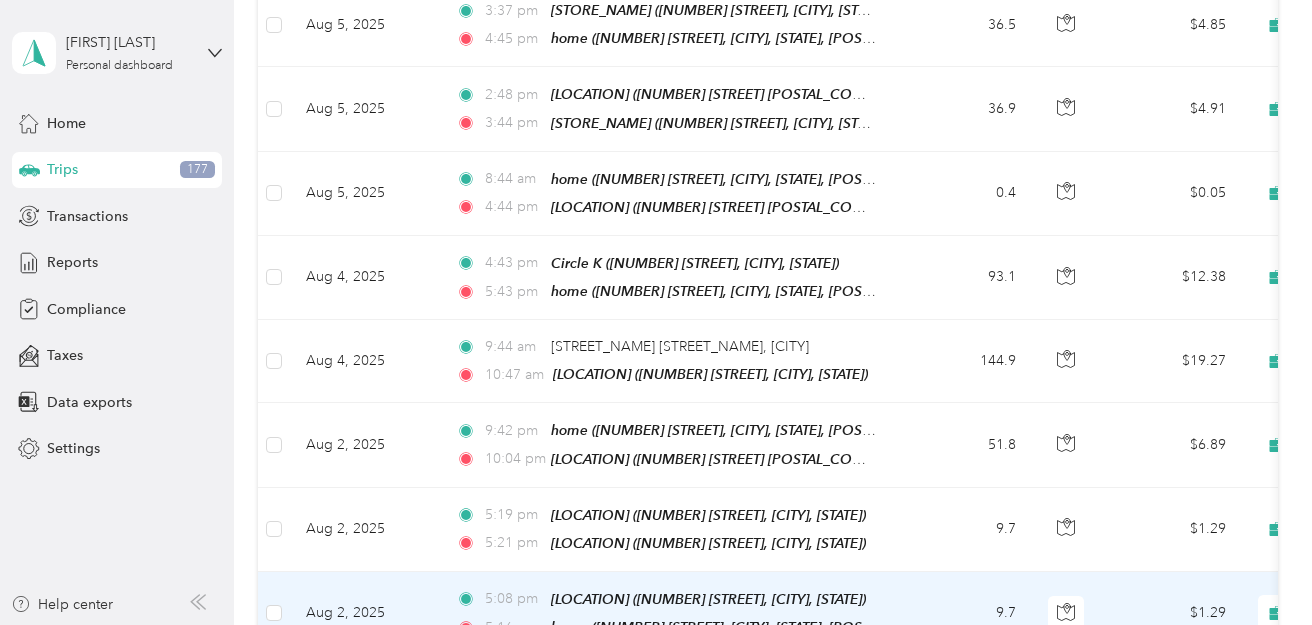scroll, scrollTop: 30, scrollLeft: 0, axis: vertical 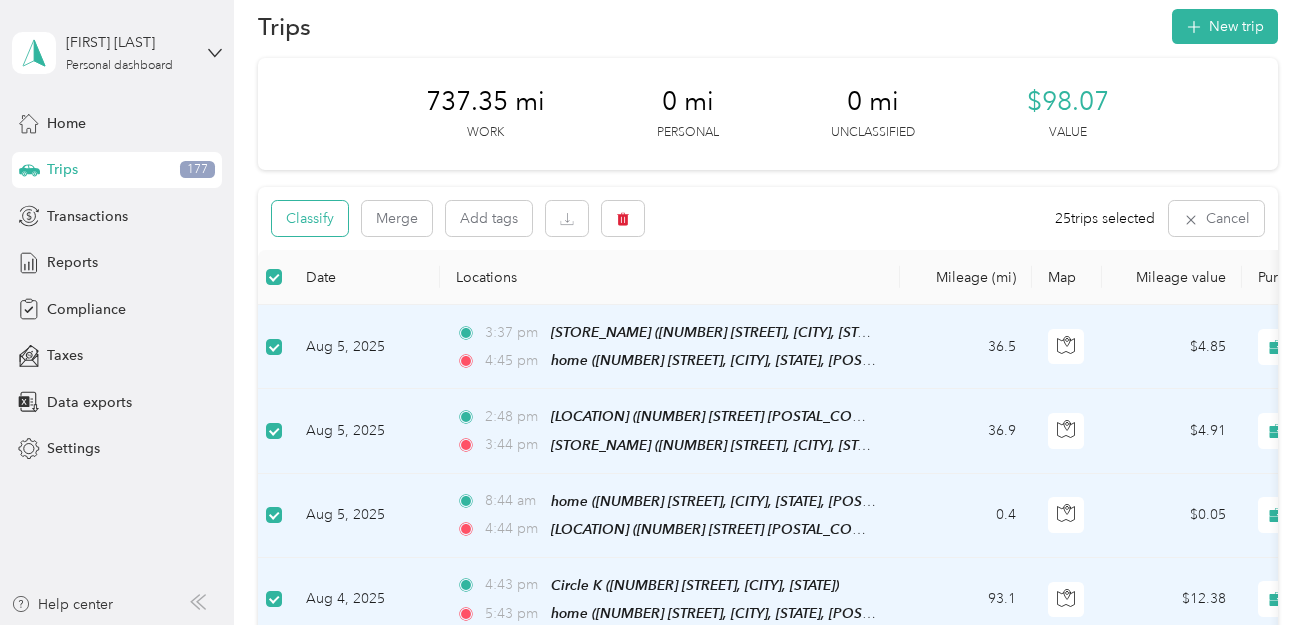 click on "Classify" at bounding box center [310, 218] 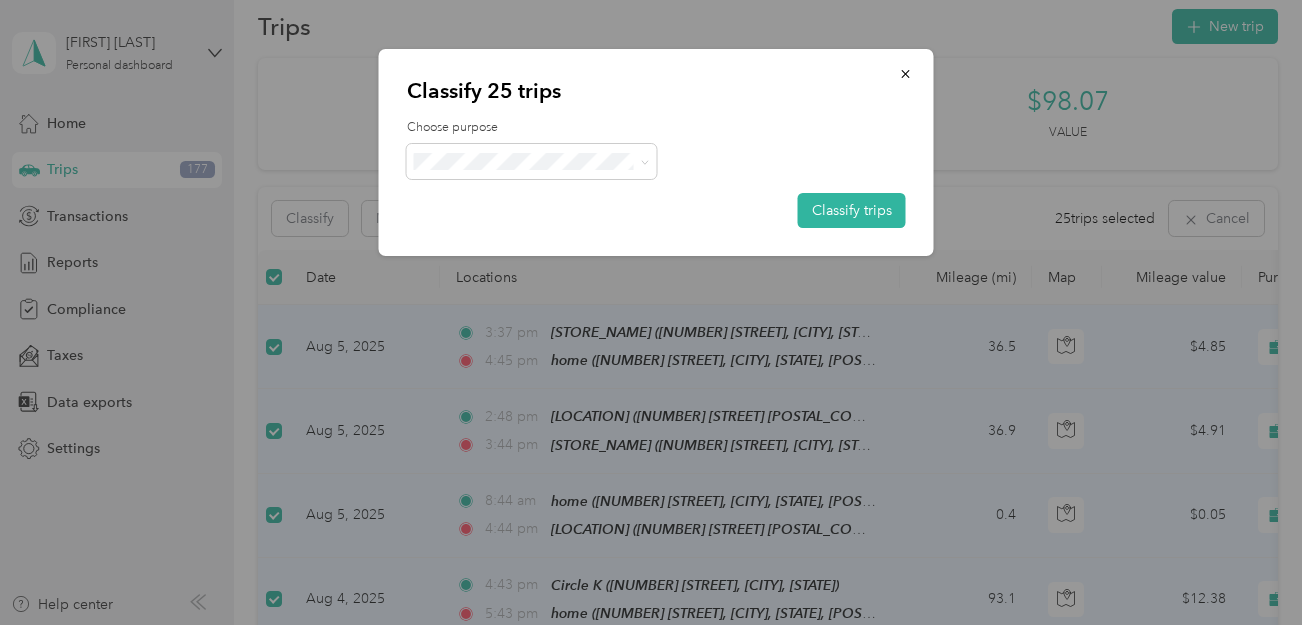 click on "Acosta" at bounding box center (549, 196) 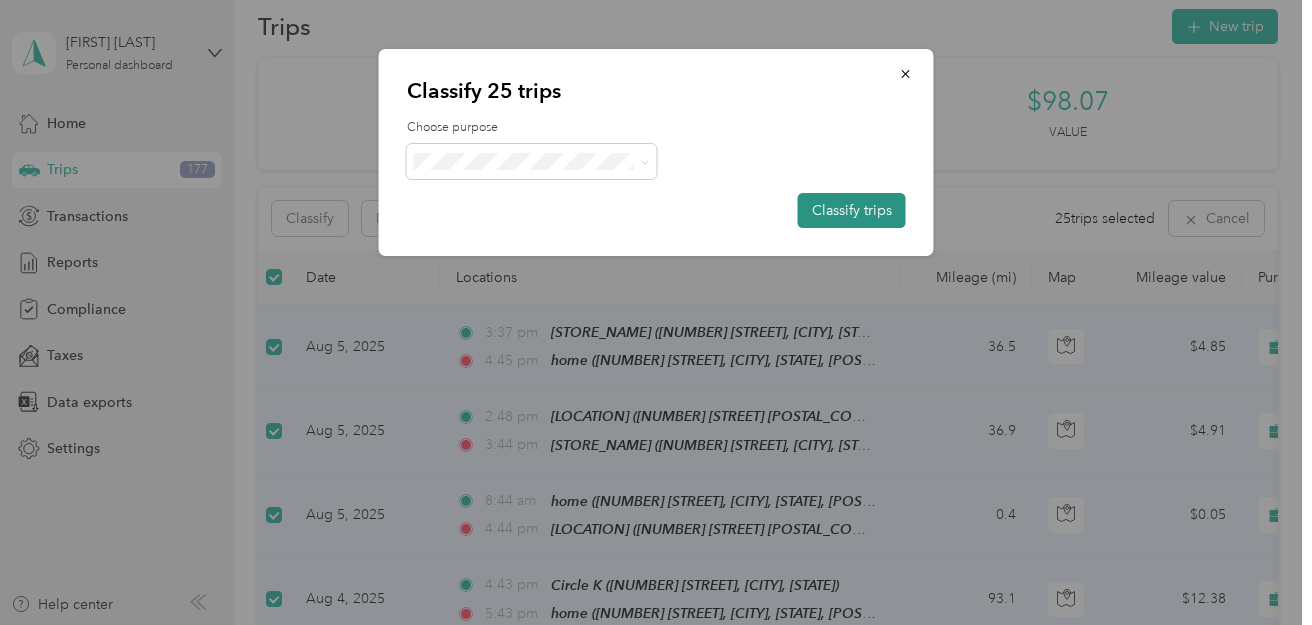 click on "Classify trips" at bounding box center [852, 210] 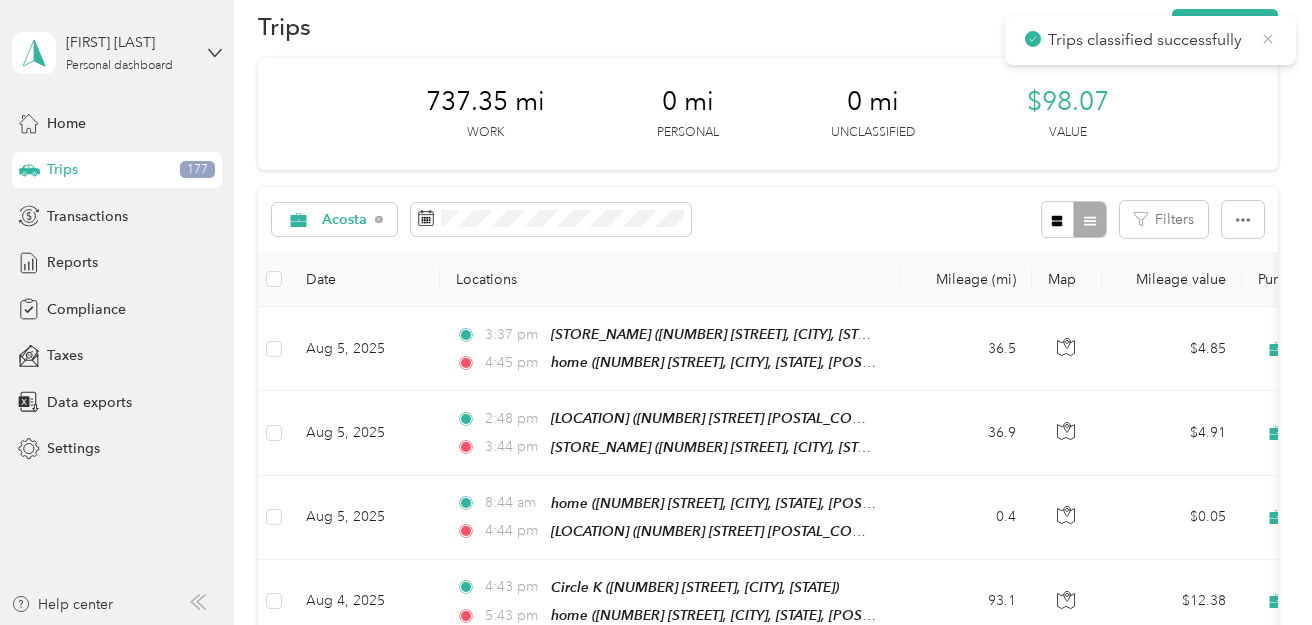click 